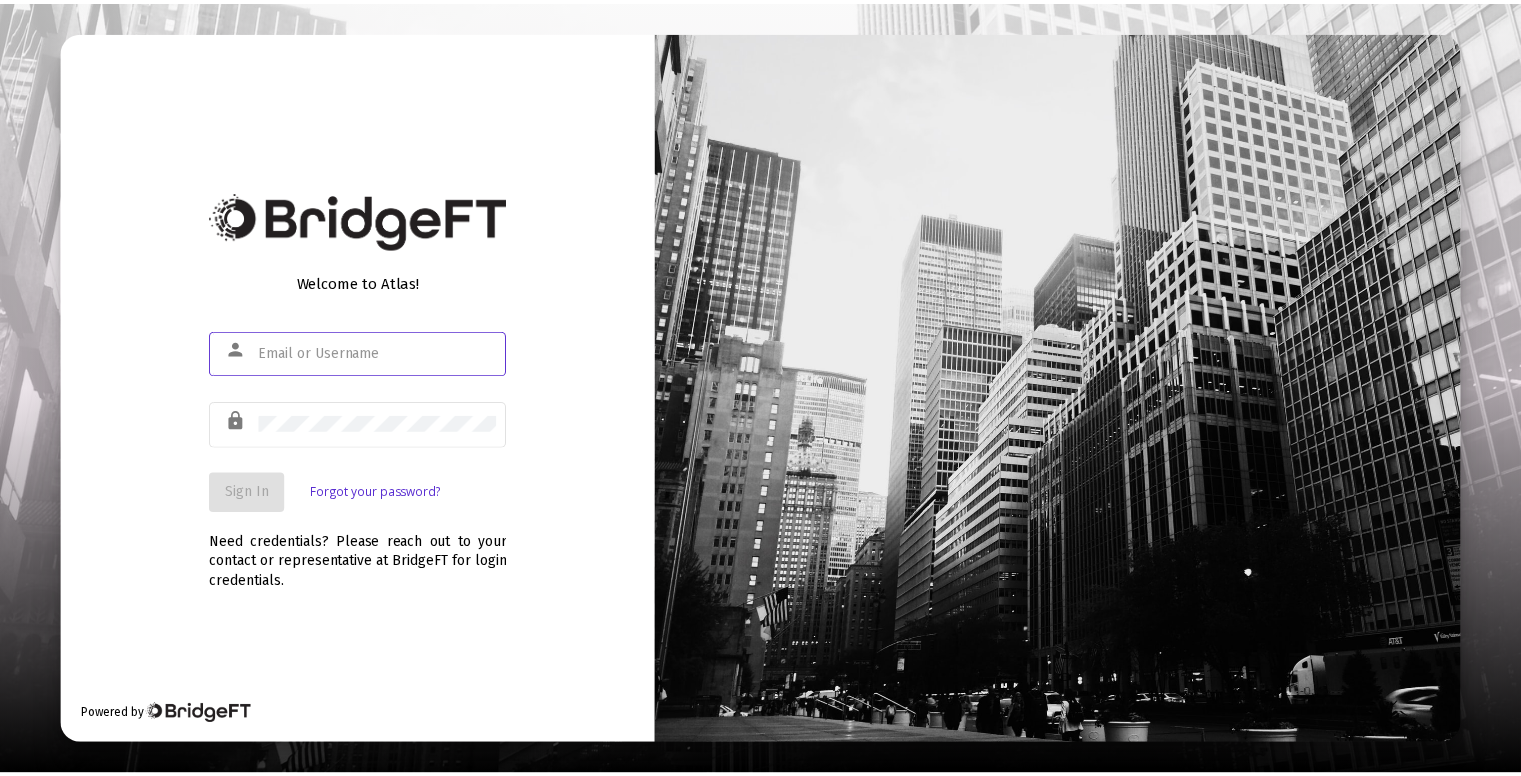 scroll, scrollTop: 0, scrollLeft: 0, axis: both 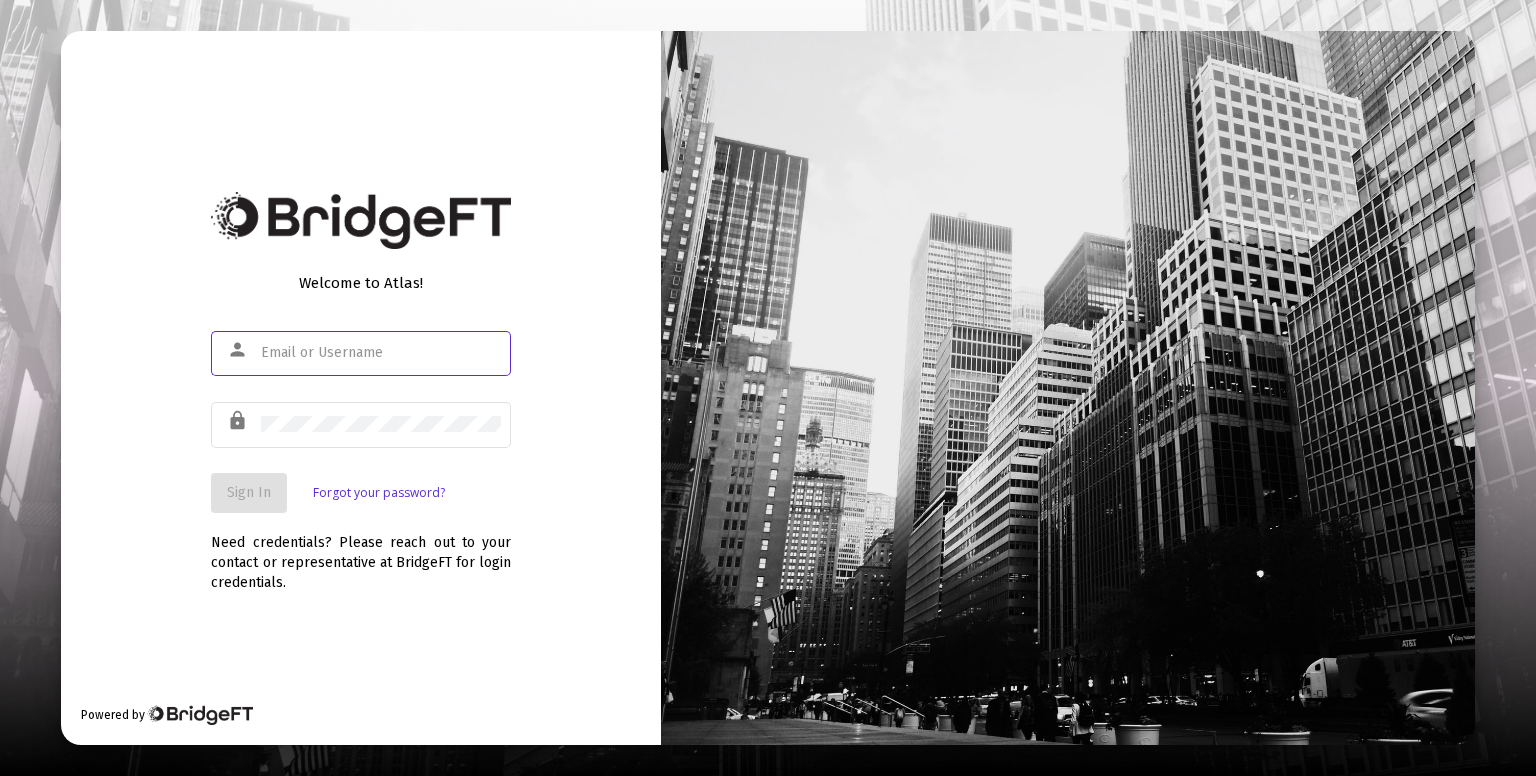 click at bounding box center (381, 353) 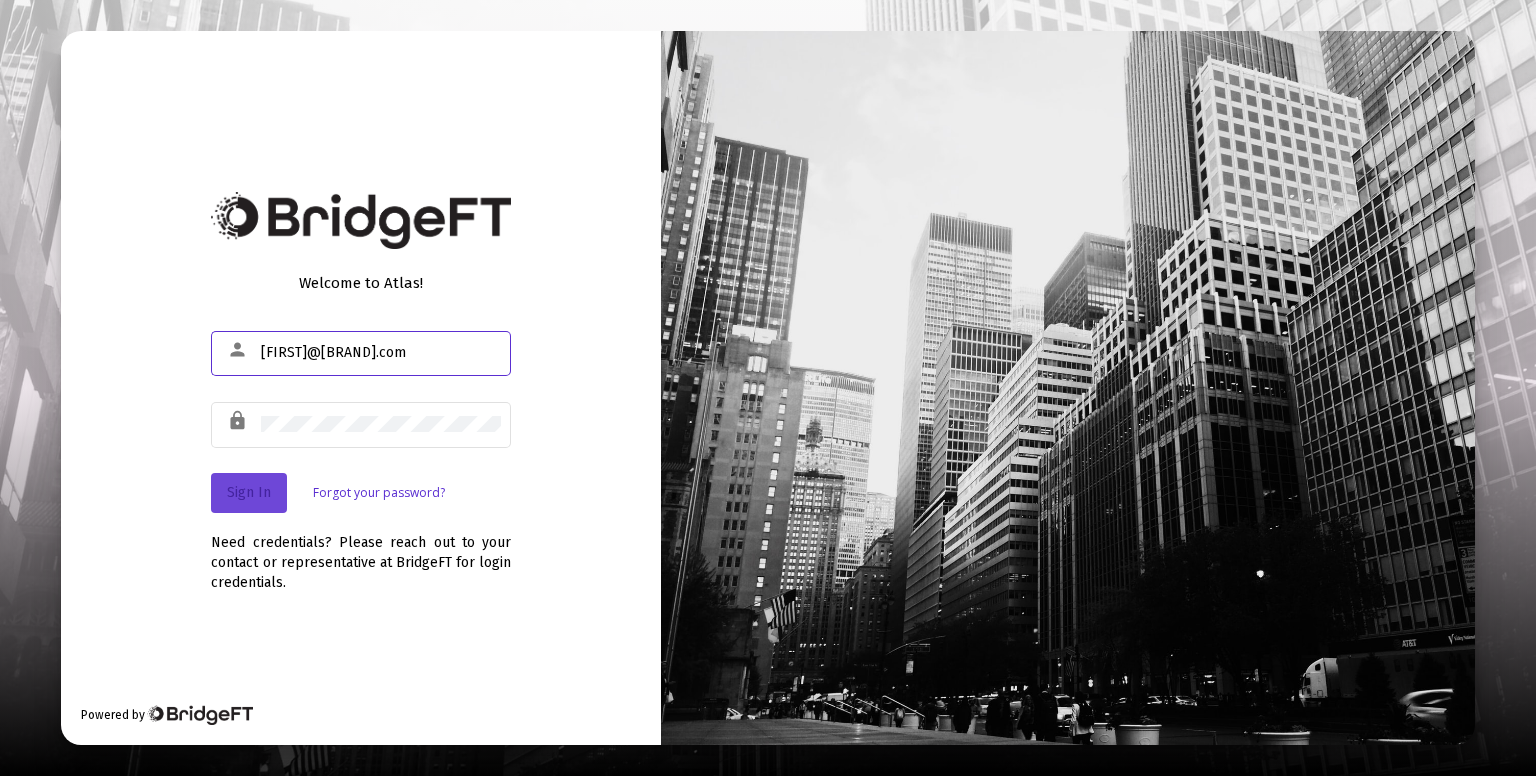 click on "Sign In" 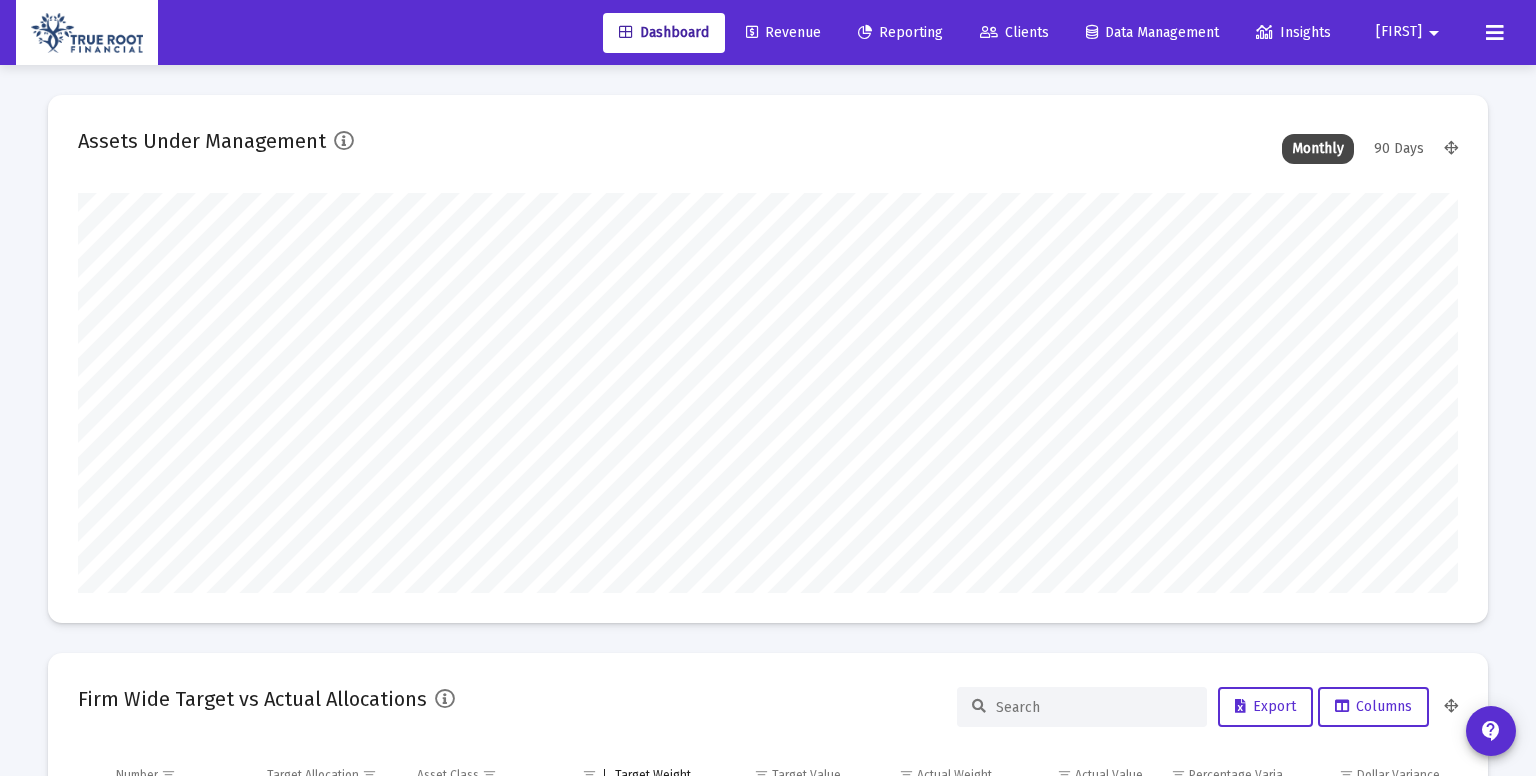 type on "2025-07-30" 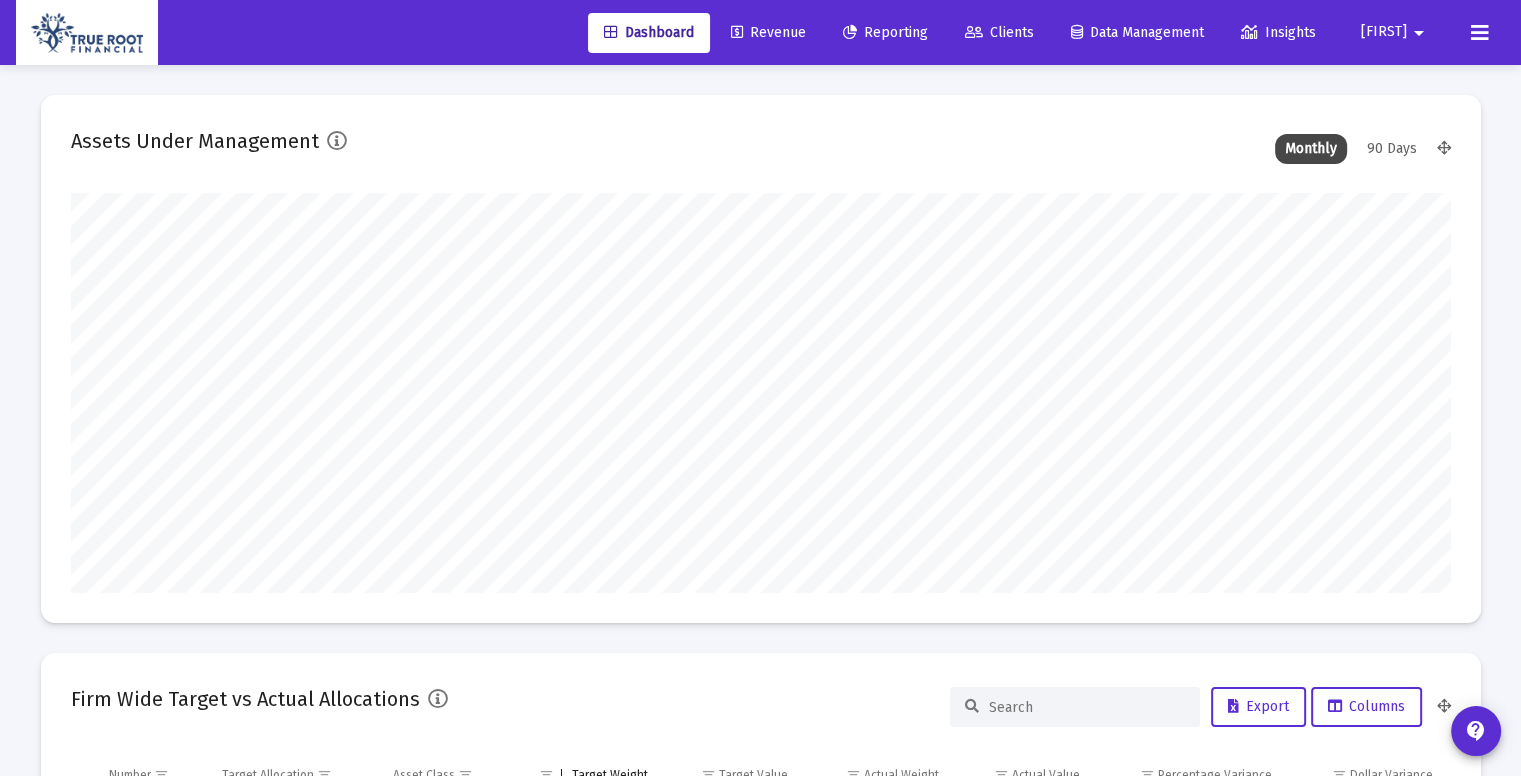 scroll, scrollTop: 999600, scrollLeft: 998620, axis: both 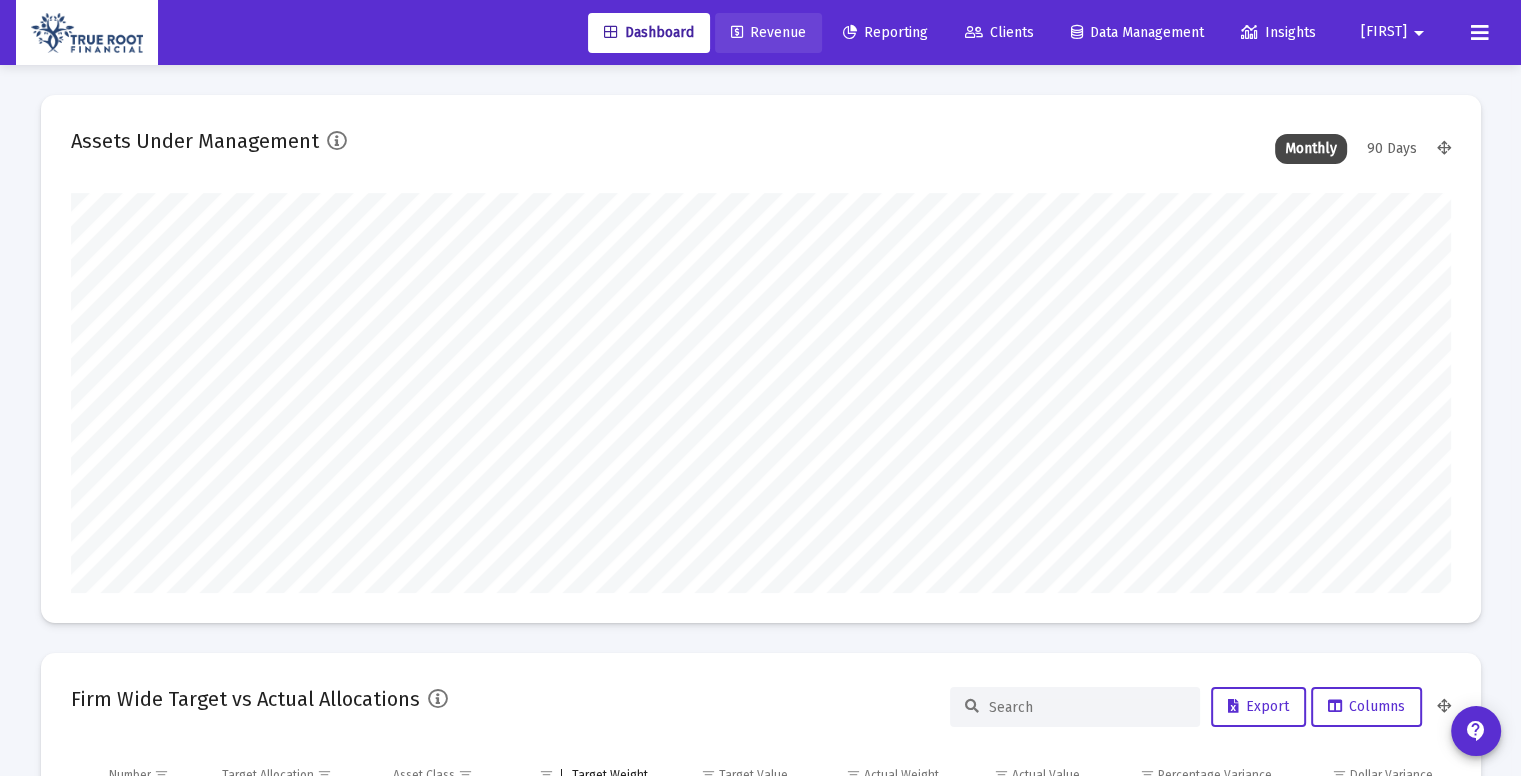 click on "Revenue" 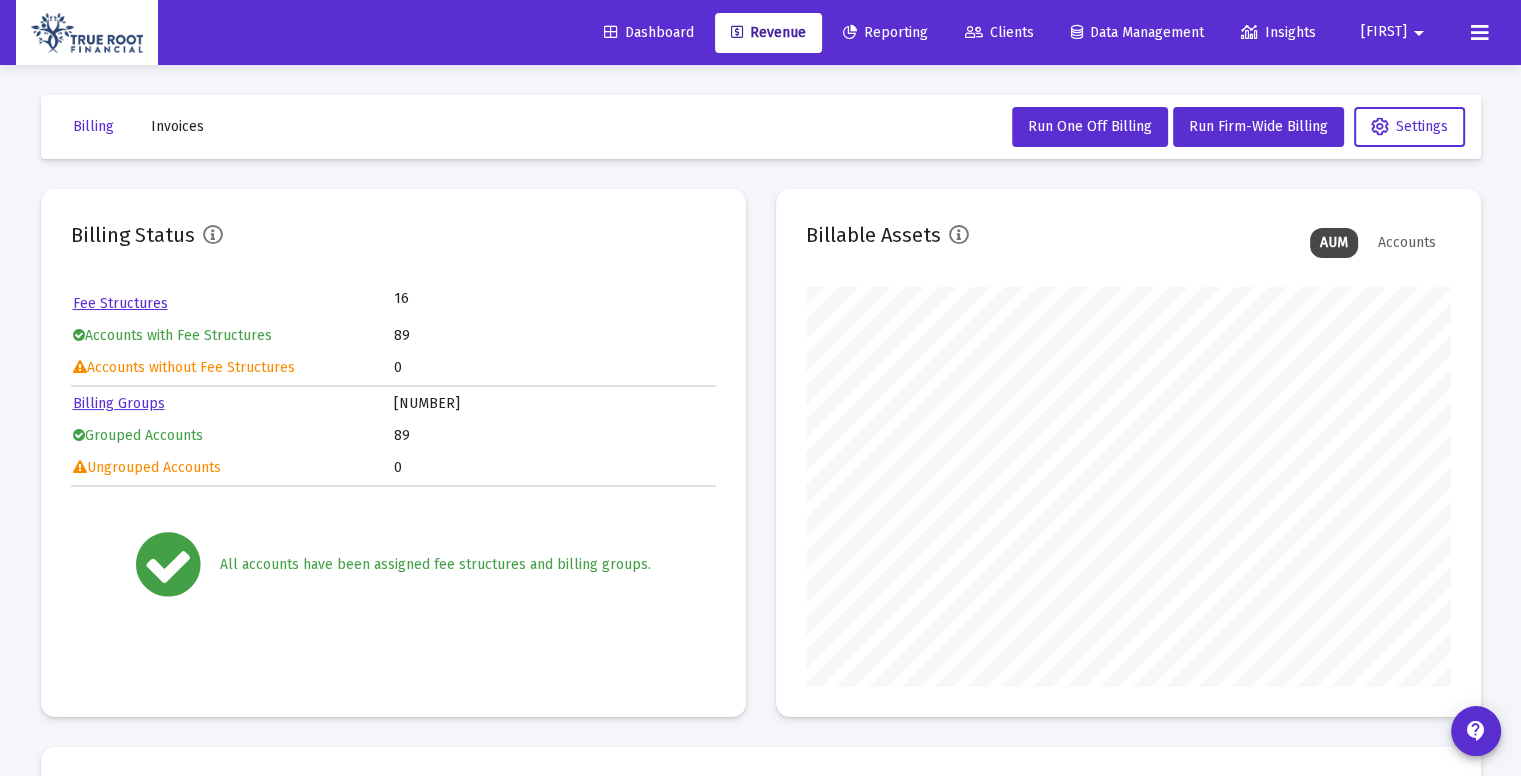 scroll, scrollTop: 999600, scrollLeft: 999355, axis: both 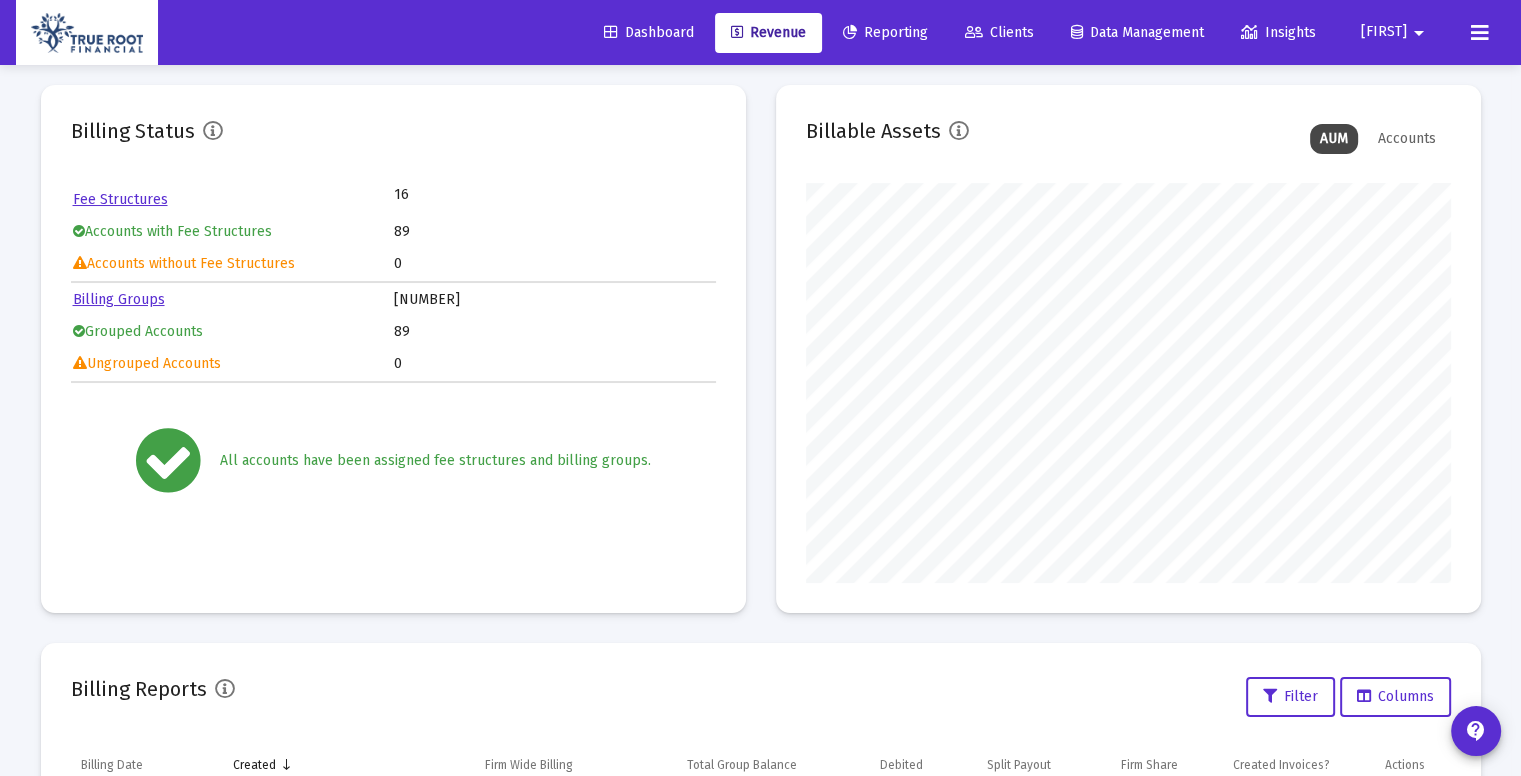 click on "Fee Structures" 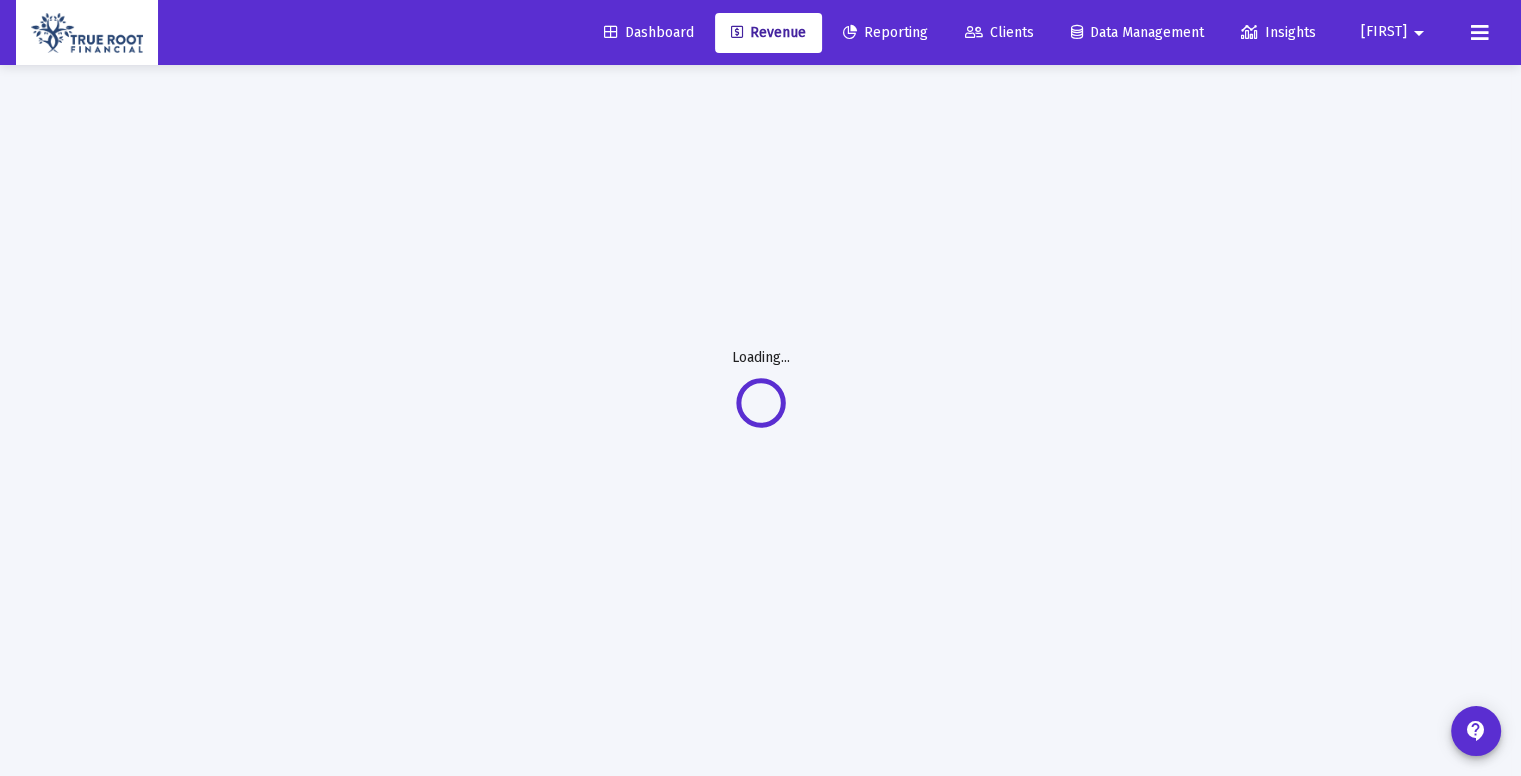 scroll, scrollTop: 64, scrollLeft: 0, axis: vertical 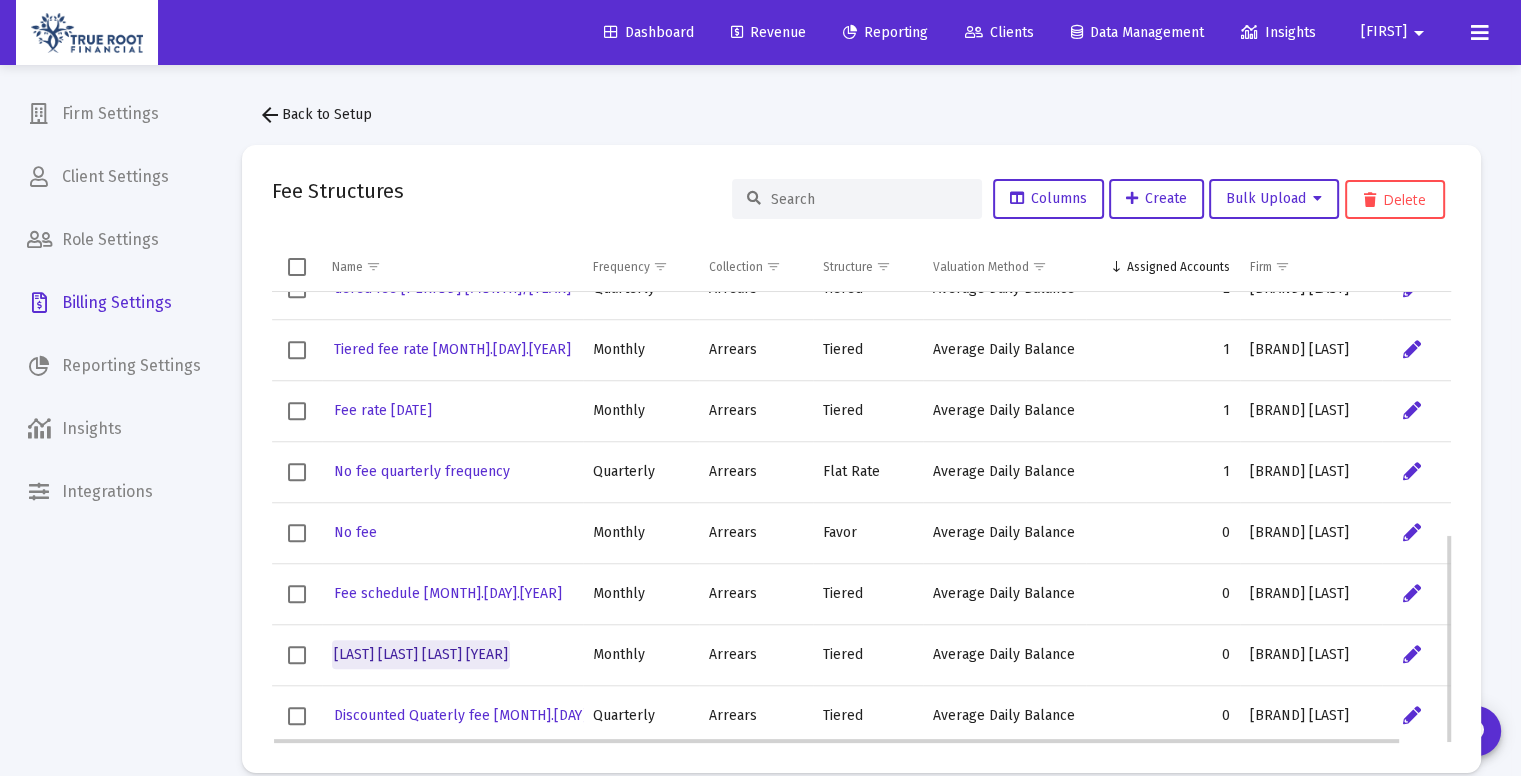 click on "New investment only Tiered fee 2025" 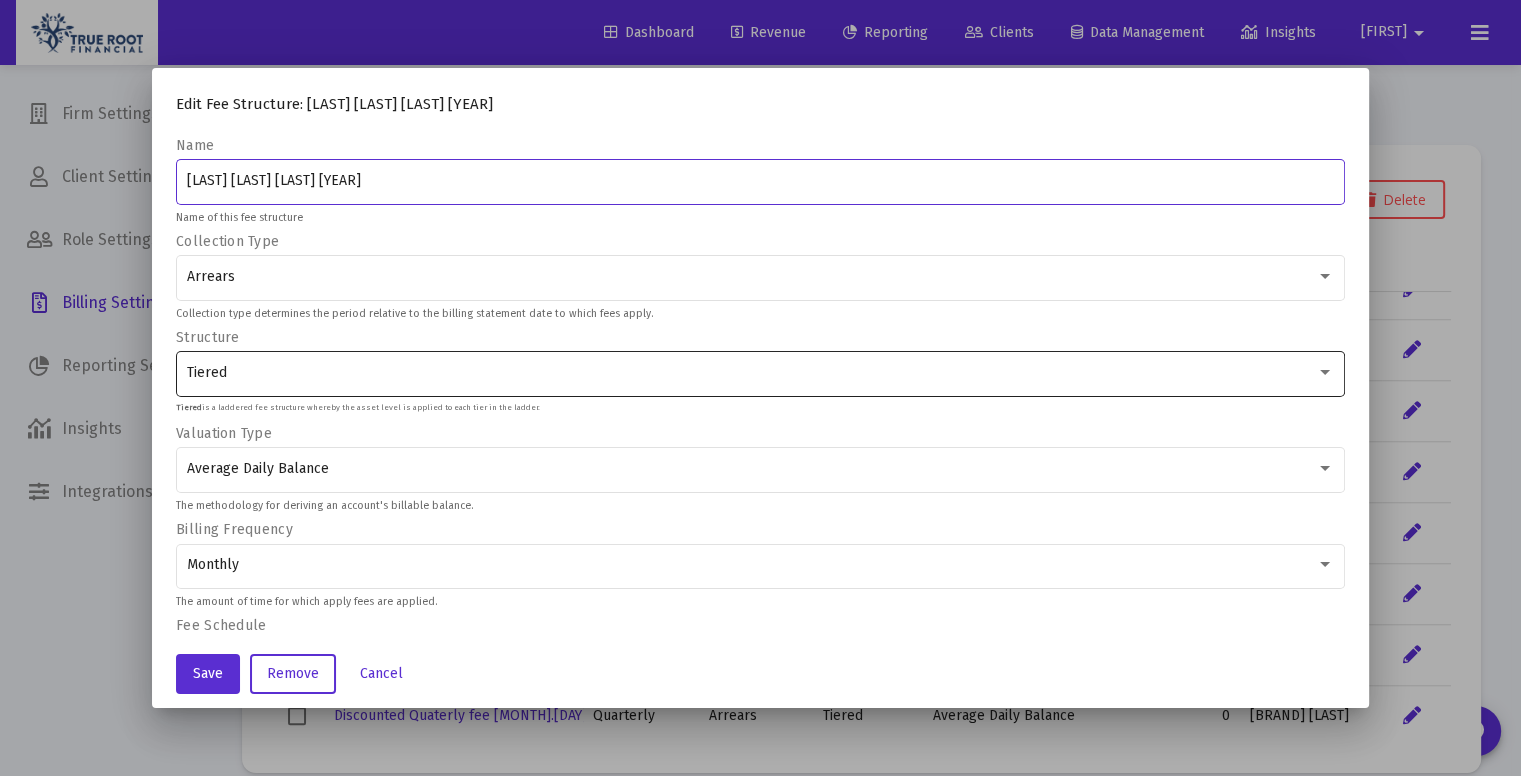 scroll, scrollTop: 371, scrollLeft: 0, axis: vertical 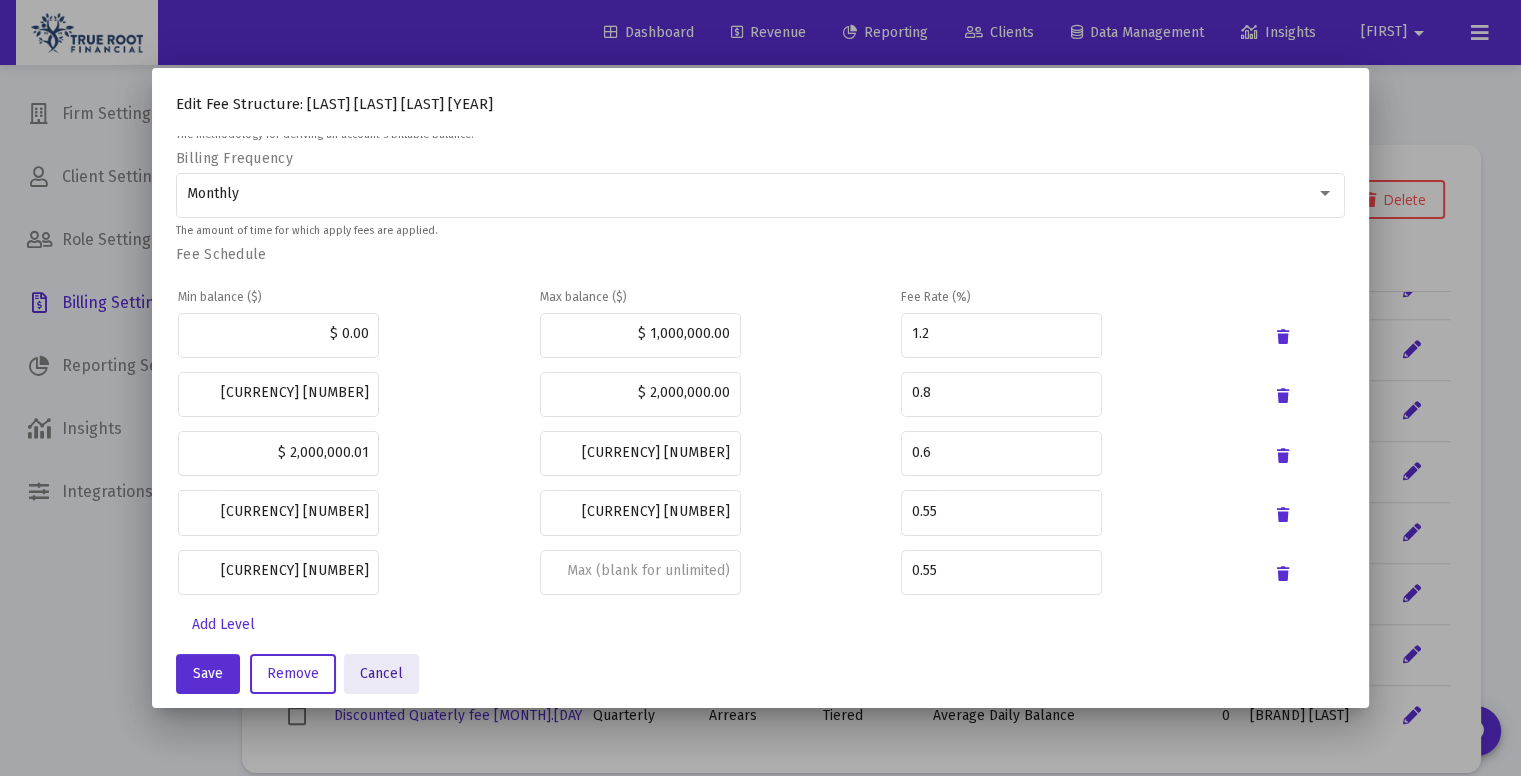 click on "Cancel" 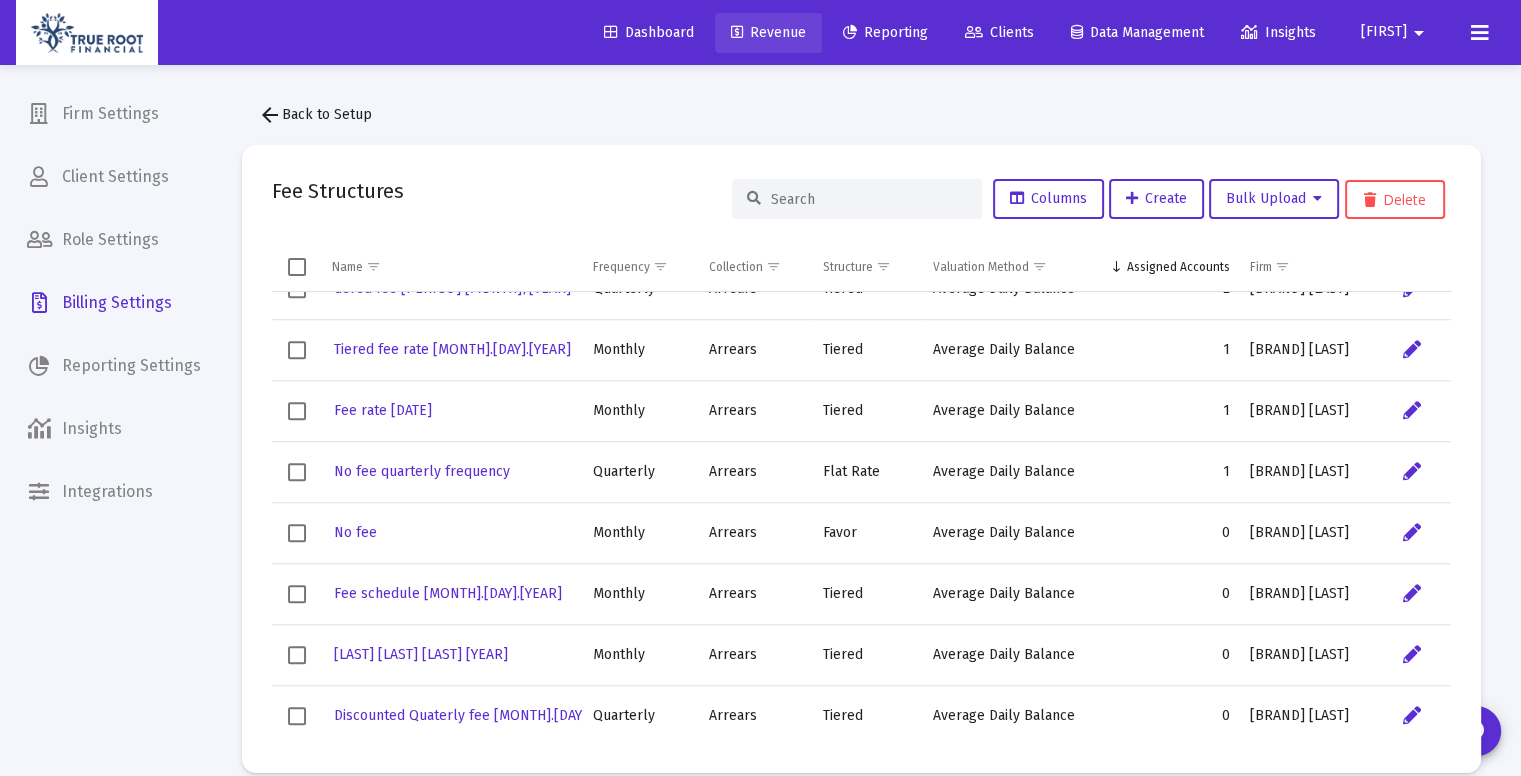 click on "Revenue" 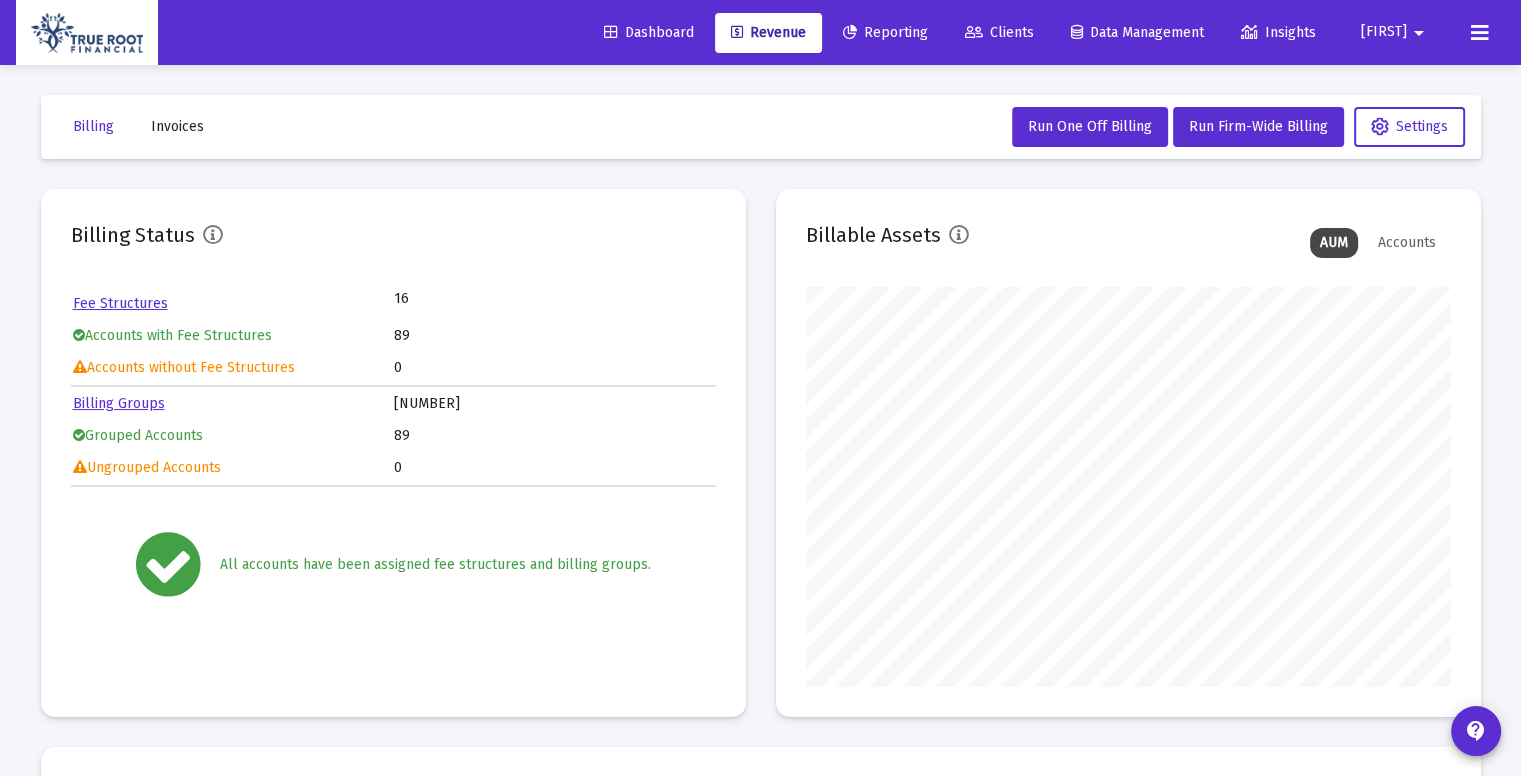 scroll, scrollTop: 999600, scrollLeft: 999355, axis: both 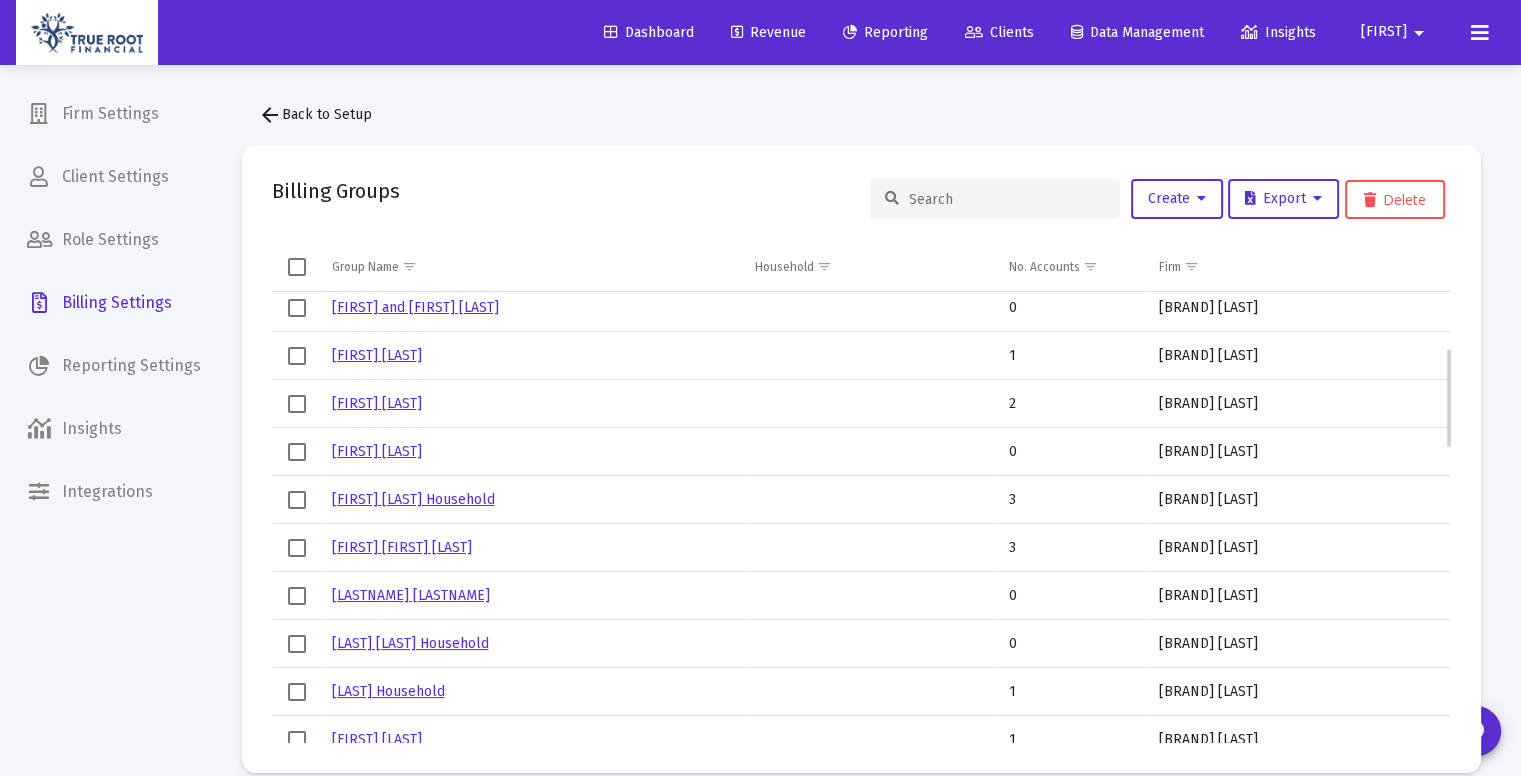 click on "[FIRST] & [LAST]" at bounding box center [402, 547] 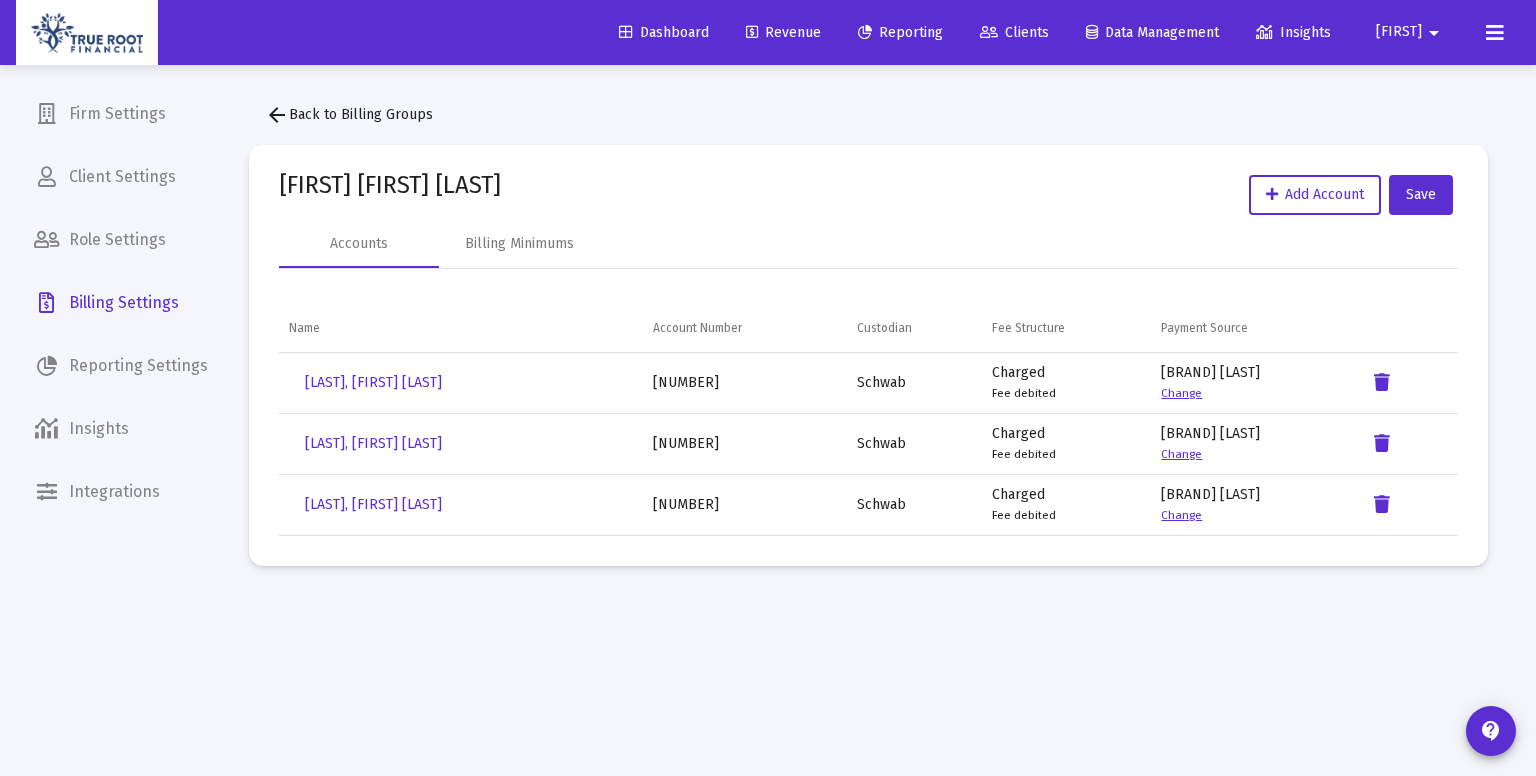 click on "Change" at bounding box center (1181, 393) 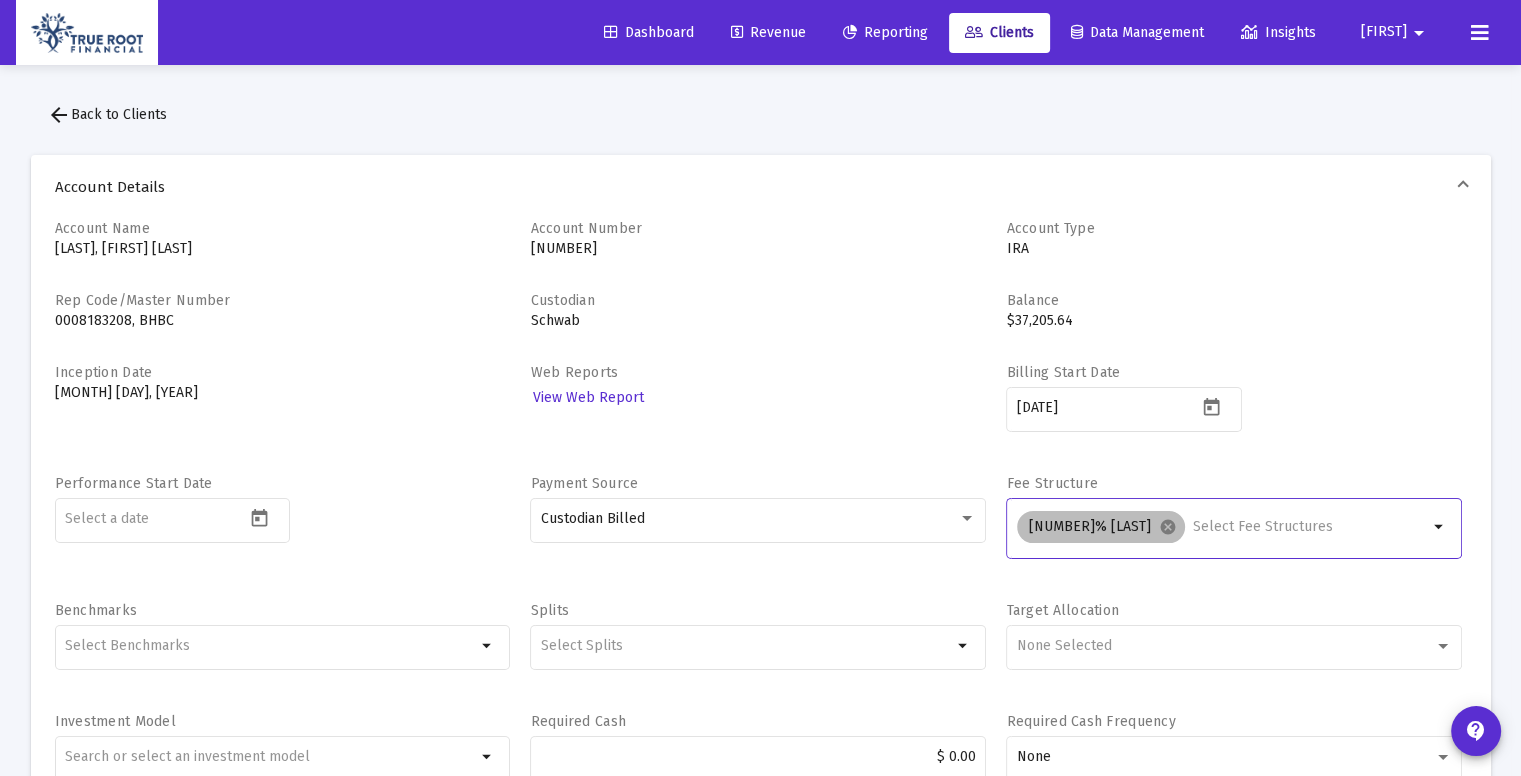 click on "1% fee  cancel" at bounding box center [1222, 527] 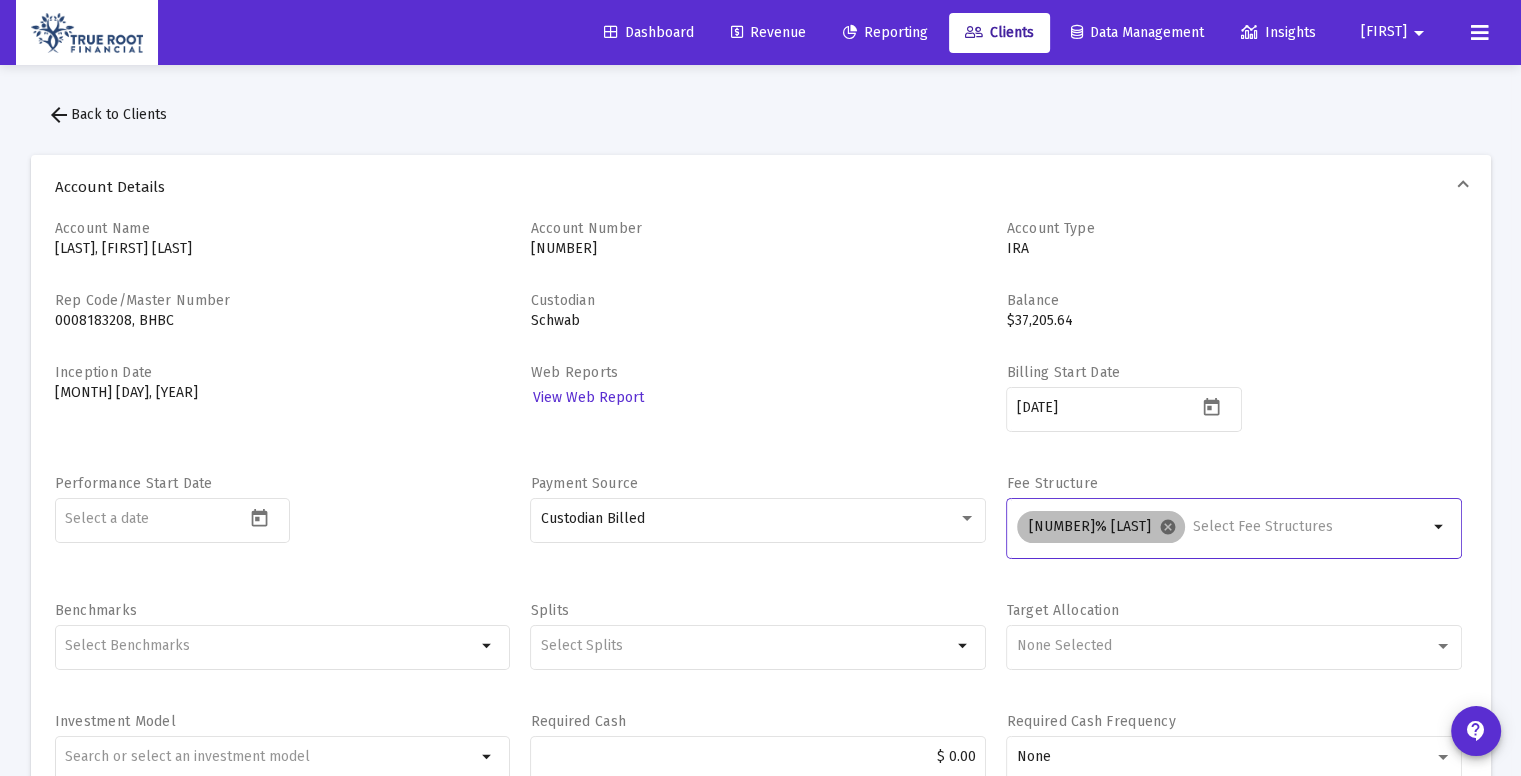 click on "cancel" at bounding box center (1168, 527) 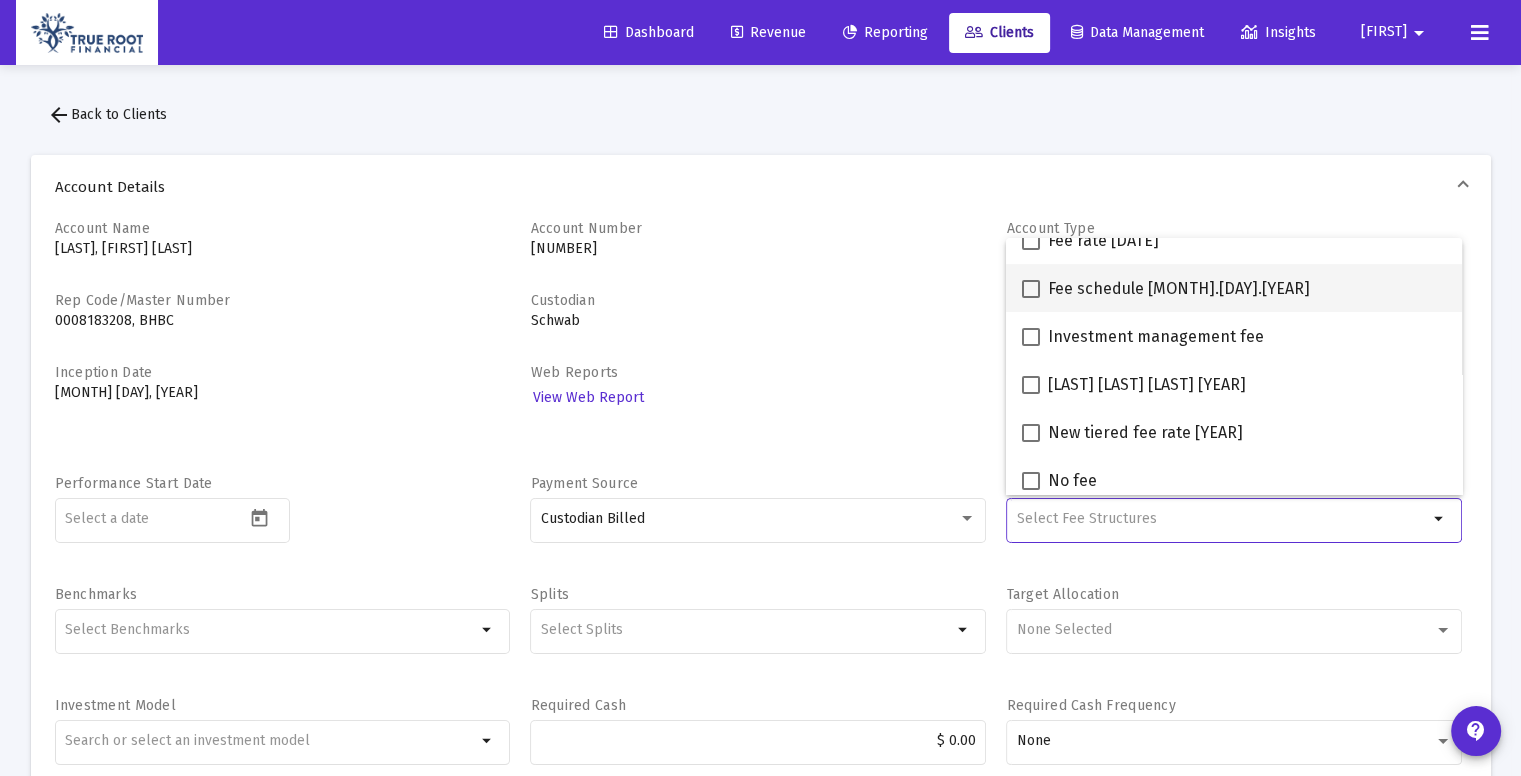 scroll, scrollTop: 116, scrollLeft: 0, axis: vertical 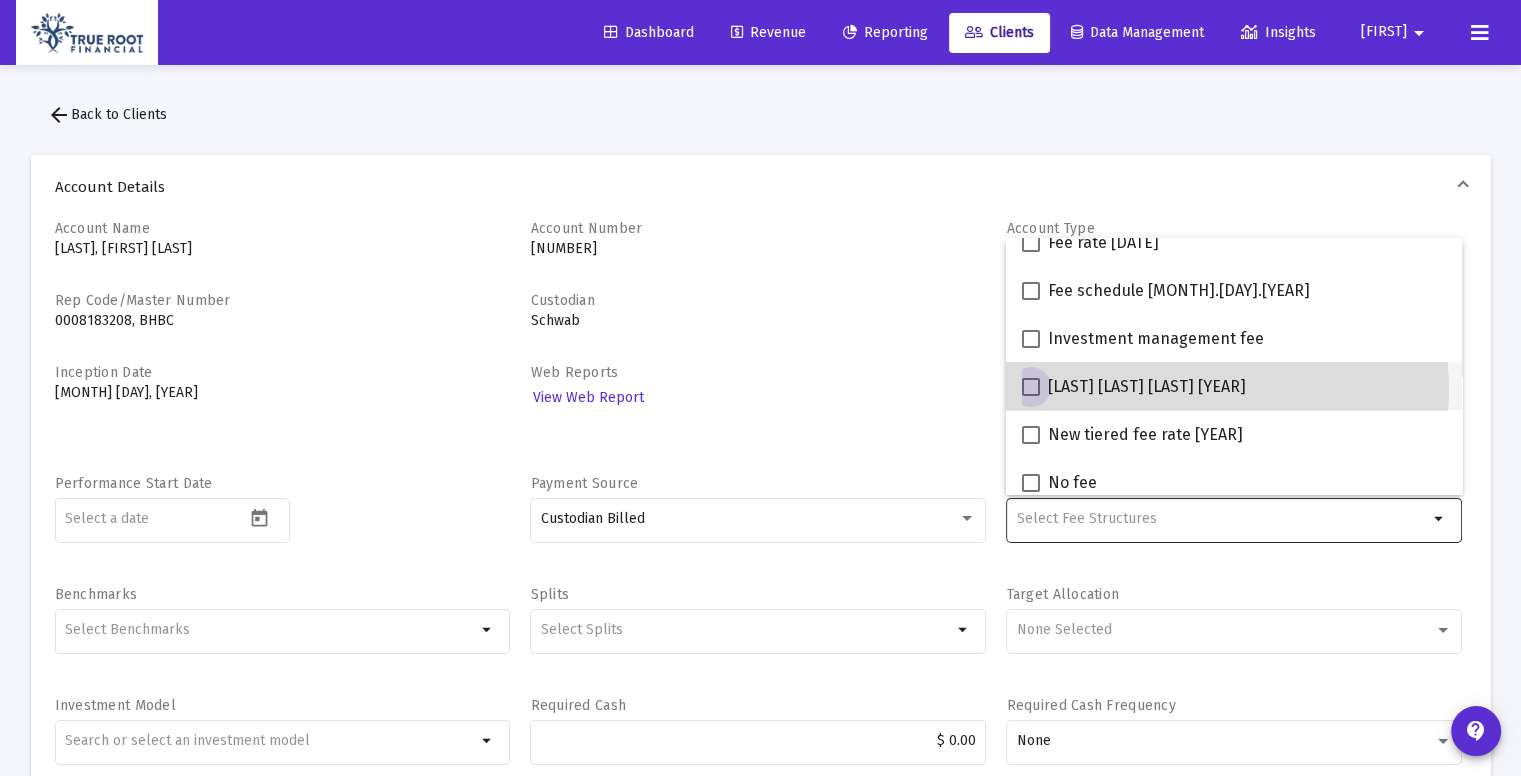 click on "New investment only Tiered fee 2025" at bounding box center [1147, 387] 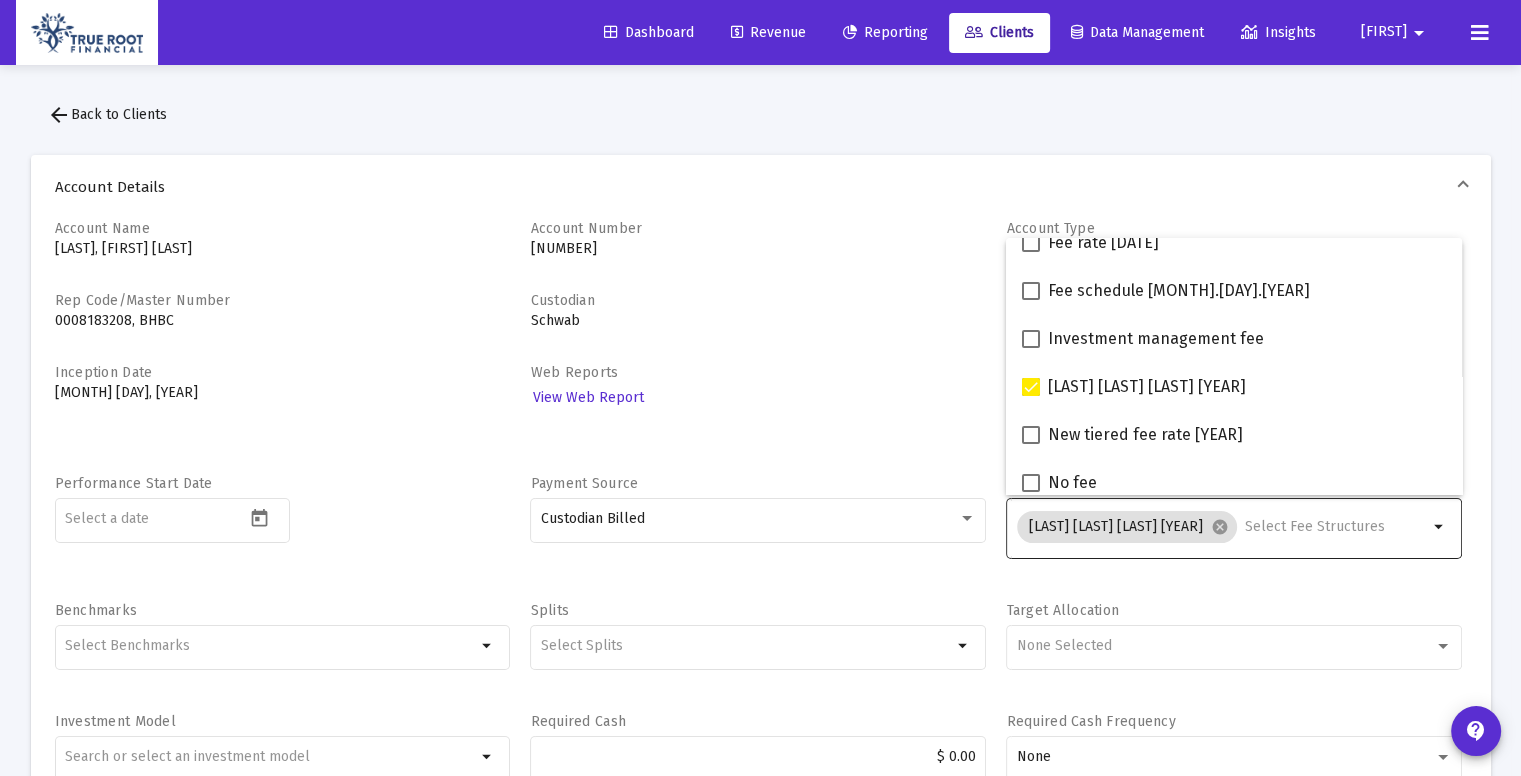 click on "Web Reports View Web Report" at bounding box center (758, 408) 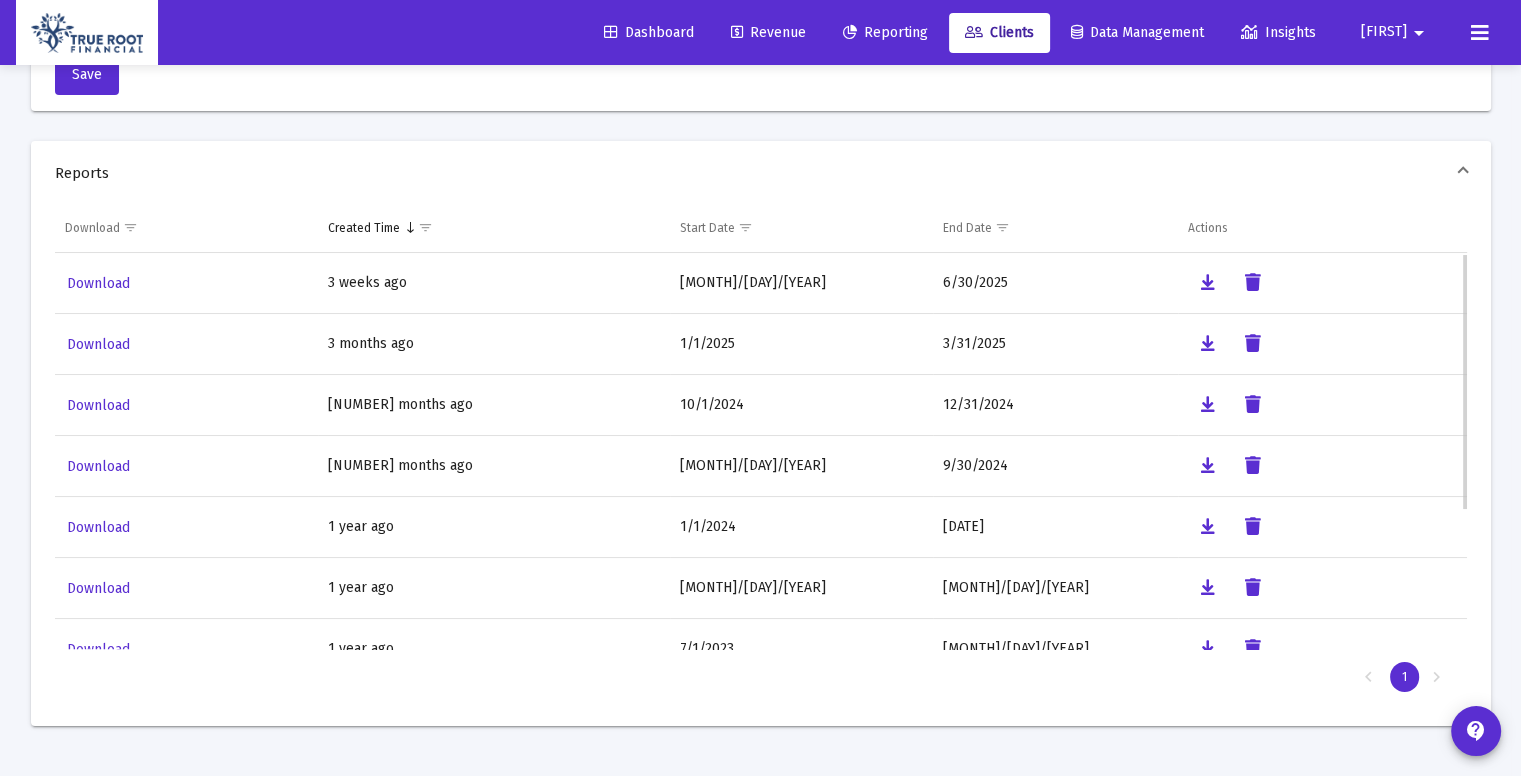 scroll, scrollTop: 1468, scrollLeft: 0, axis: vertical 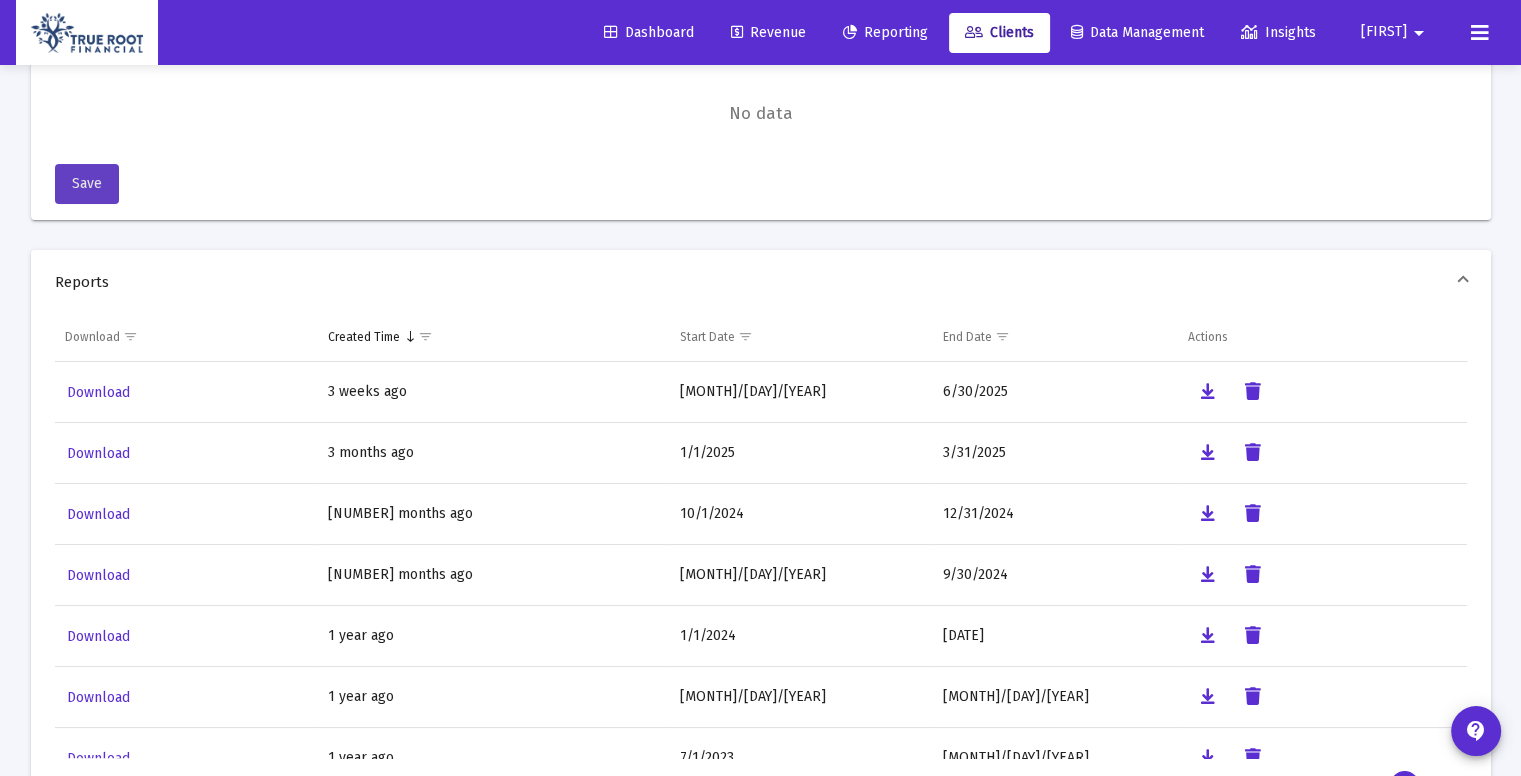 click on "Save" 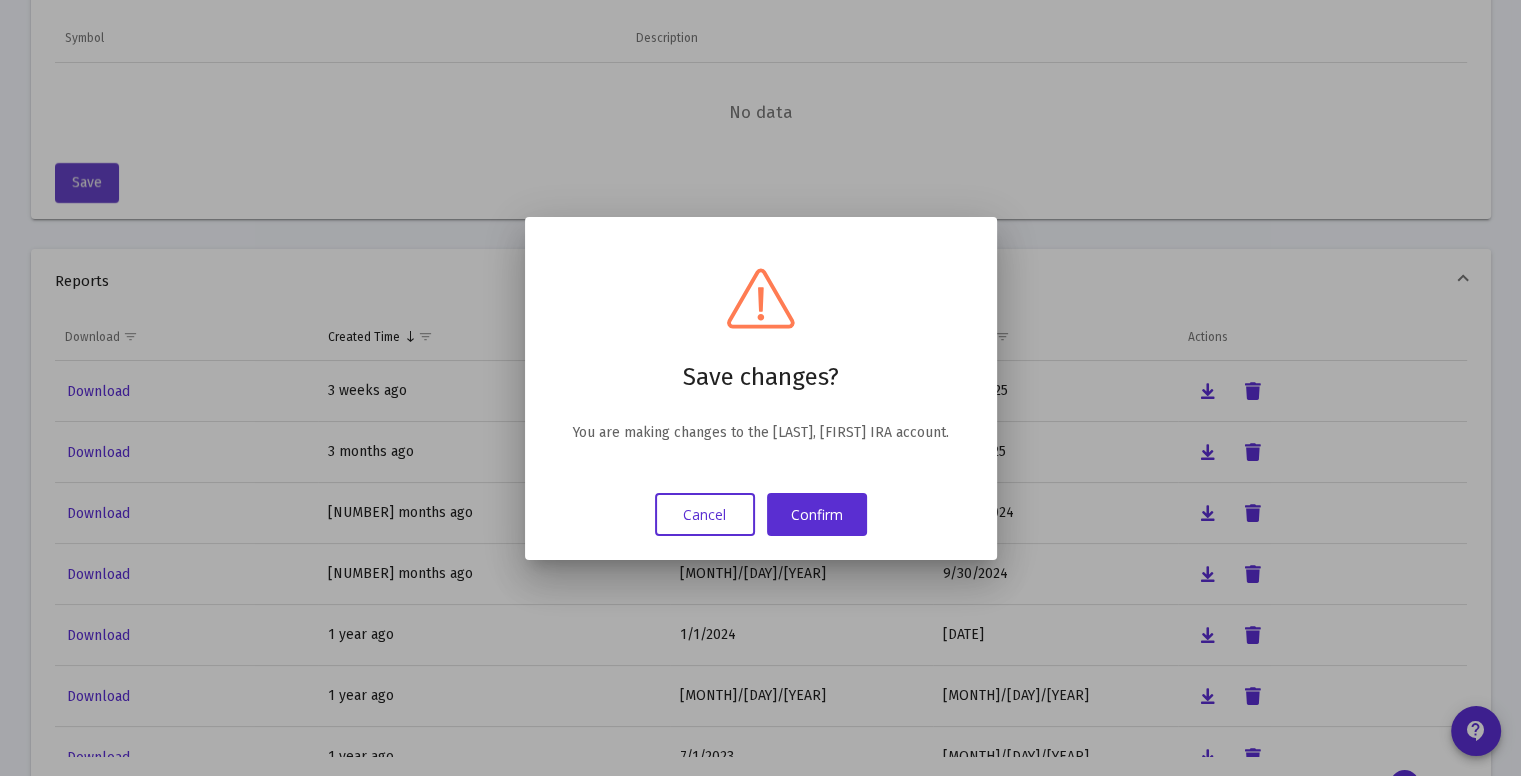 scroll, scrollTop: 0, scrollLeft: 0, axis: both 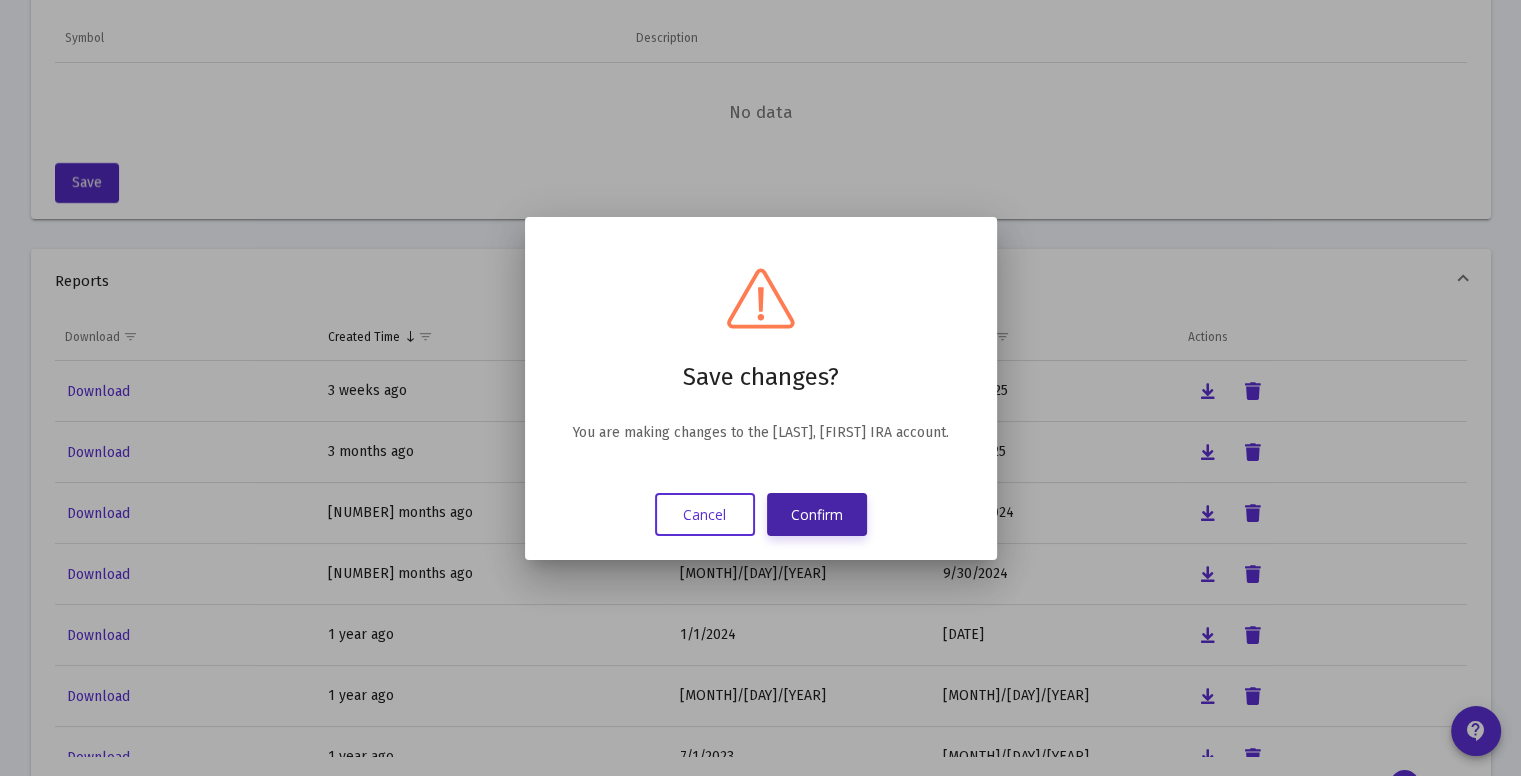 click on "Confirm" at bounding box center (817, 514) 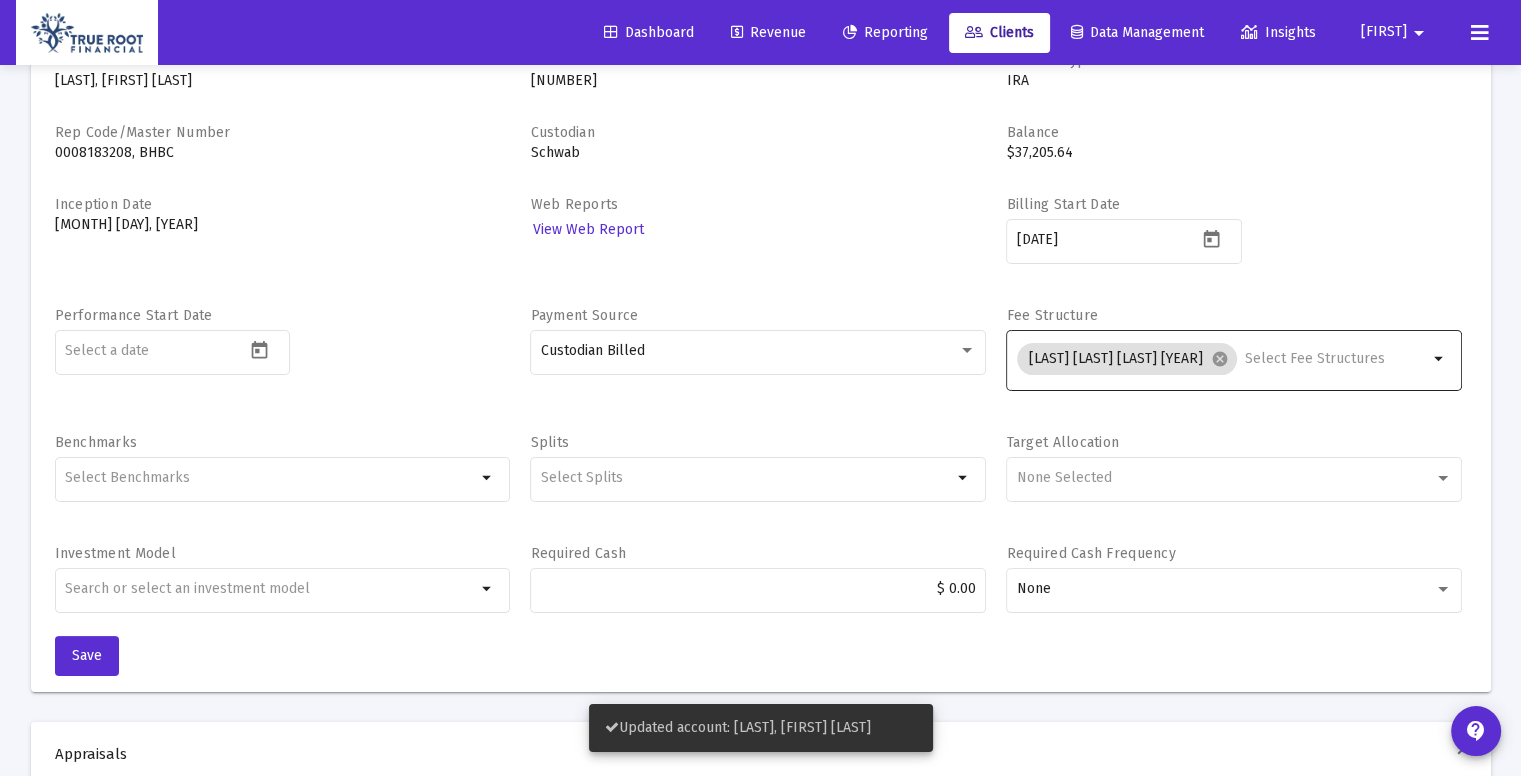 scroll, scrollTop: 0, scrollLeft: 0, axis: both 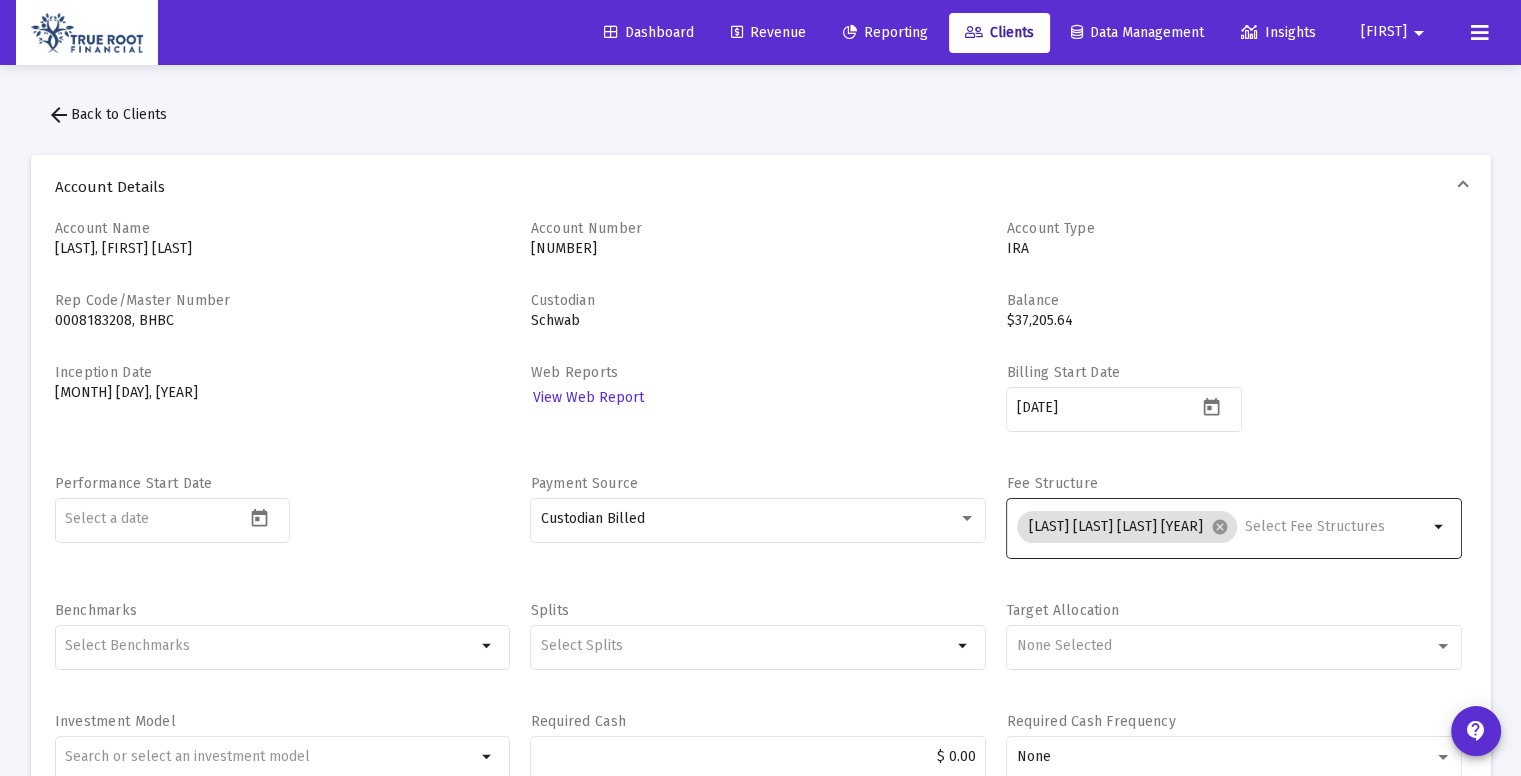 click on "arrow_back" 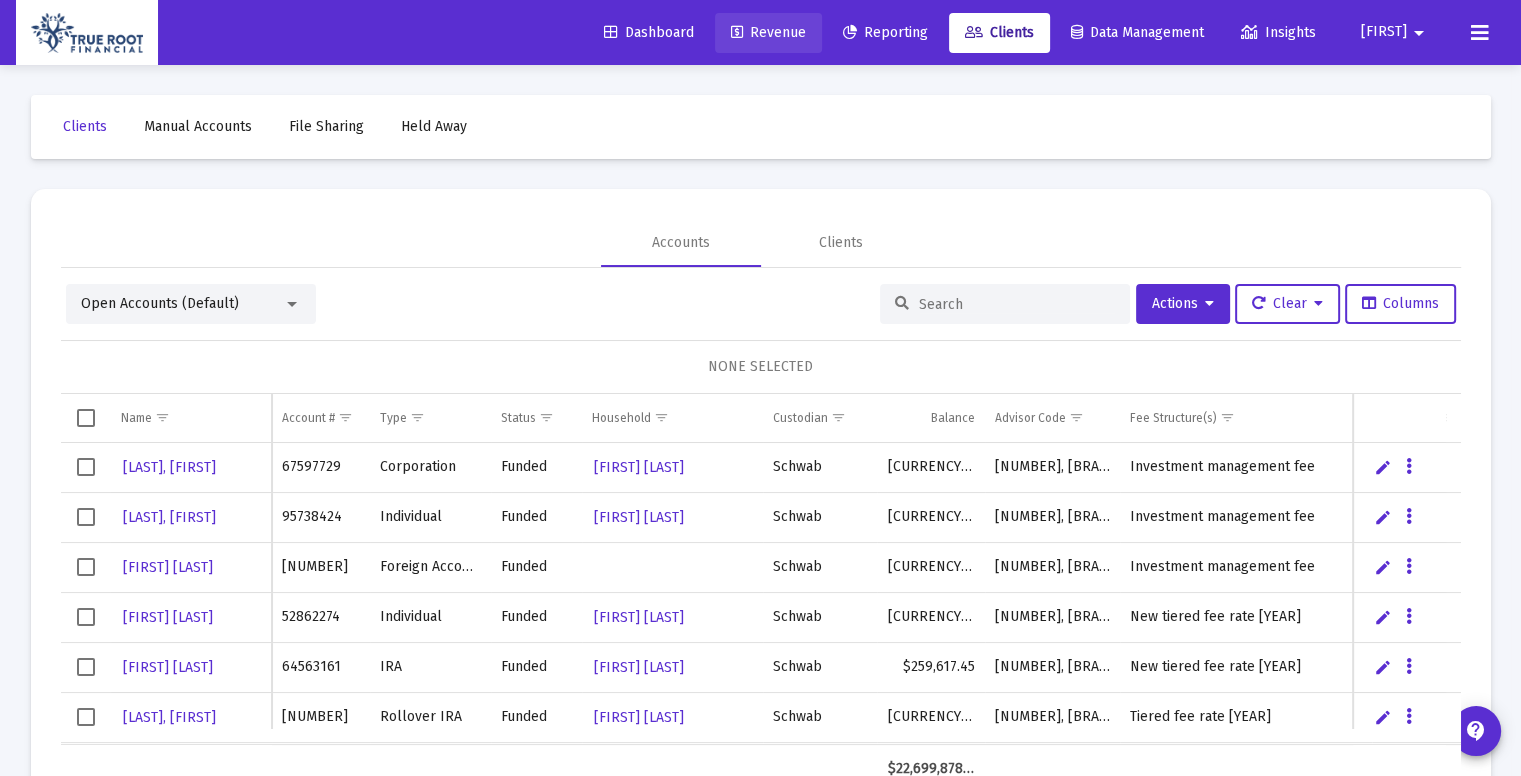 click on "Revenue" 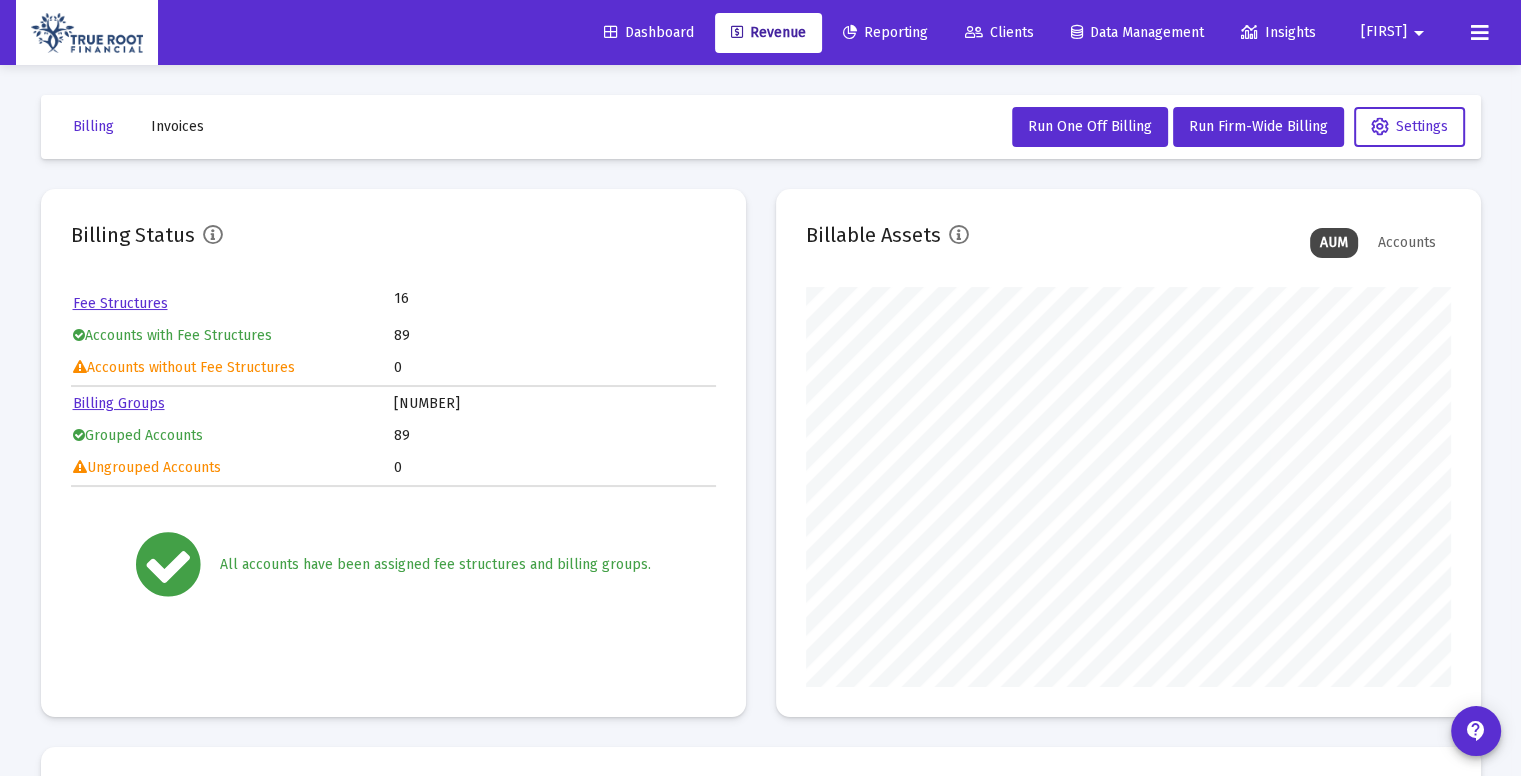 scroll, scrollTop: 999600, scrollLeft: 999355, axis: both 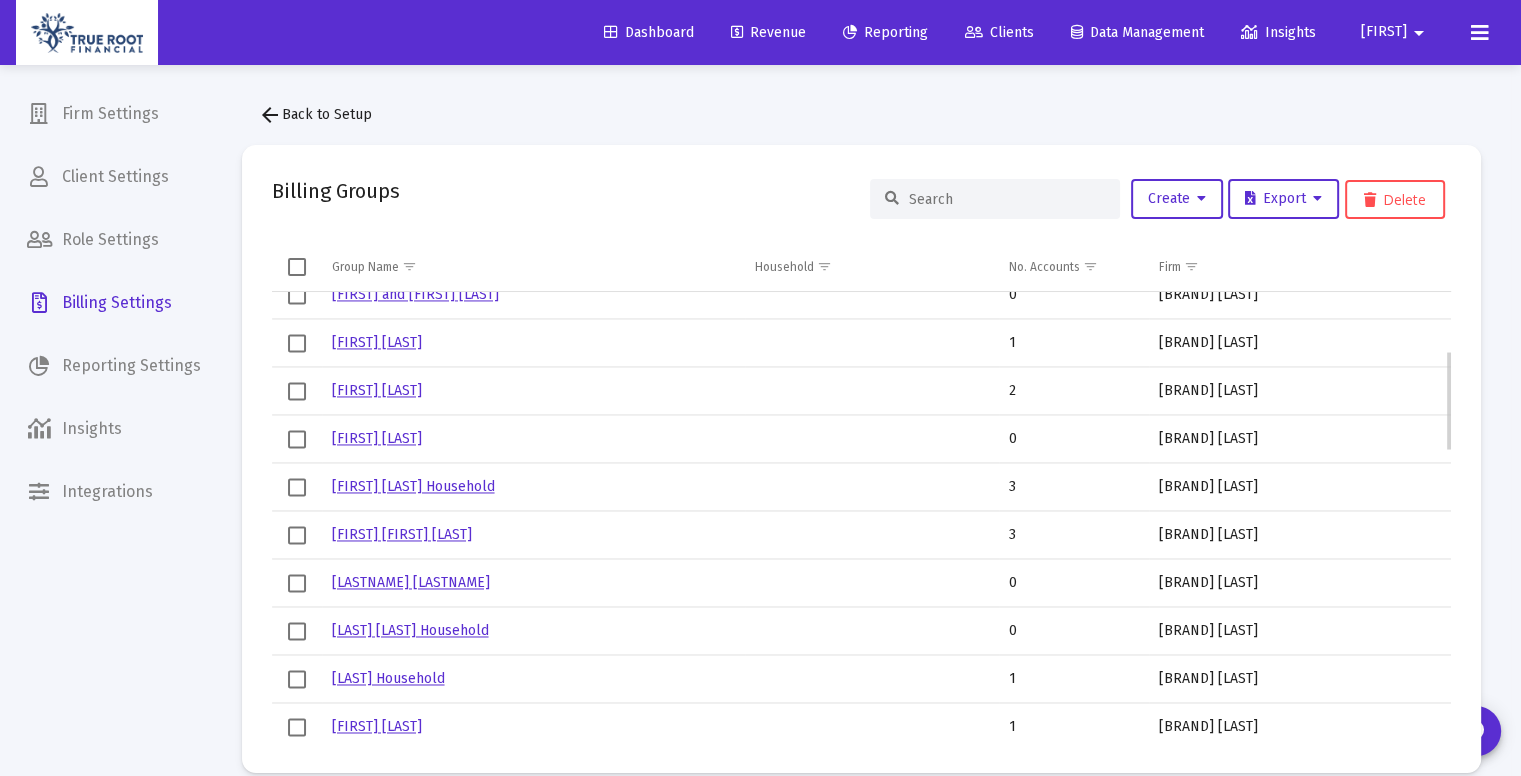 click on "[FIRST] & [LAST]" at bounding box center [402, 534] 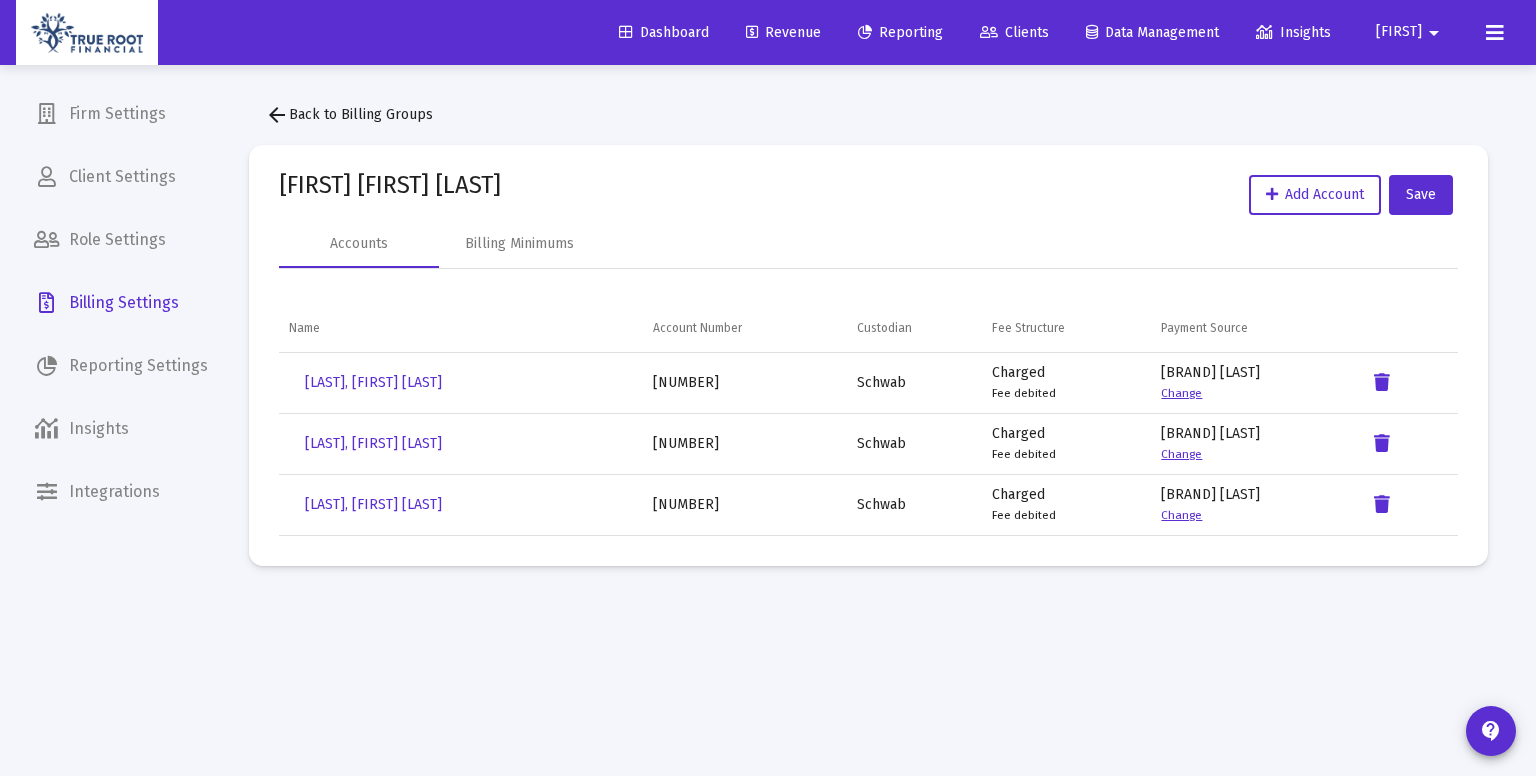 click on "Change" at bounding box center (1181, 454) 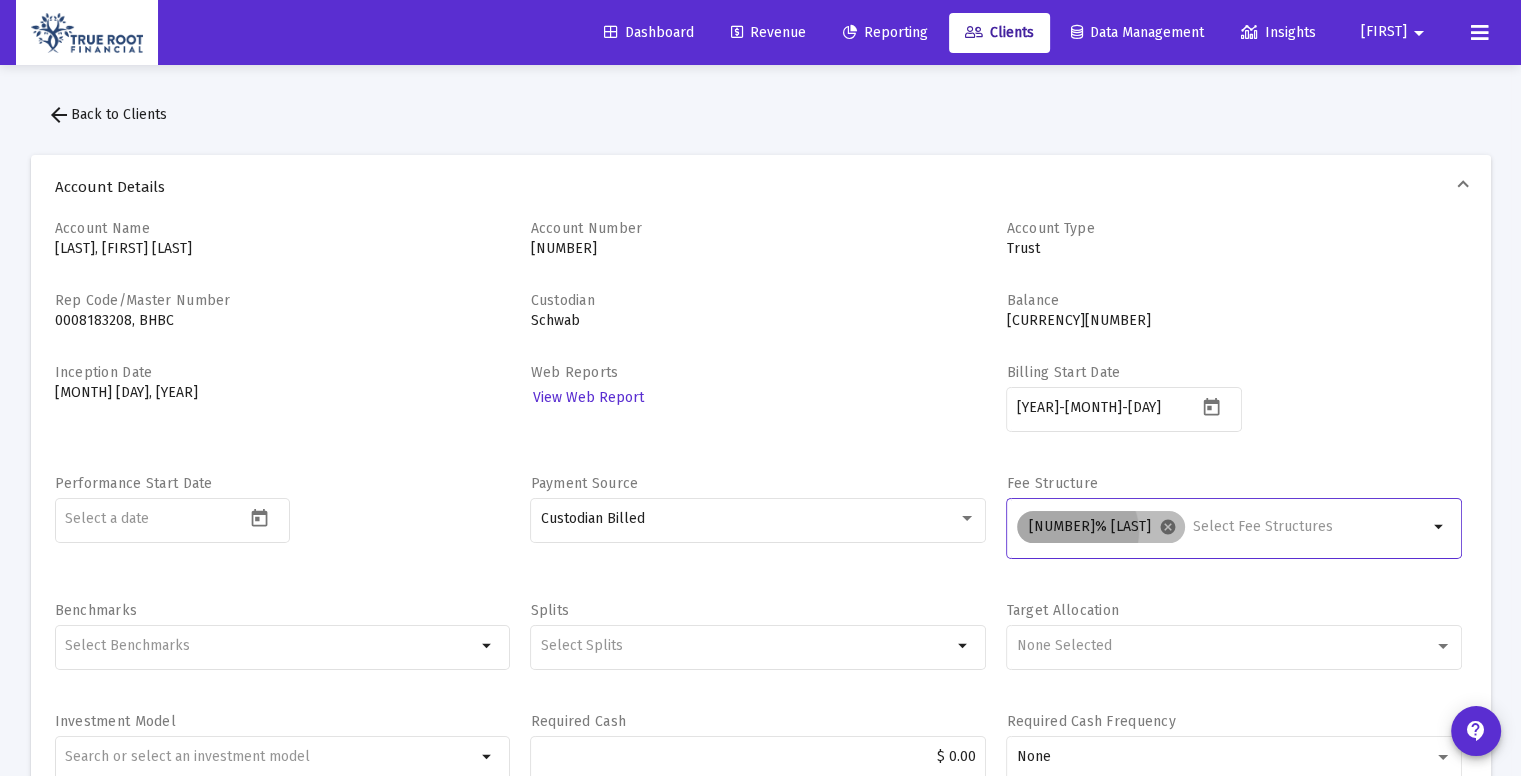 drag, startPoint x: 1076, startPoint y: 531, endPoint x: 1088, endPoint y: 529, distance: 12.165525 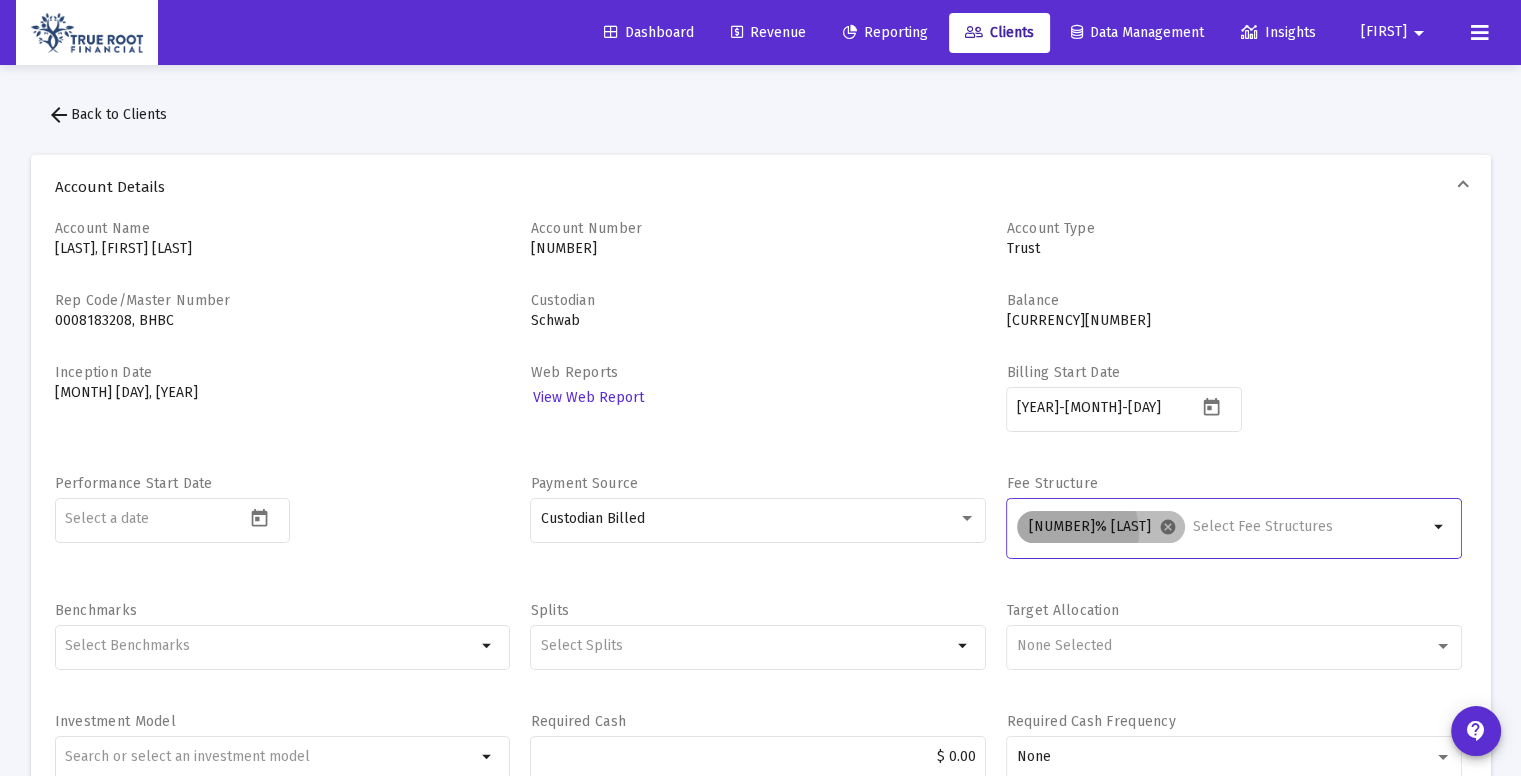click on "1% fee  cancel" at bounding box center [1101, 527] 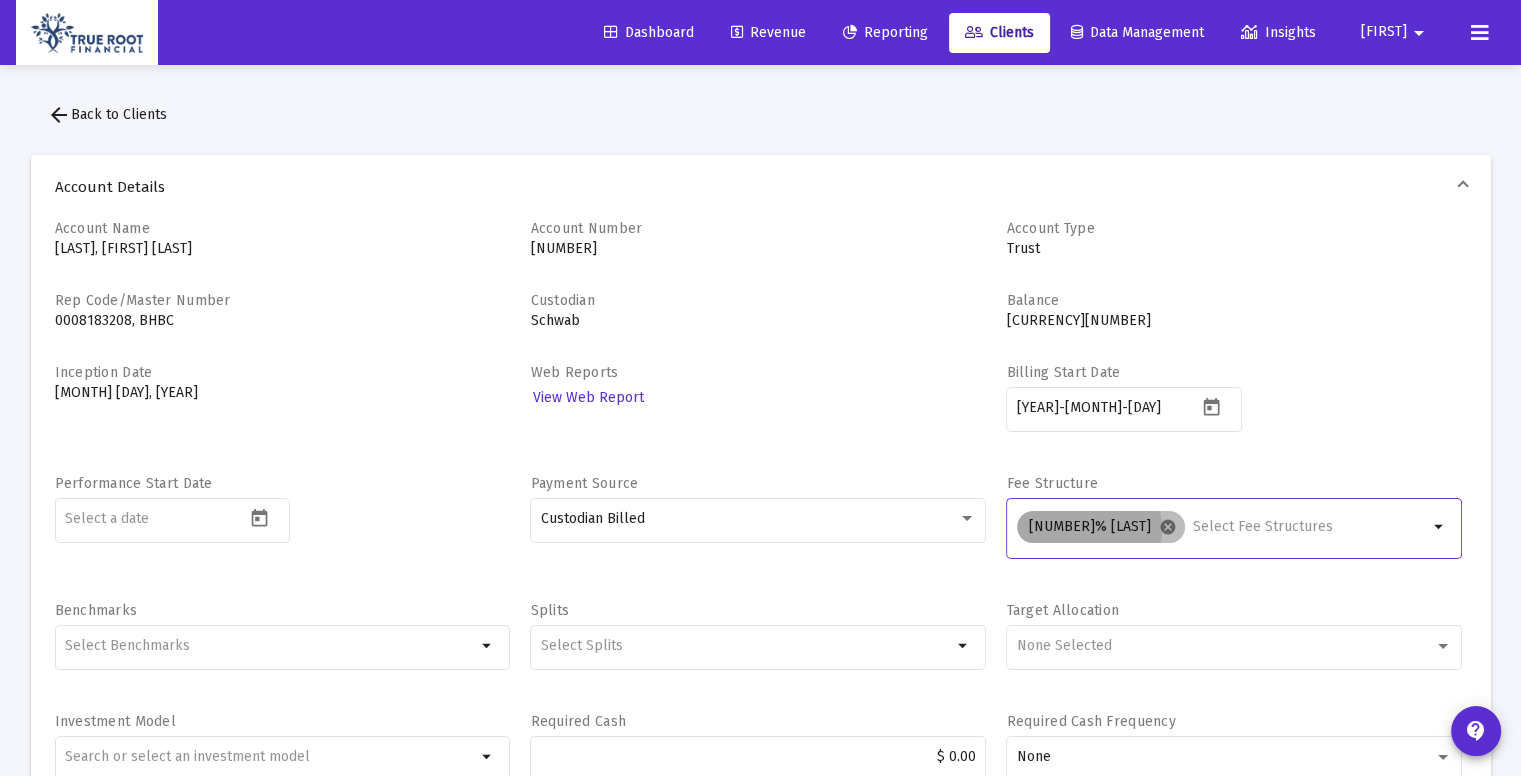click on "cancel" at bounding box center (1168, 527) 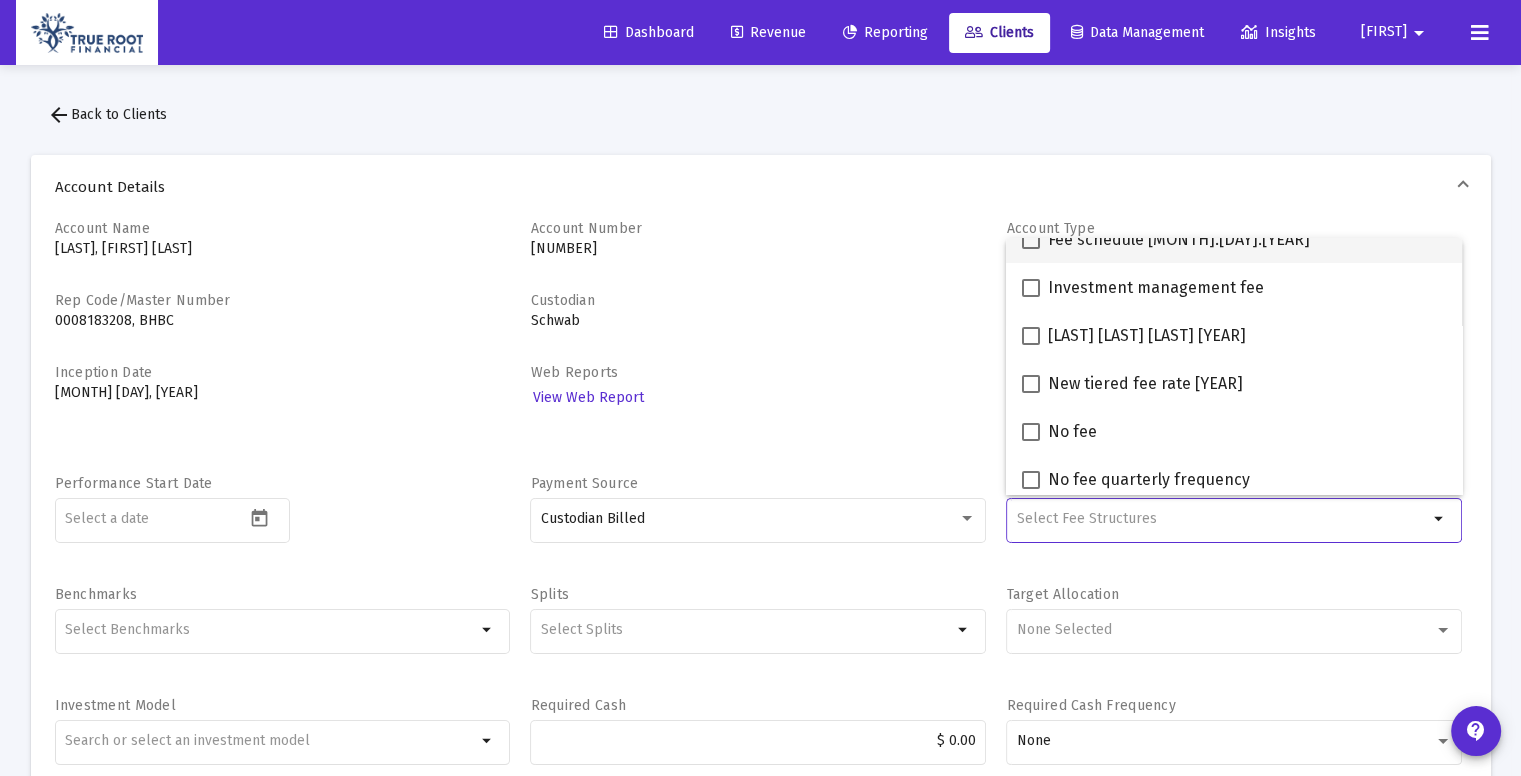 scroll, scrollTop: 175, scrollLeft: 0, axis: vertical 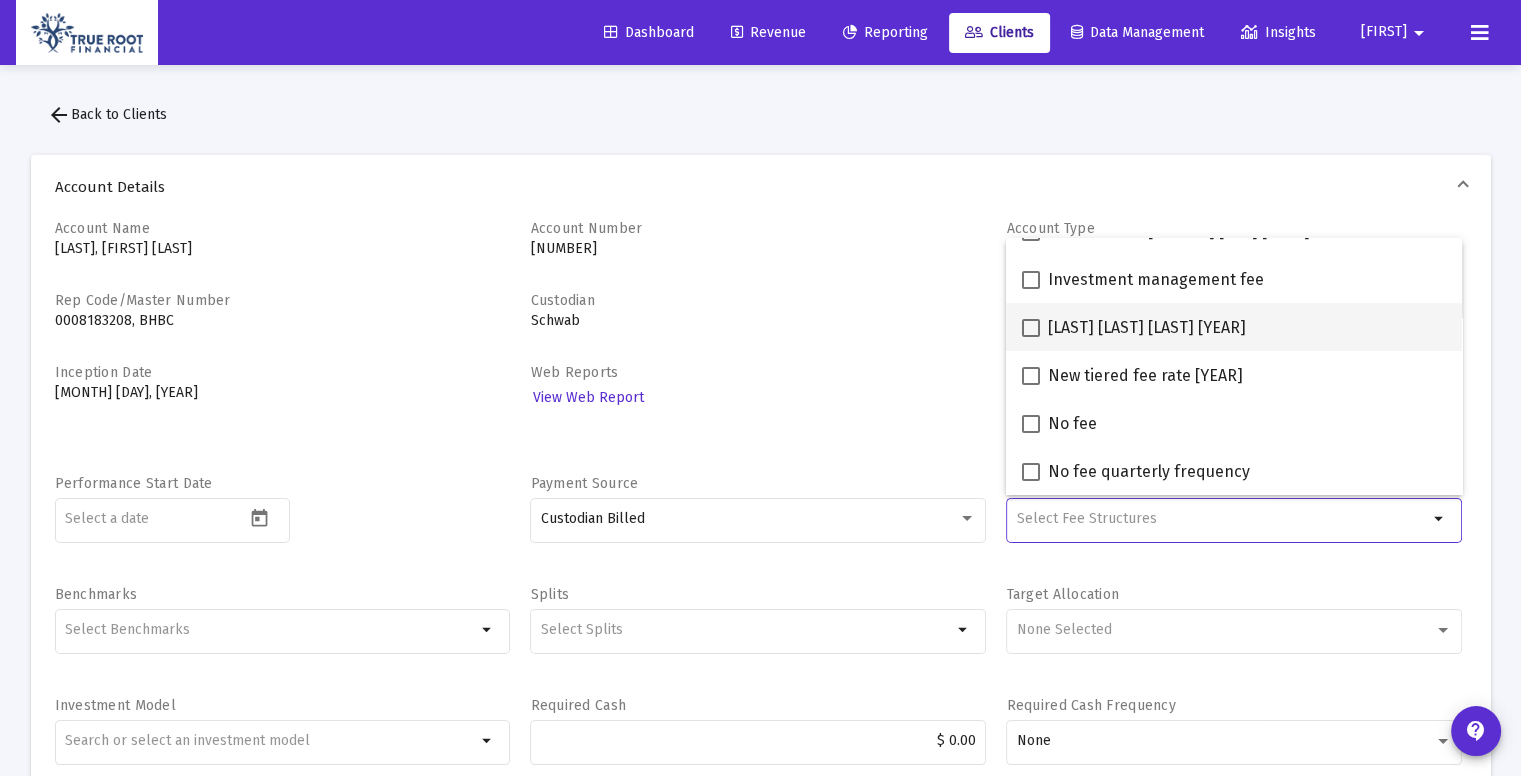 click on "New investment only Tiered fee 2025" at bounding box center [1147, 328] 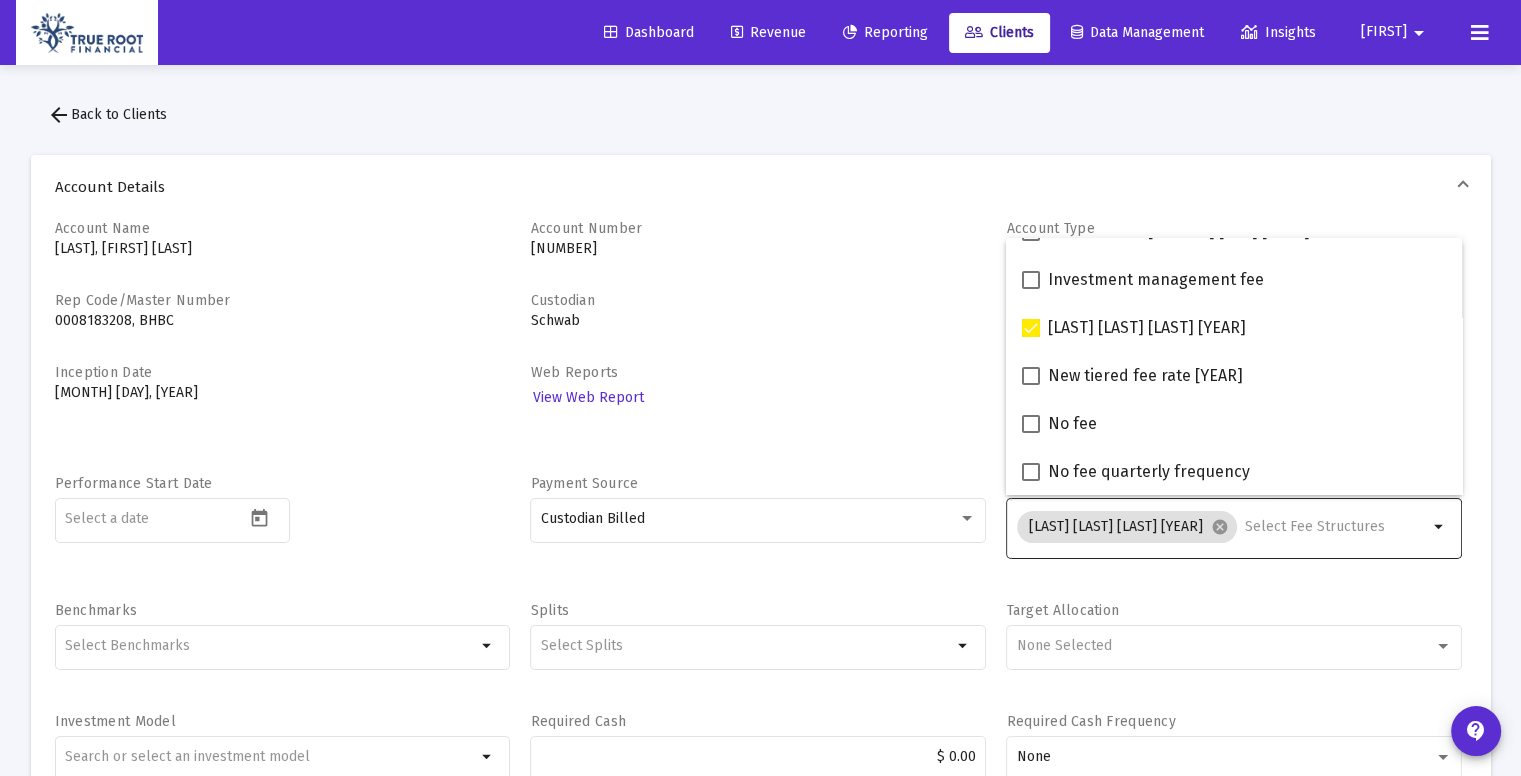 click on "Payment Source Custodian Billed" at bounding box center [758, 527] 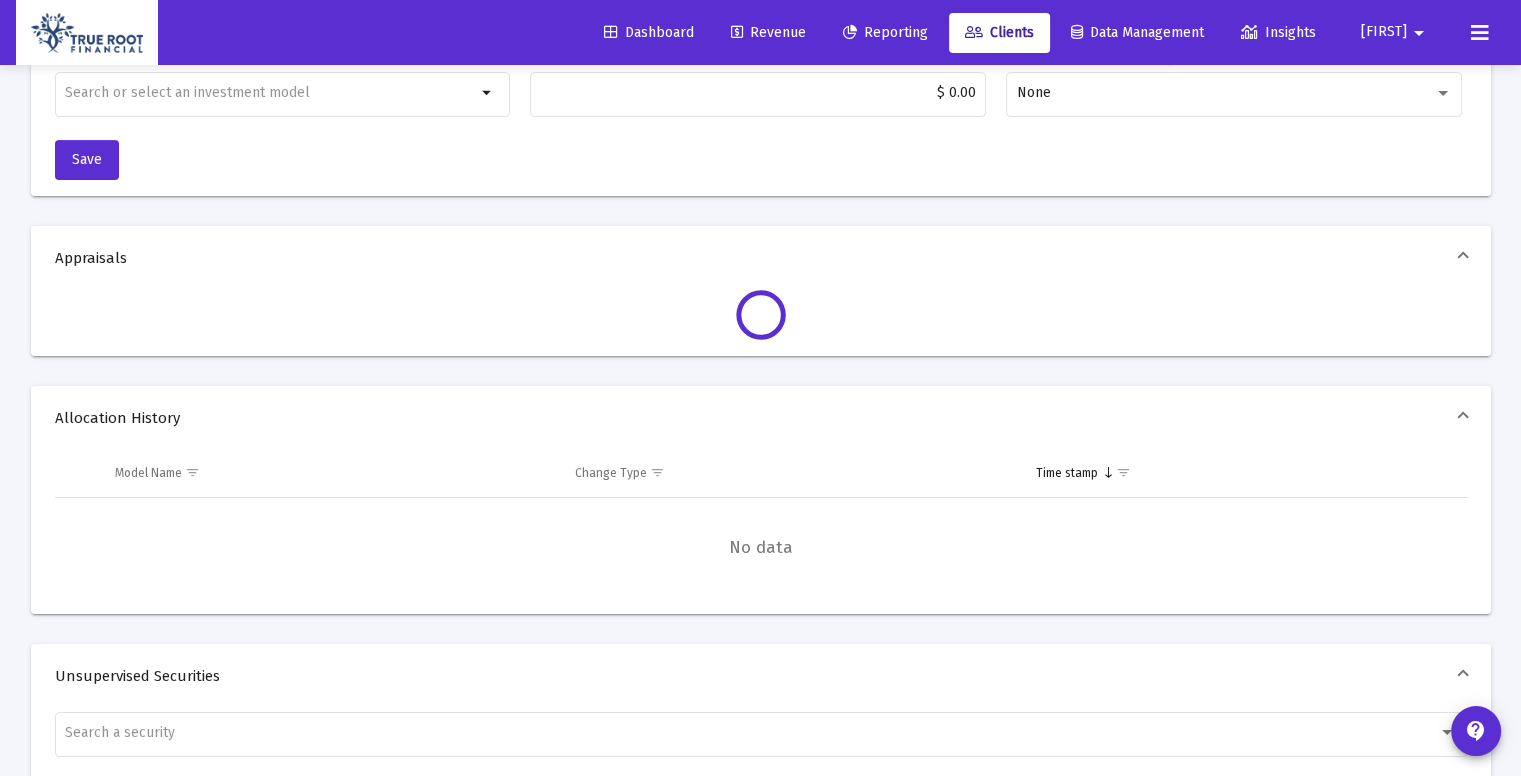 scroll, scrollTop: 667, scrollLeft: 0, axis: vertical 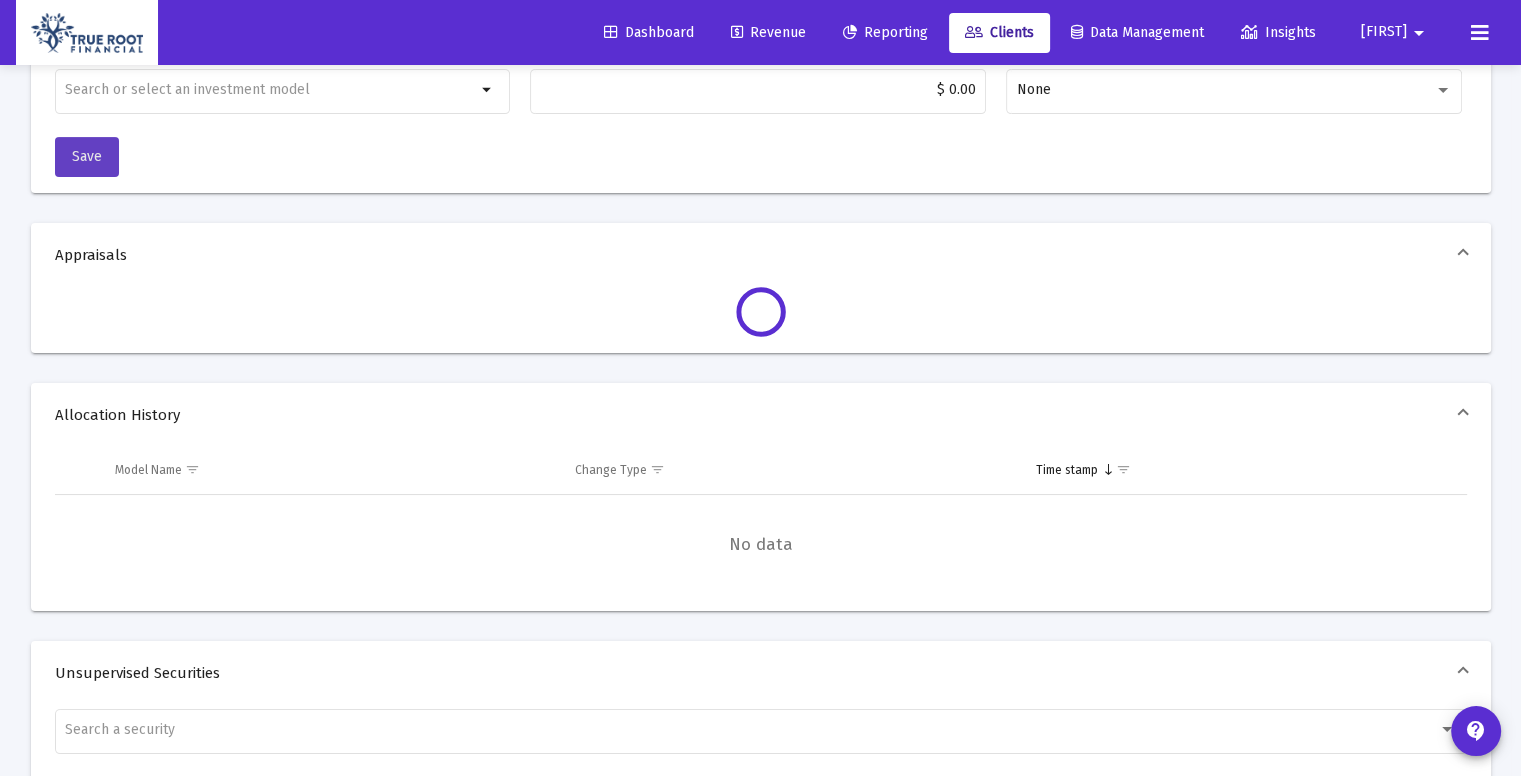 click on "Save" at bounding box center (87, 157) 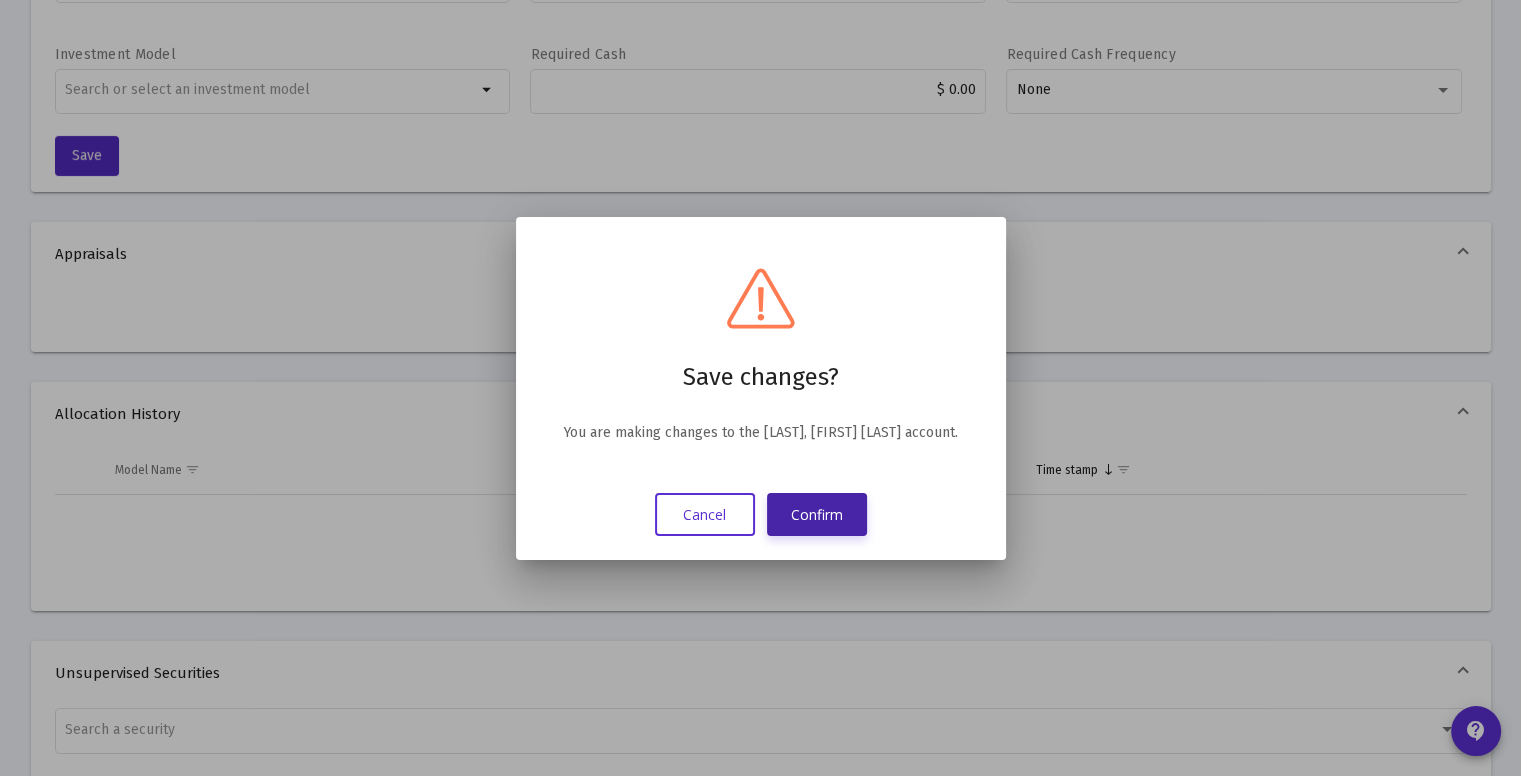 click on "Confirm" at bounding box center (817, 514) 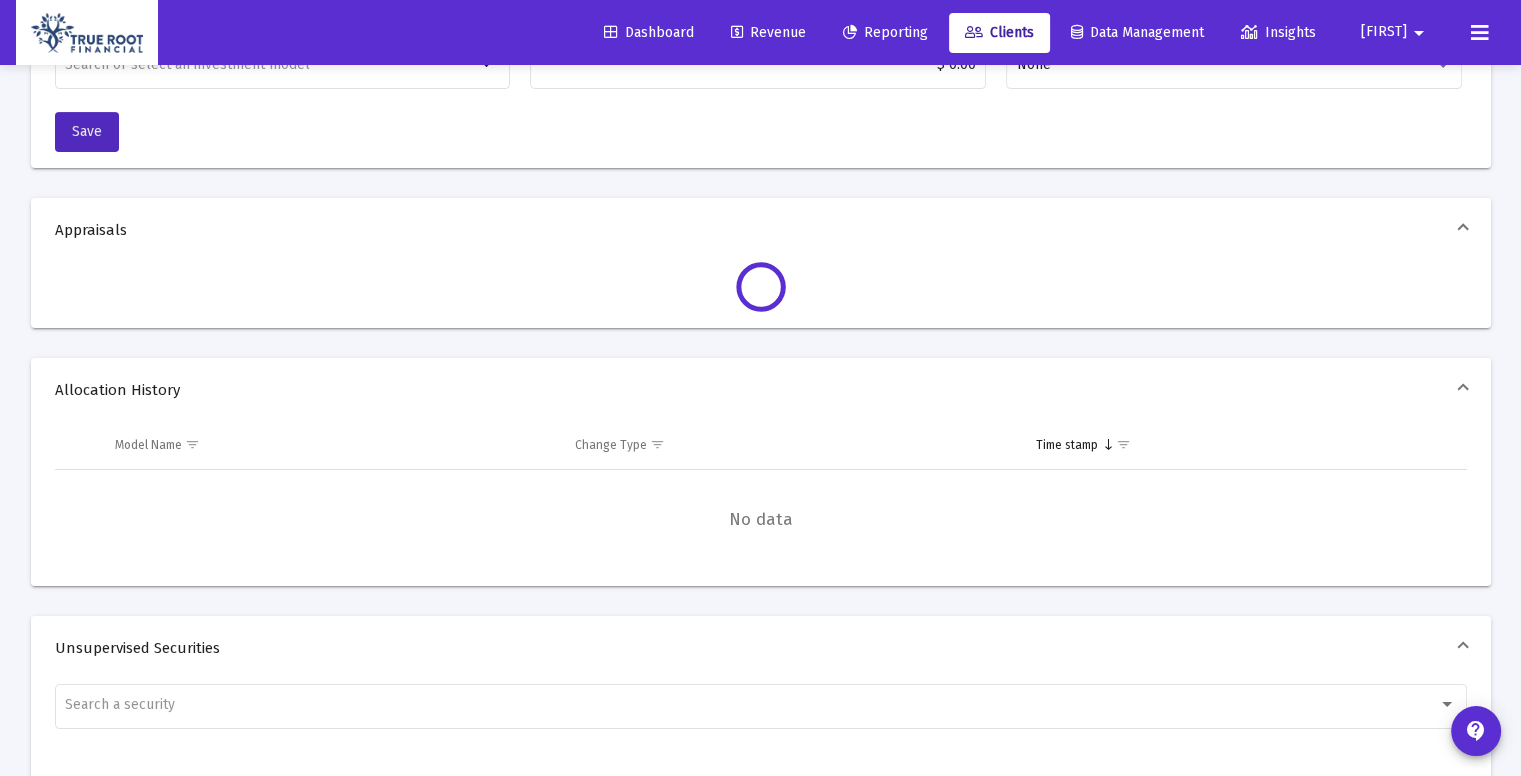 scroll, scrollTop: 0, scrollLeft: 0, axis: both 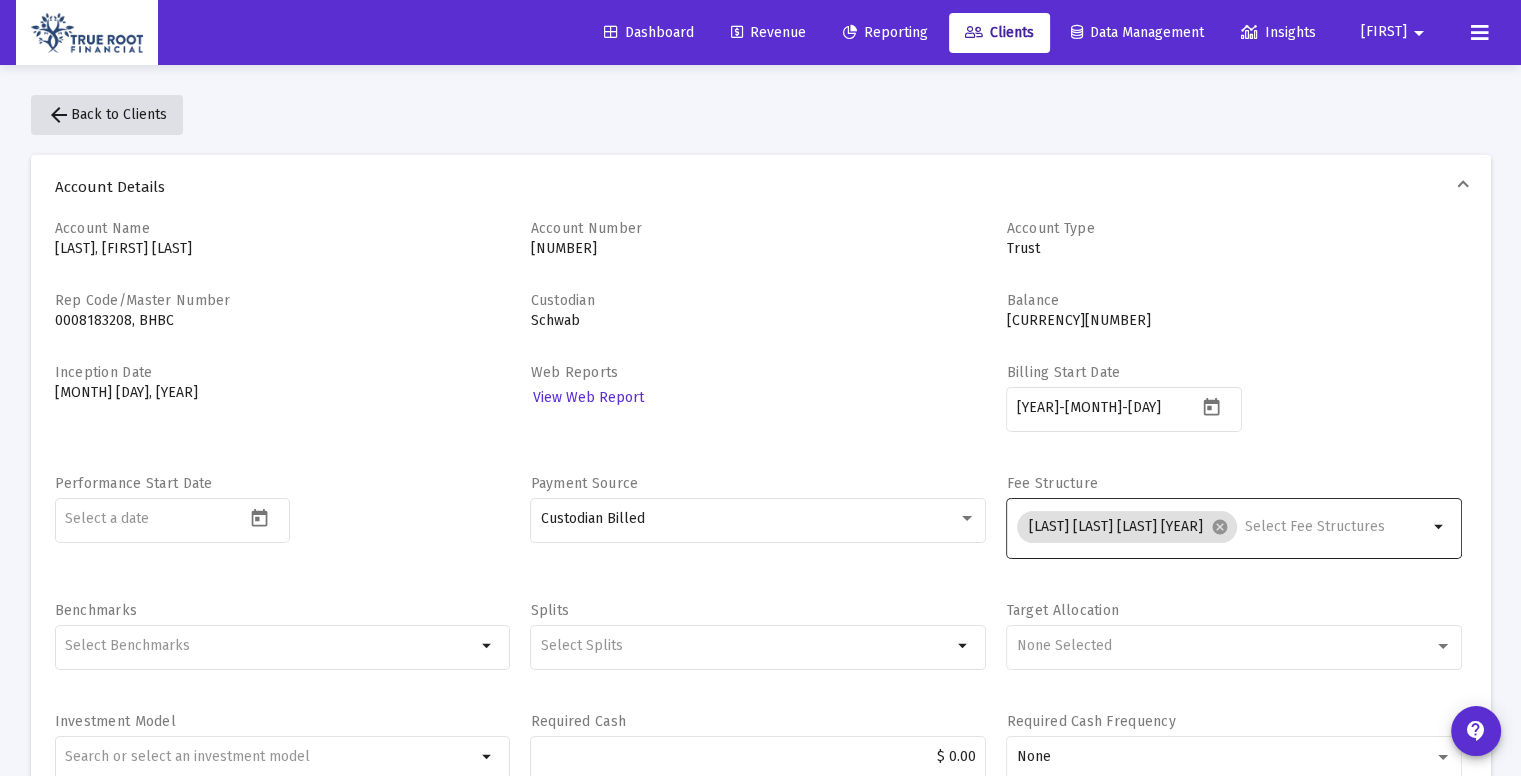 click on "arrow_back" 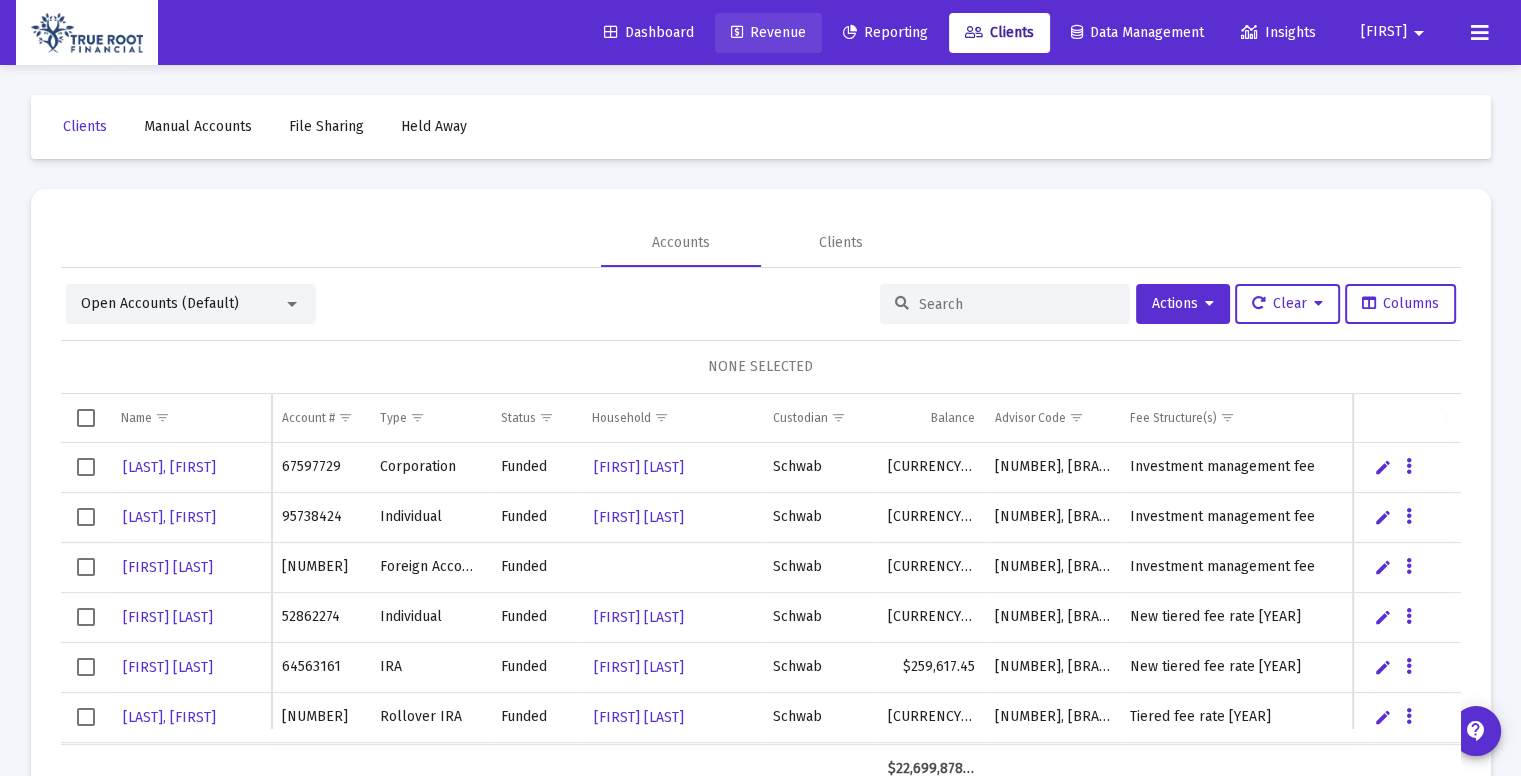 click on "Revenue" 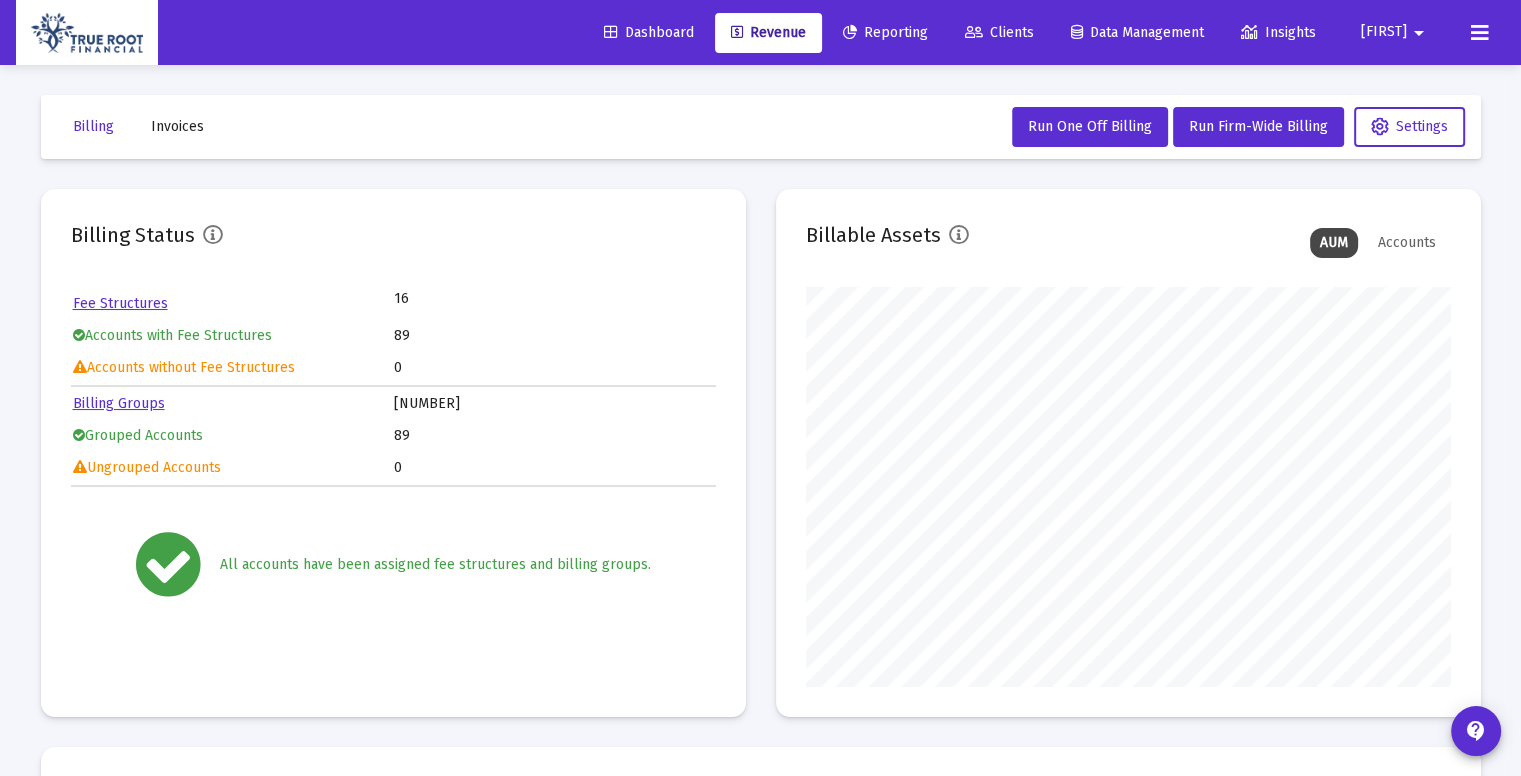 scroll, scrollTop: 999600, scrollLeft: 999355, axis: both 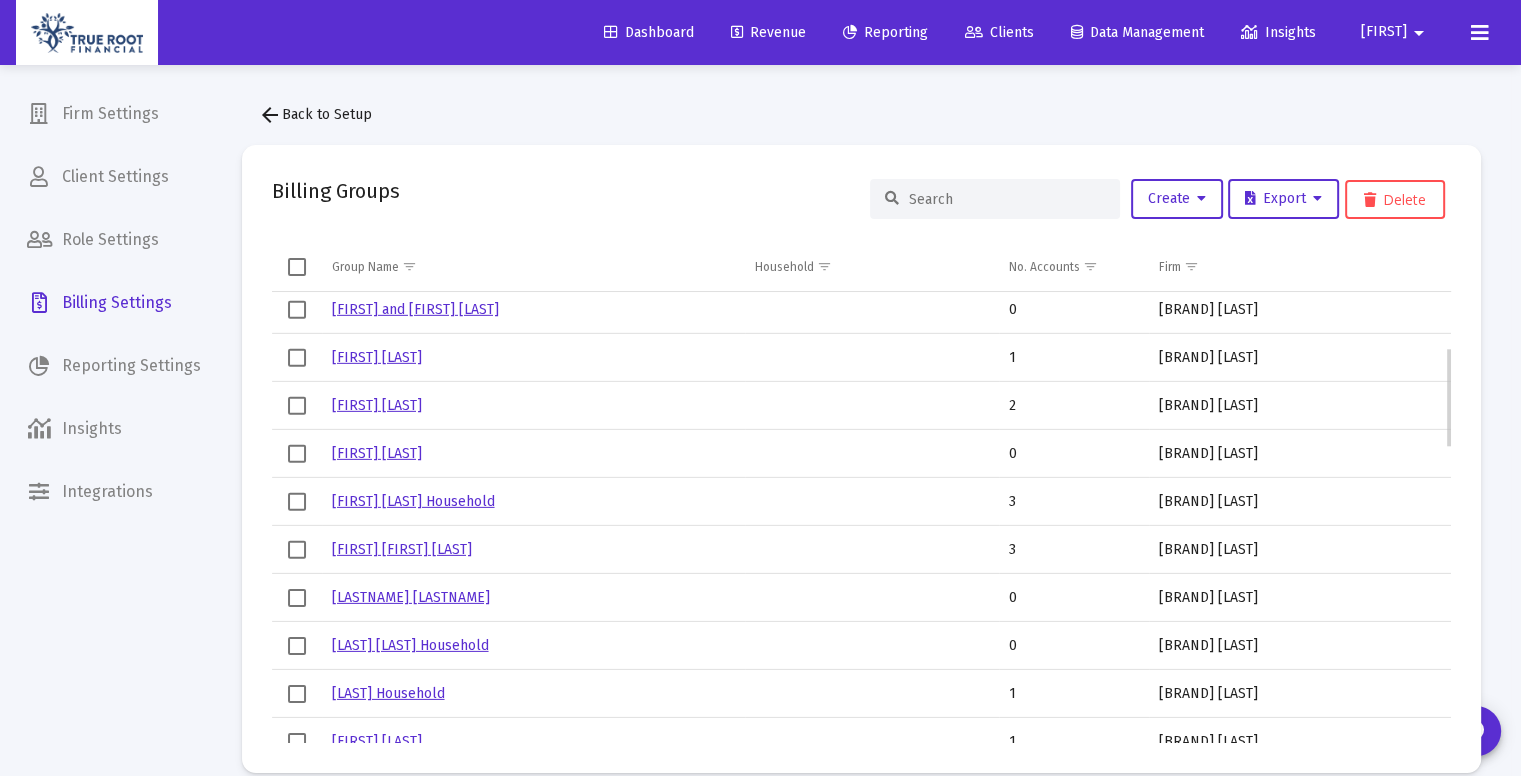 click on "[FIRST] & [LAST]" at bounding box center (402, 548) 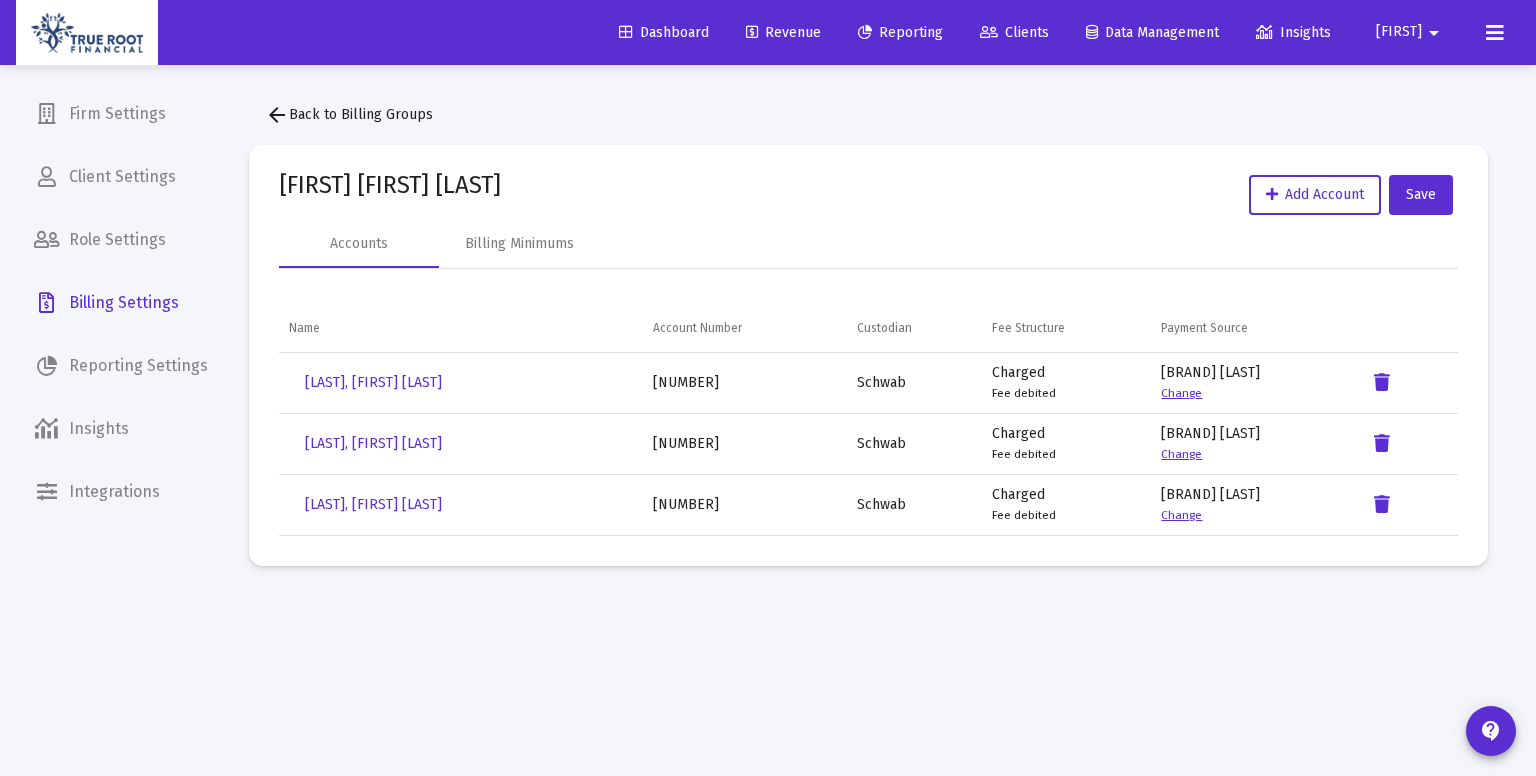 click on "Change" at bounding box center [1181, 454] 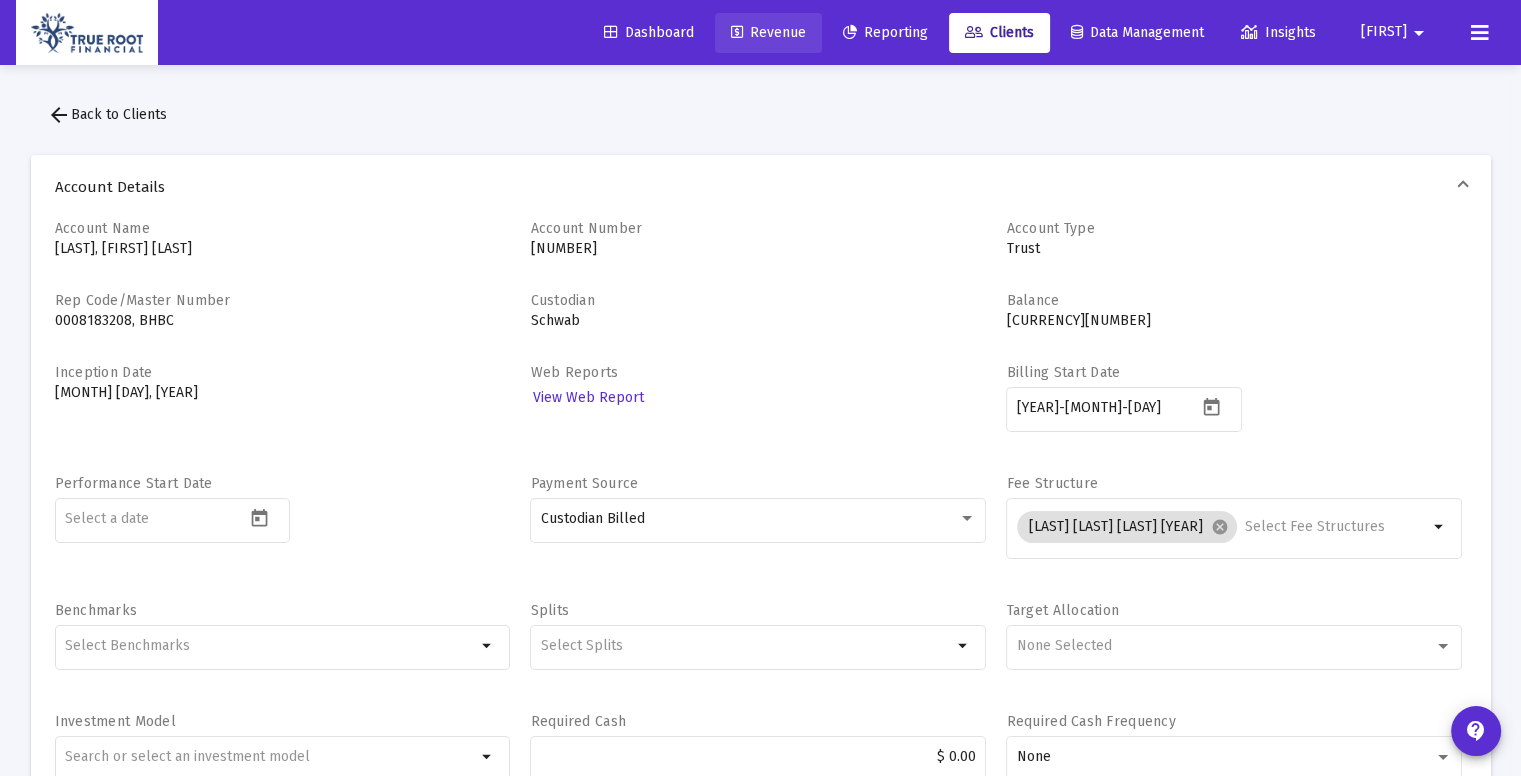 click on "Revenue" 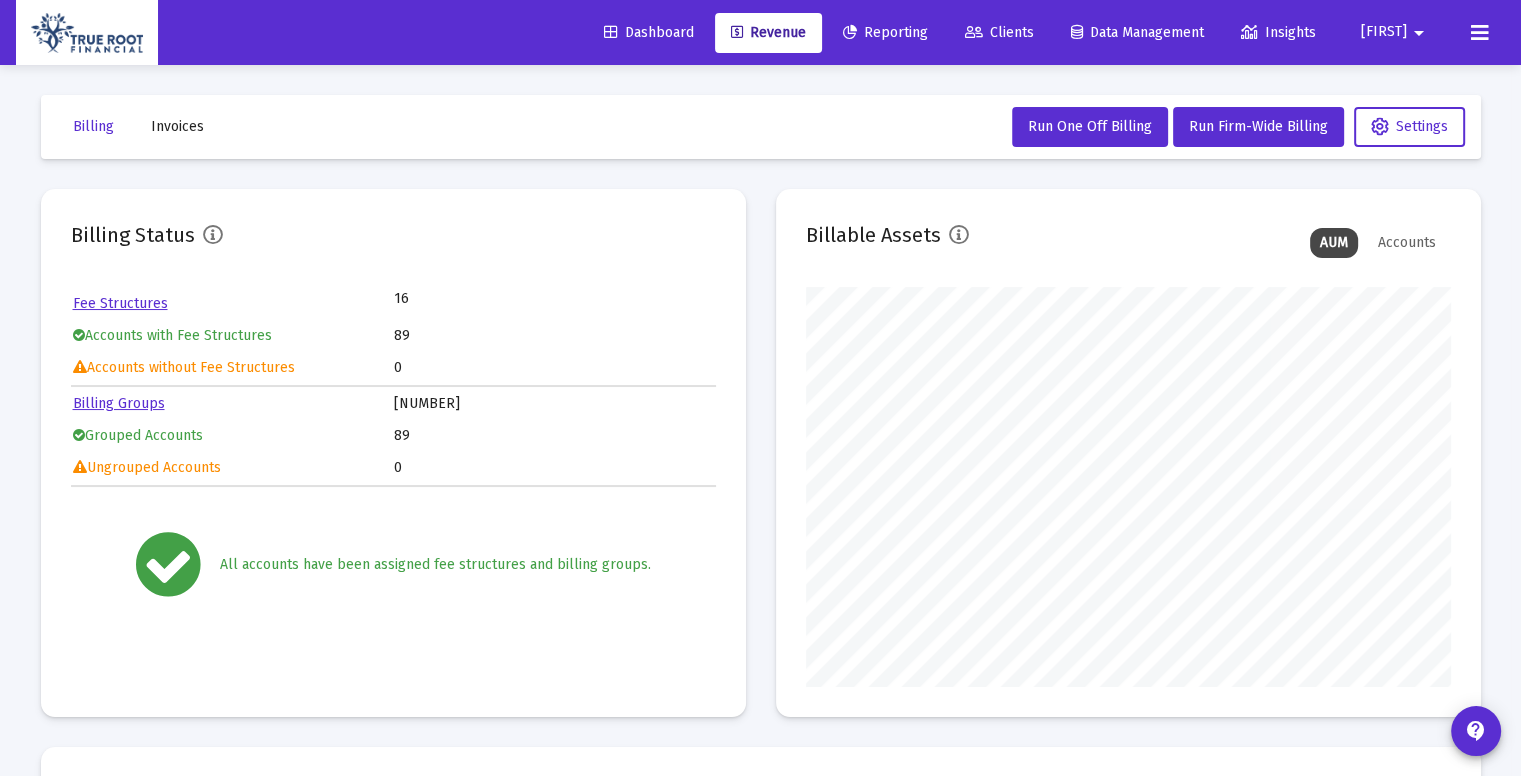 scroll, scrollTop: 999600, scrollLeft: 999355, axis: both 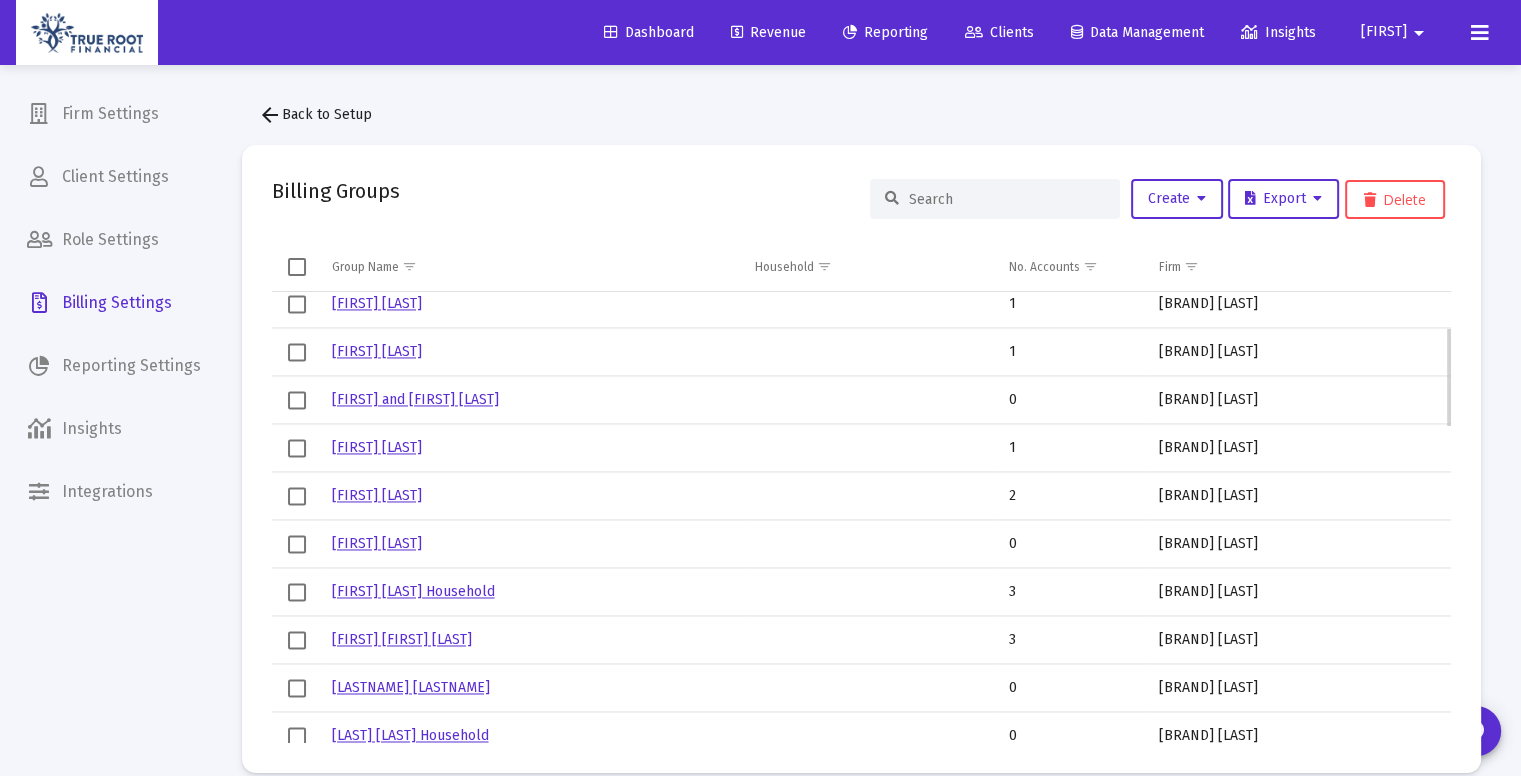 click on "[FIRST] & [LAST]" at bounding box center (402, 639) 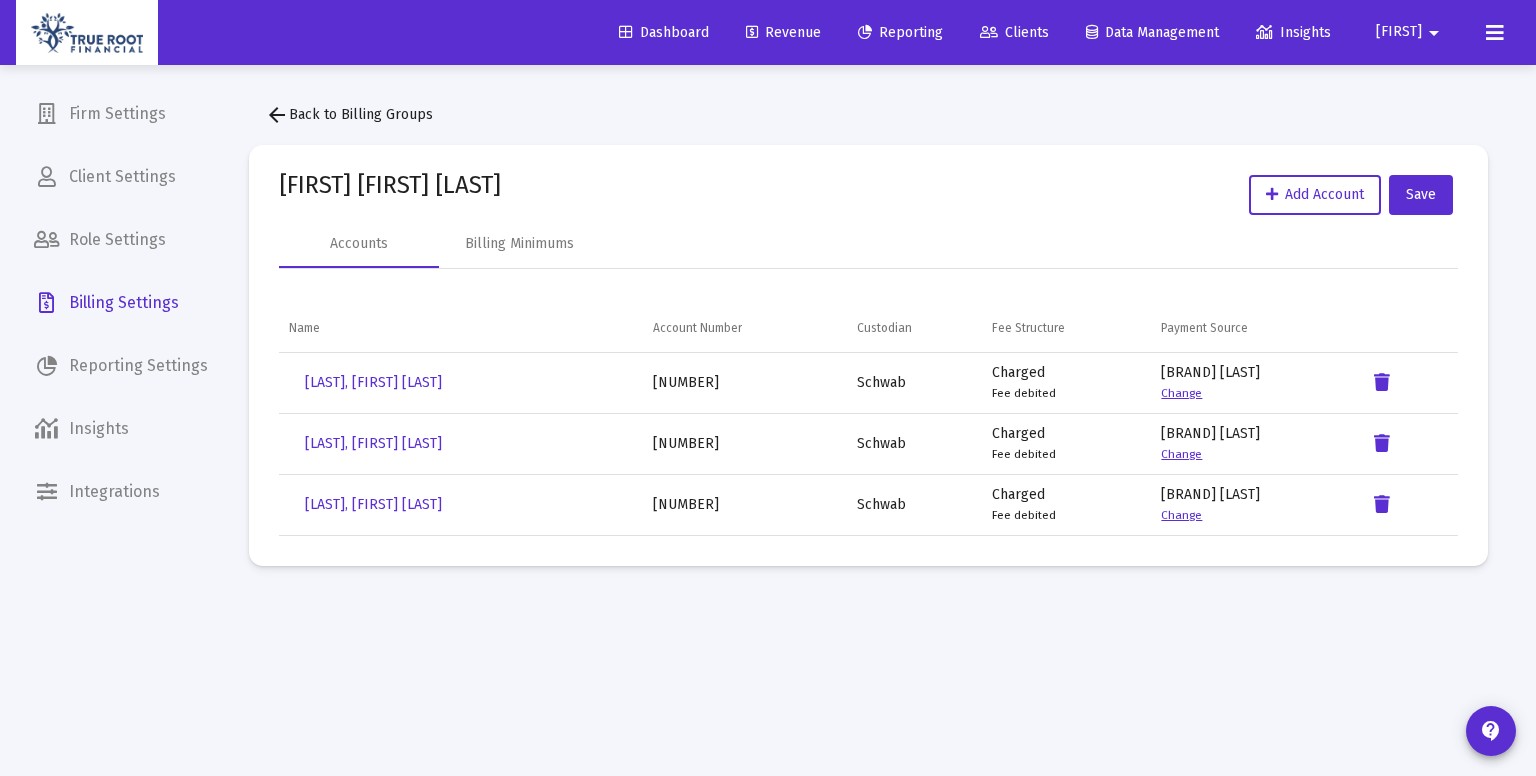 click on "Change" at bounding box center (1181, 515) 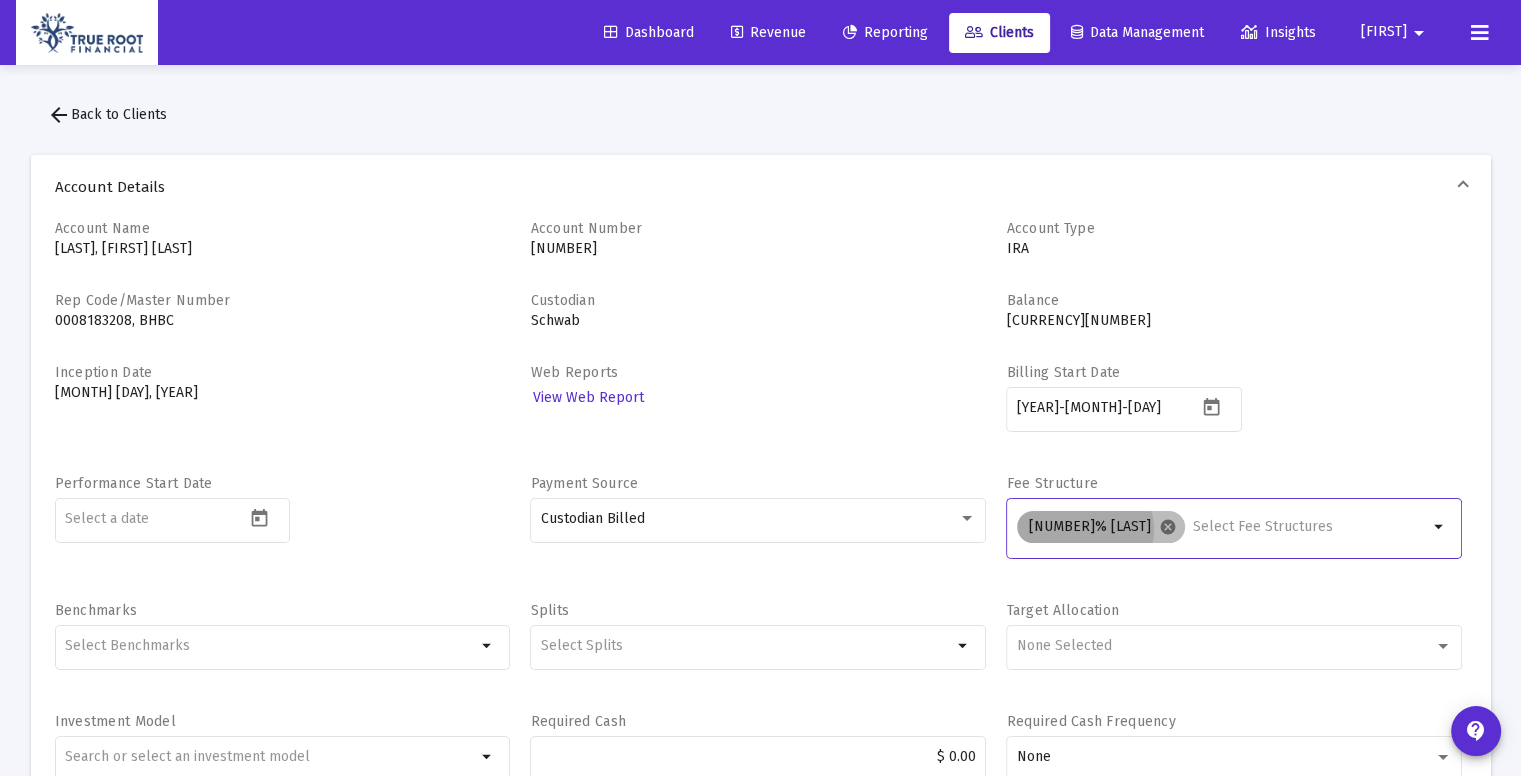 click on "cancel" at bounding box center [1168, 527] 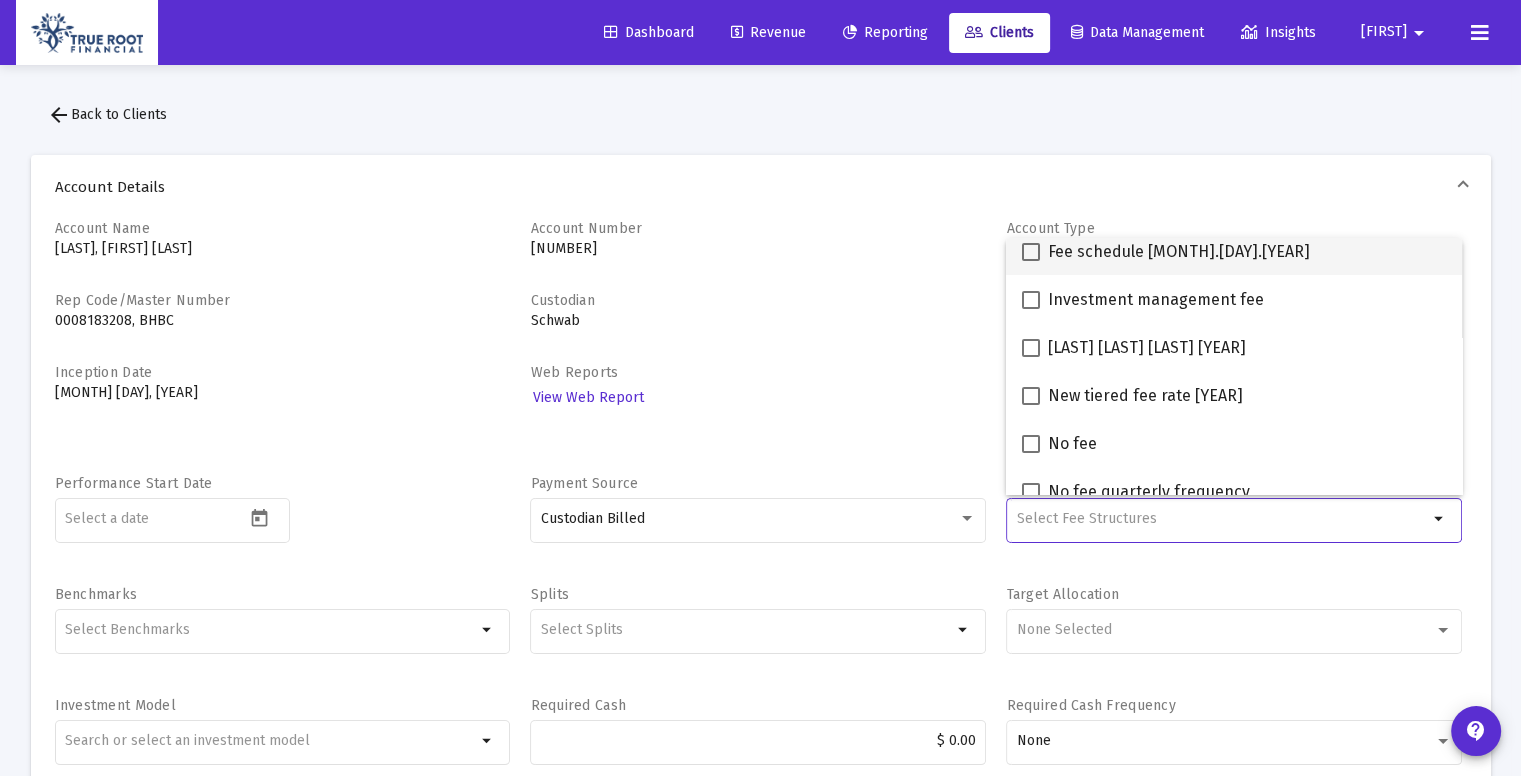 scroll, scrollTop: 156, scrollLeft: 0, axis: vertical 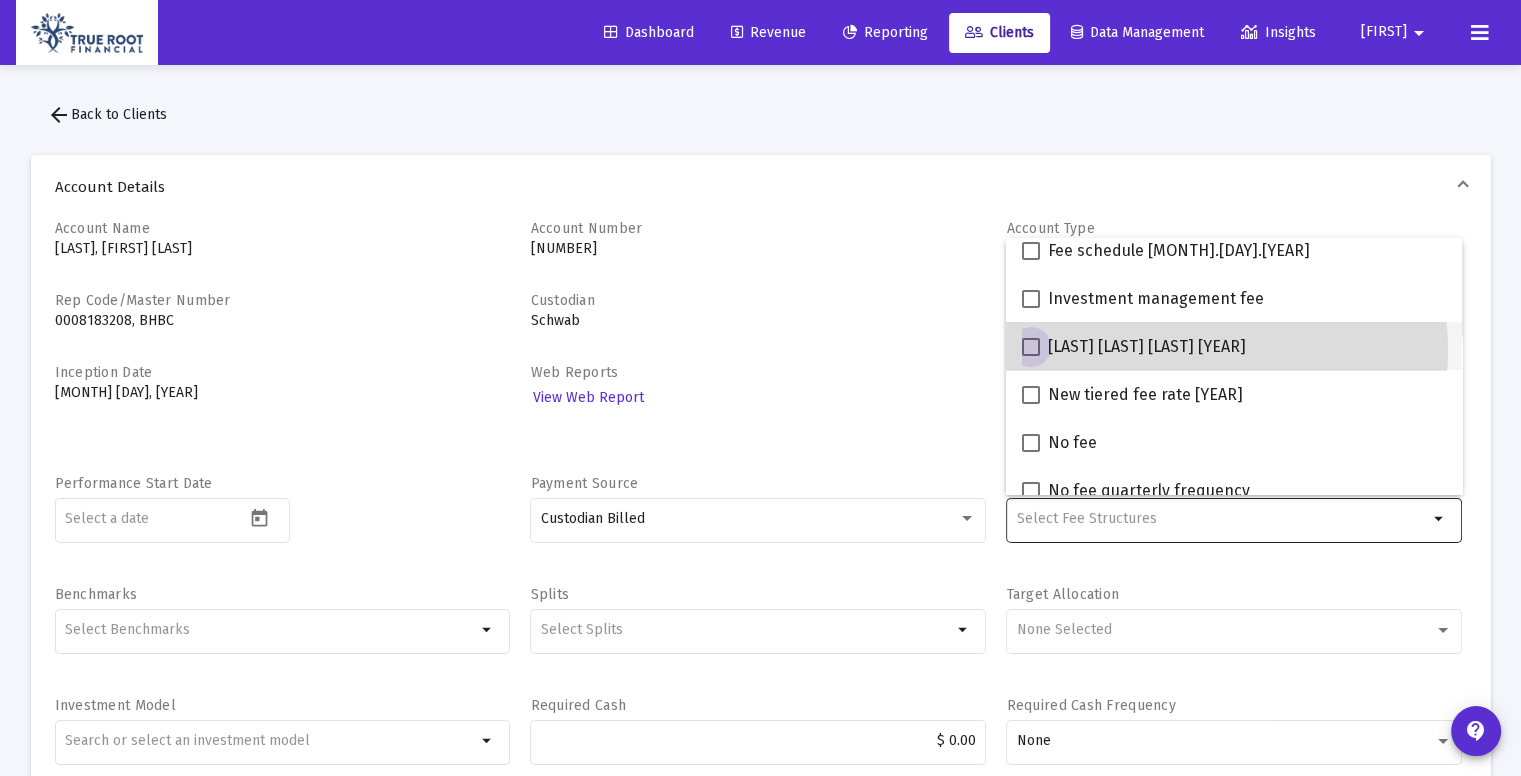 click on "New investment only Tiered fee 2025" at bounding box center [1147, 347] 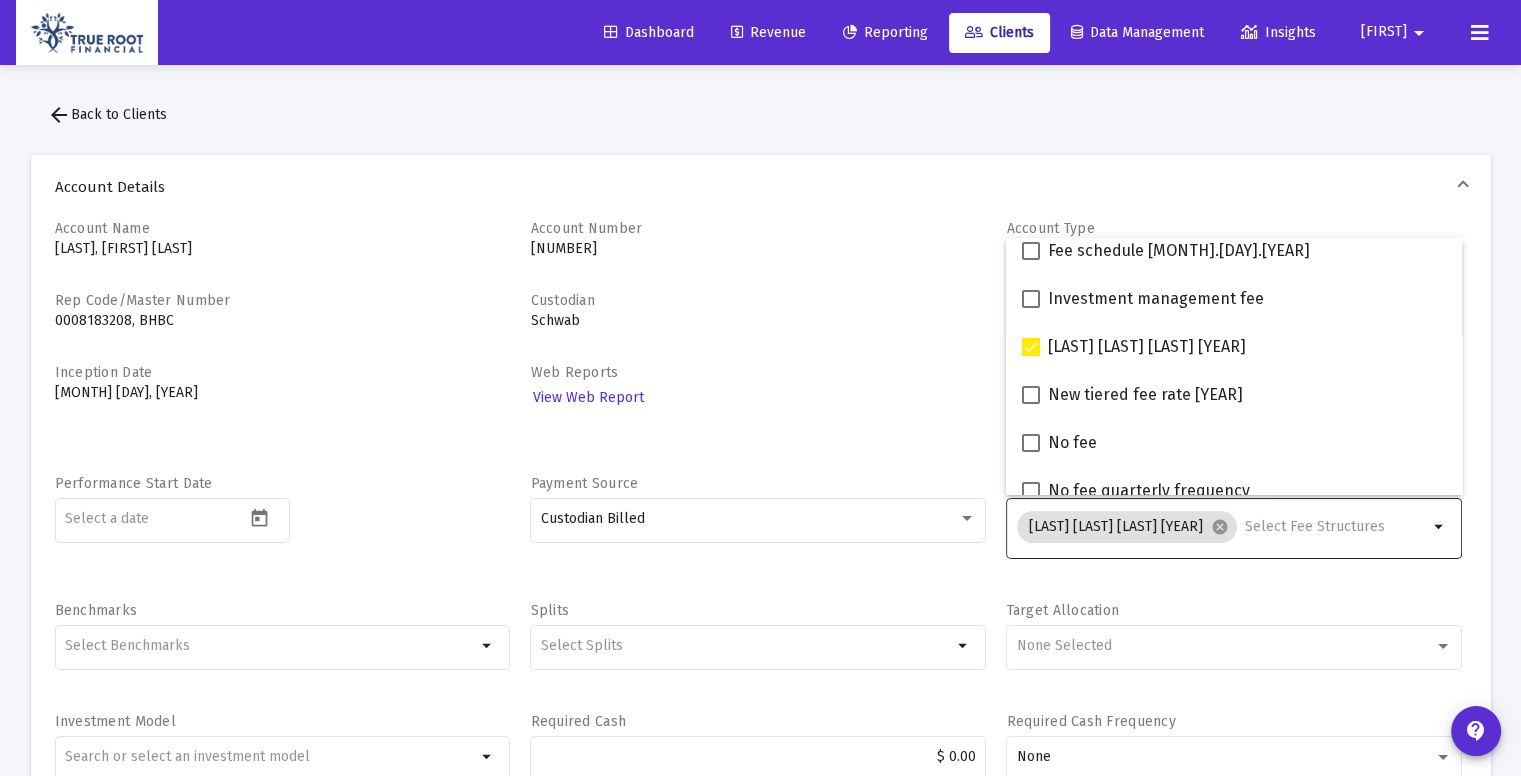 click on "Account Name Khurana, Sapandeep IRA Account Number 31102339 Account Type IRA Rep Code/Master Number 0008183208, BHBC Custodian Schwab Balance $13,544.48 Inception Date Sep 12, 2022 Web Reports View Web Report Billing Start Date 2022-09-11  Performance Start Date  Payment Source Custodian Billed Fee Structure  New investment only Tiered fee 2025  cancel arrow_drop_down Benchmarks arrow_drop_down Splits arrow_drop_down Target Allocation None Selected Investment Model arrow_drop_down Required Cash $ 0.00 Required Cash Frequency None" at bounding box center (761, 511) 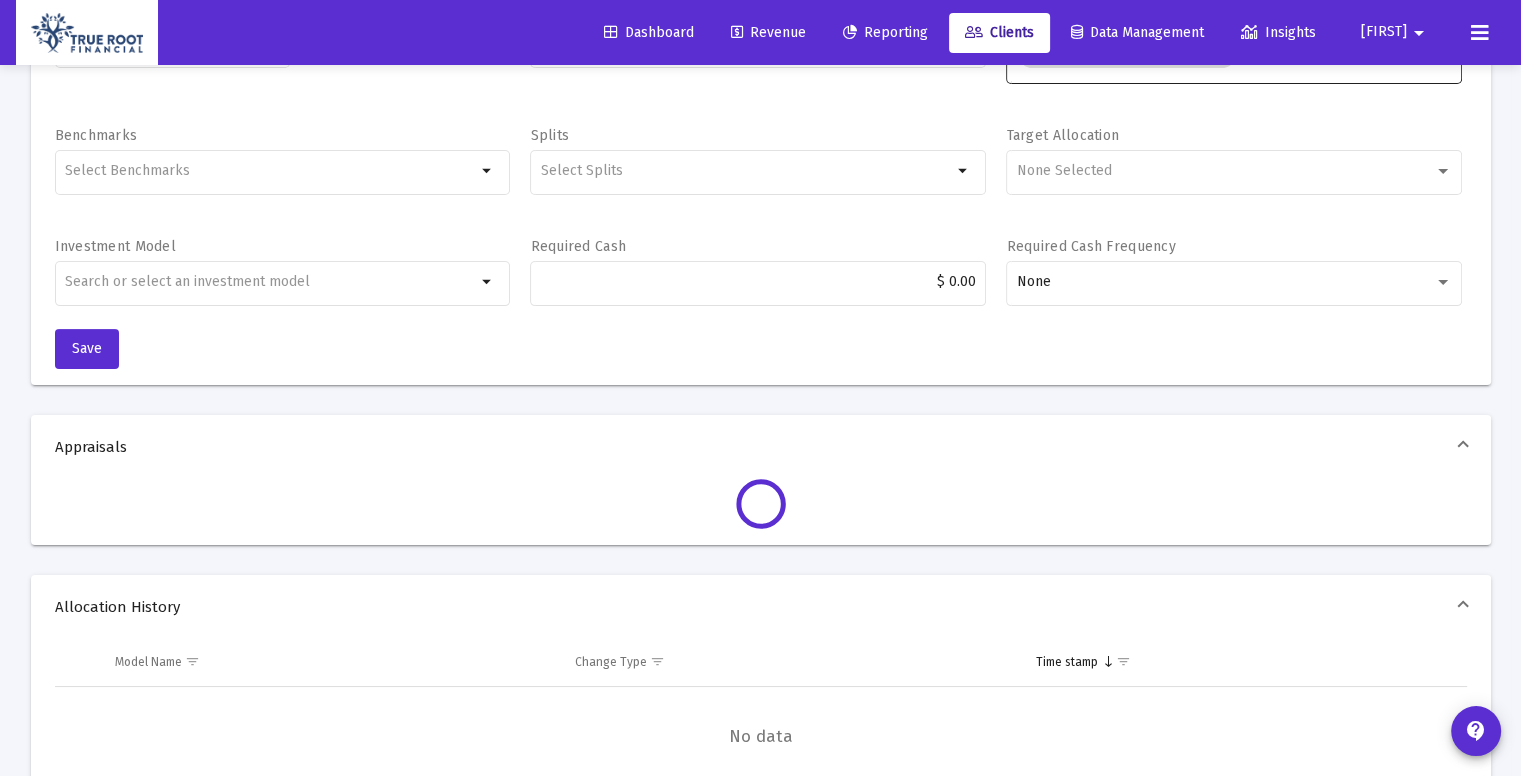 scroll, scrollTop: 472, scrollLeft: 0, axis: vertical 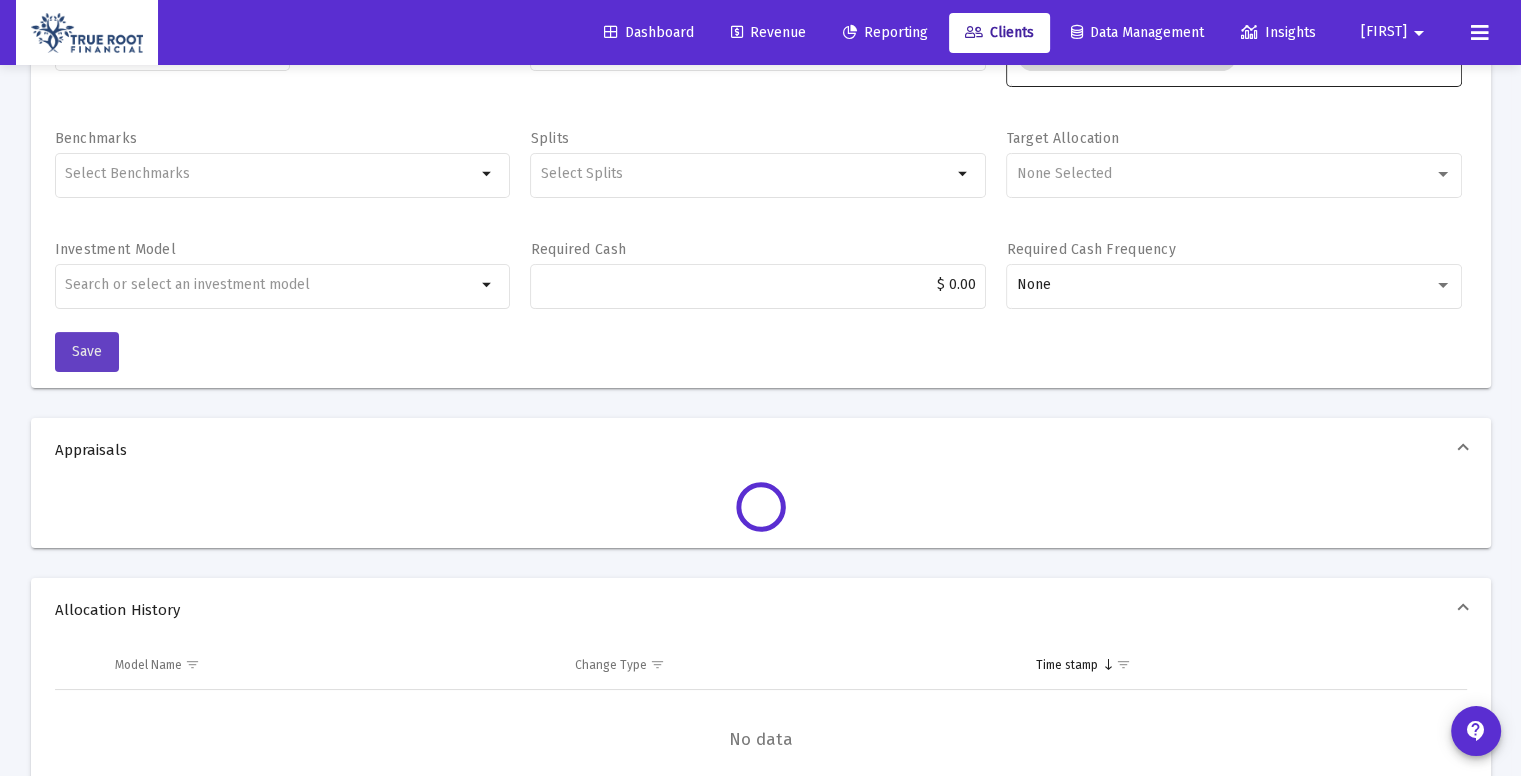 click on "Save" at bounding box center [87, 352] 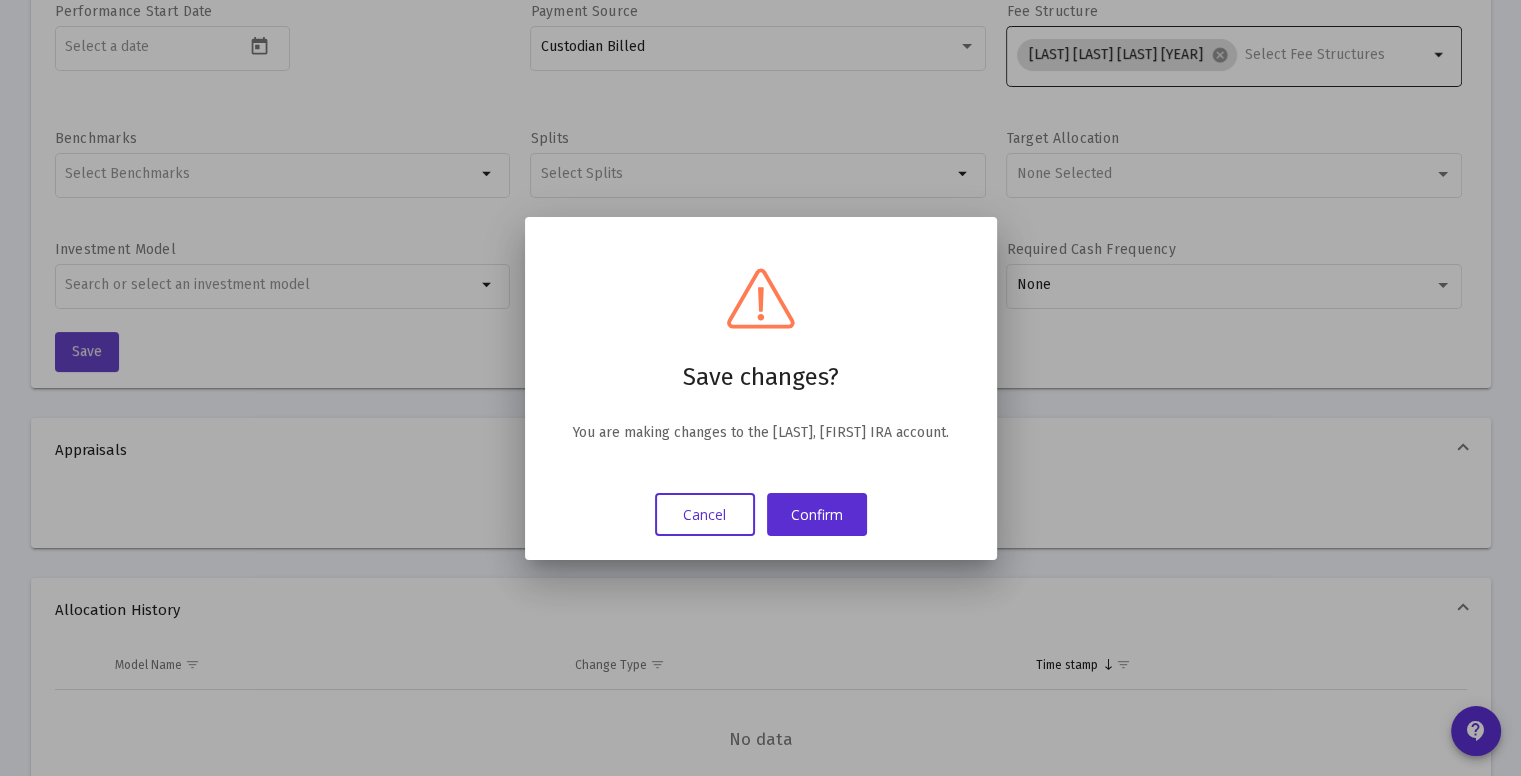 scroll, scrollTop: 0, scrollLeft: 0, axis: both 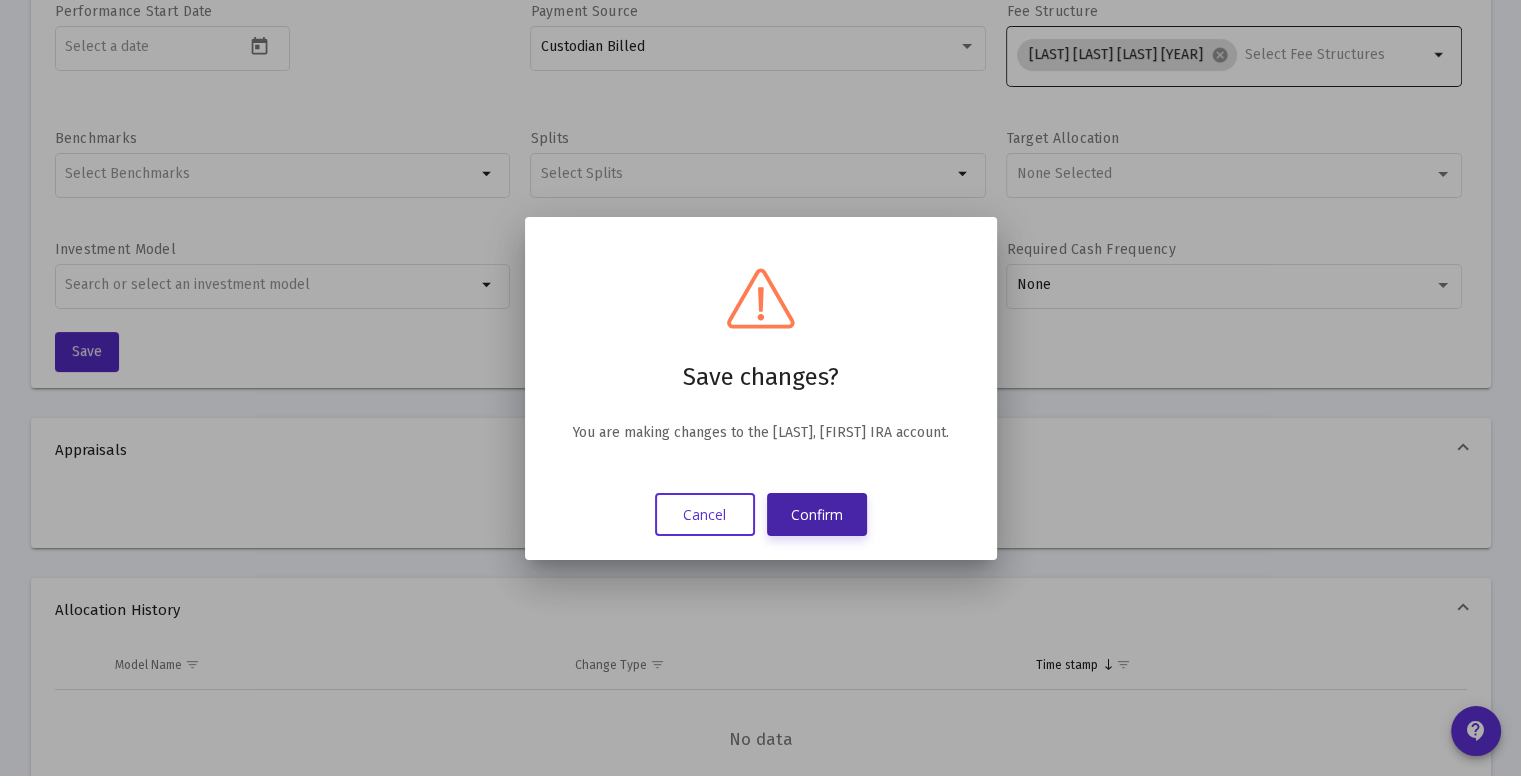 click on "Confirm" at bounding box center [817, 514] 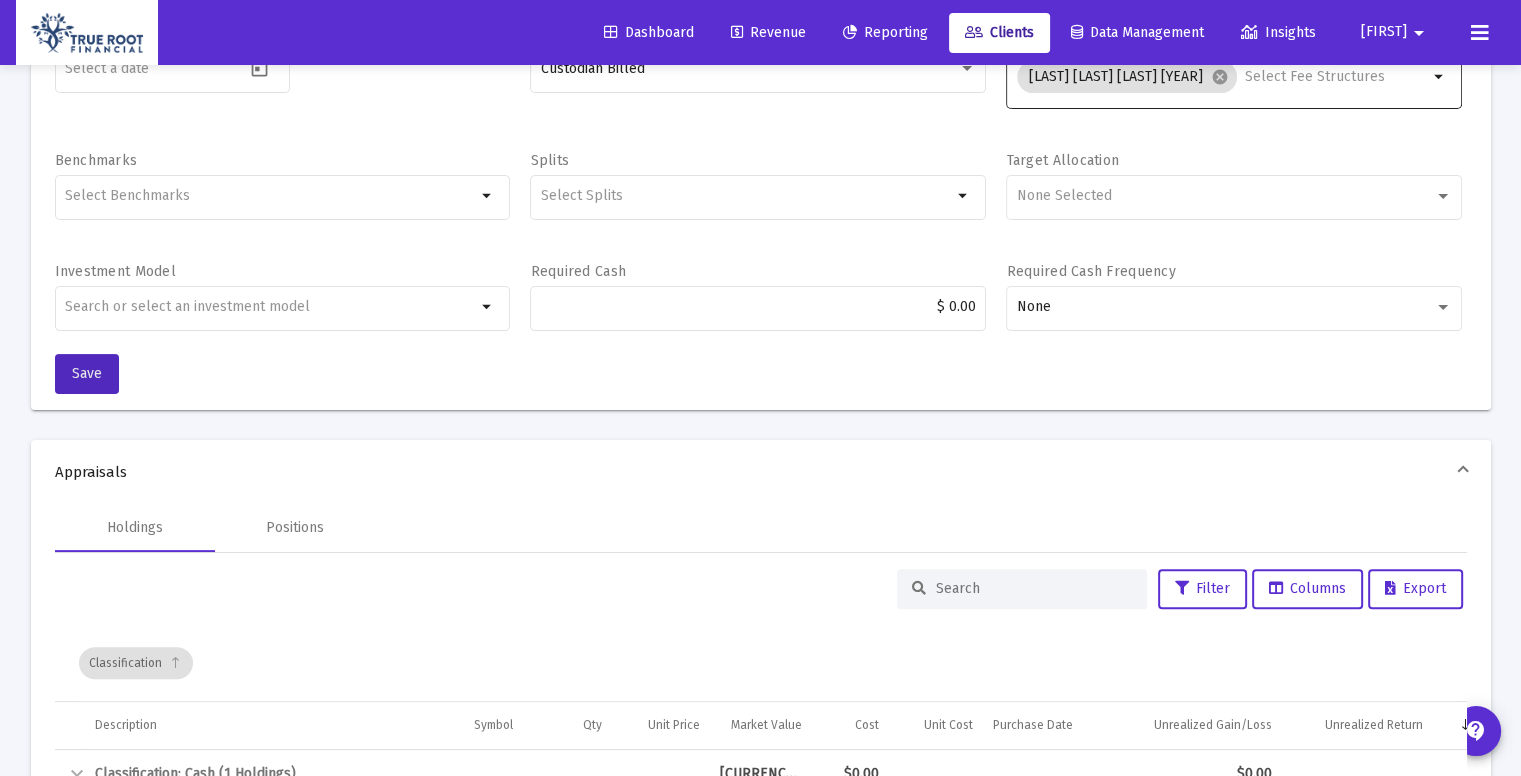 scroll, scrollTop: 0, scrollLeft: 0, axis: both 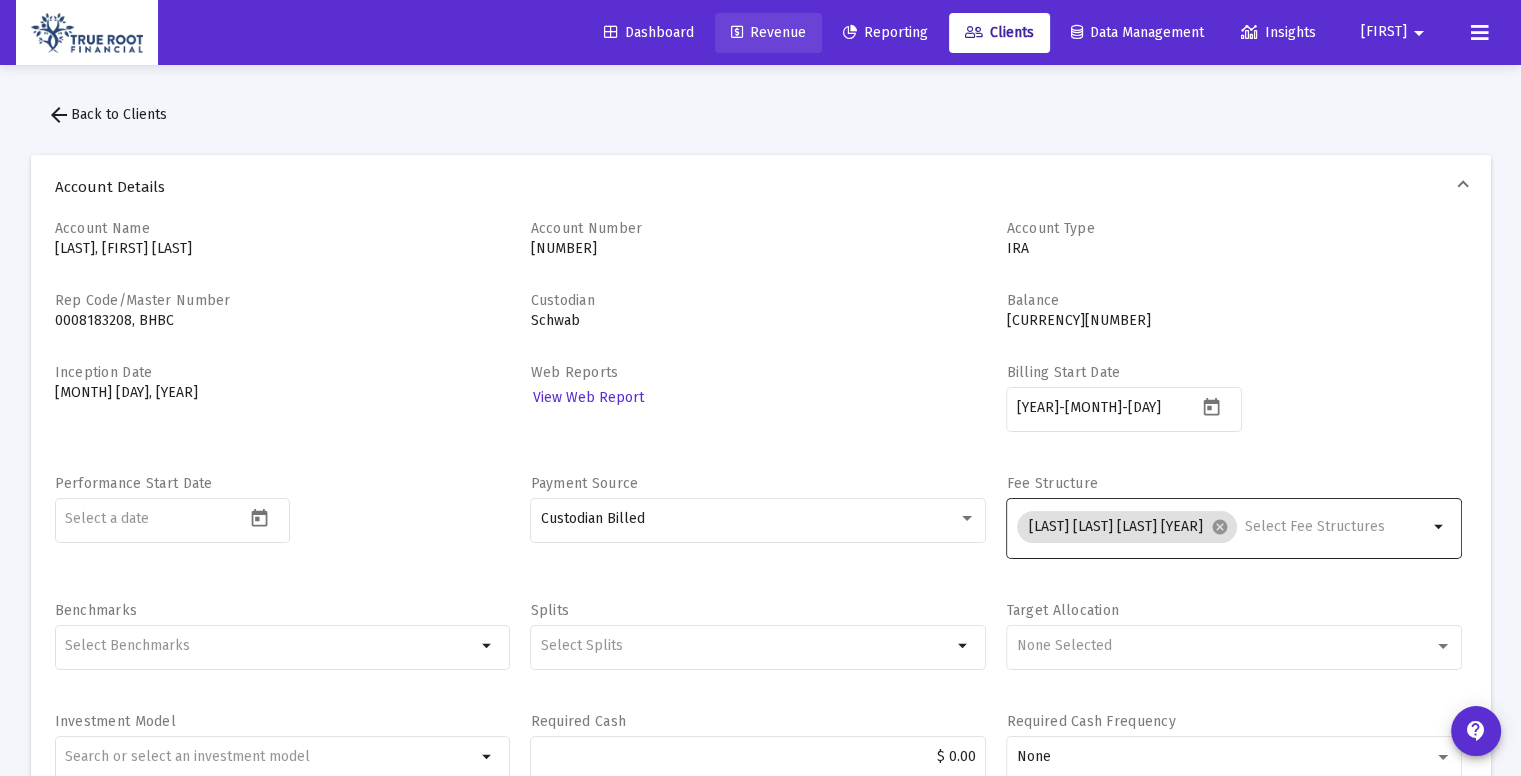 click on "Revenue" 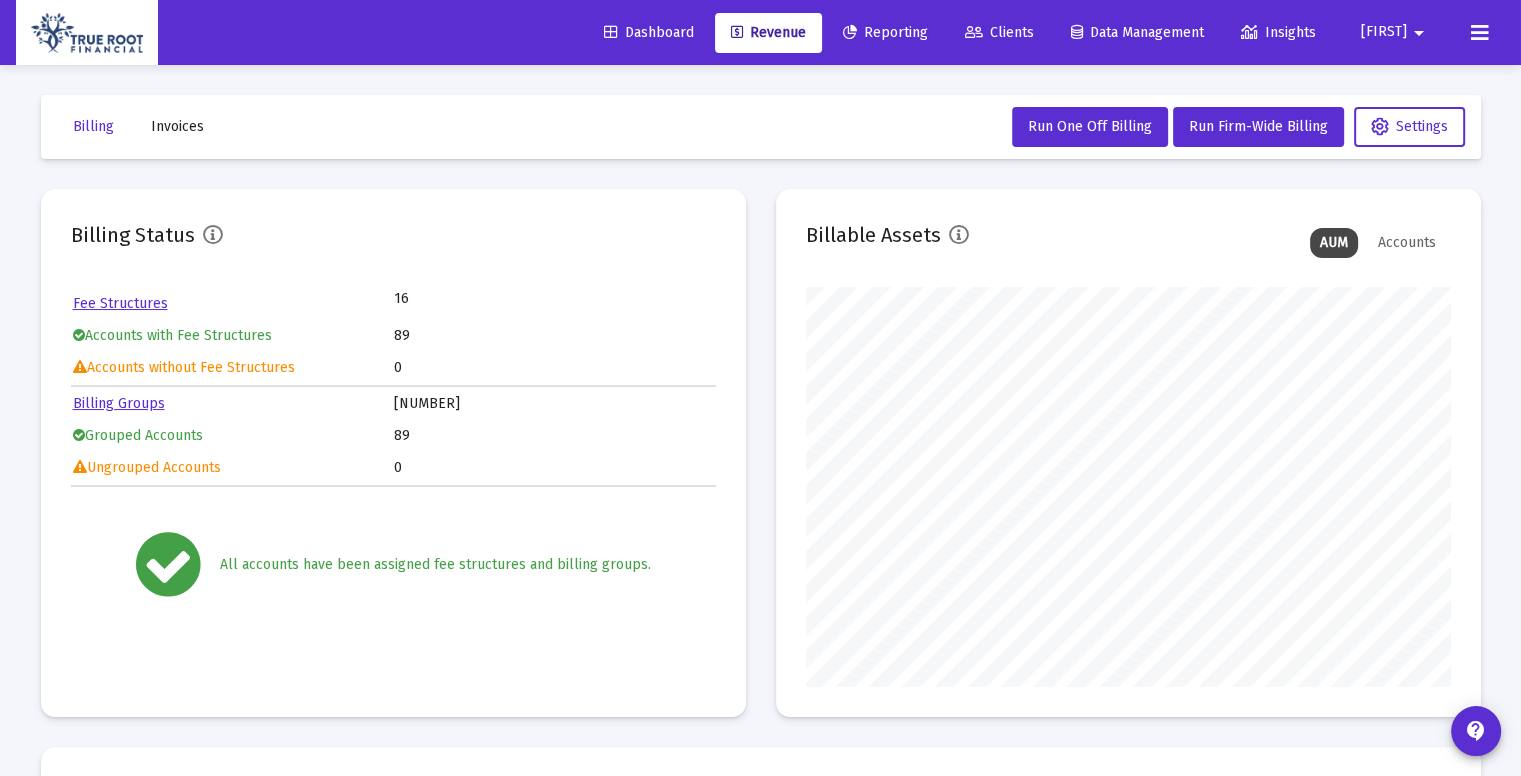 scroll, scrollTop: 999600, scrollLeft: 999355, axis: both 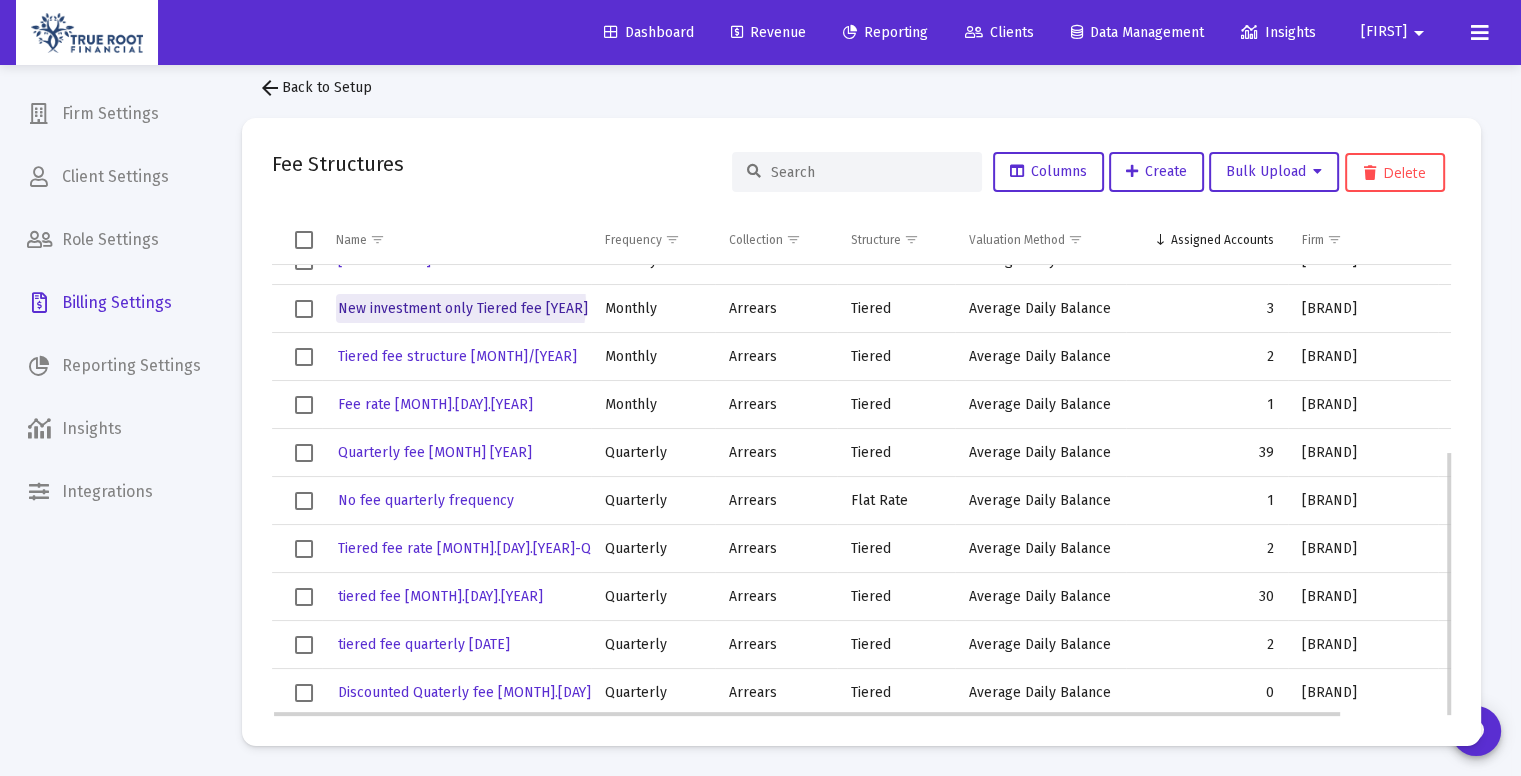 click on "New investment only Tiered fee [YEAR]" 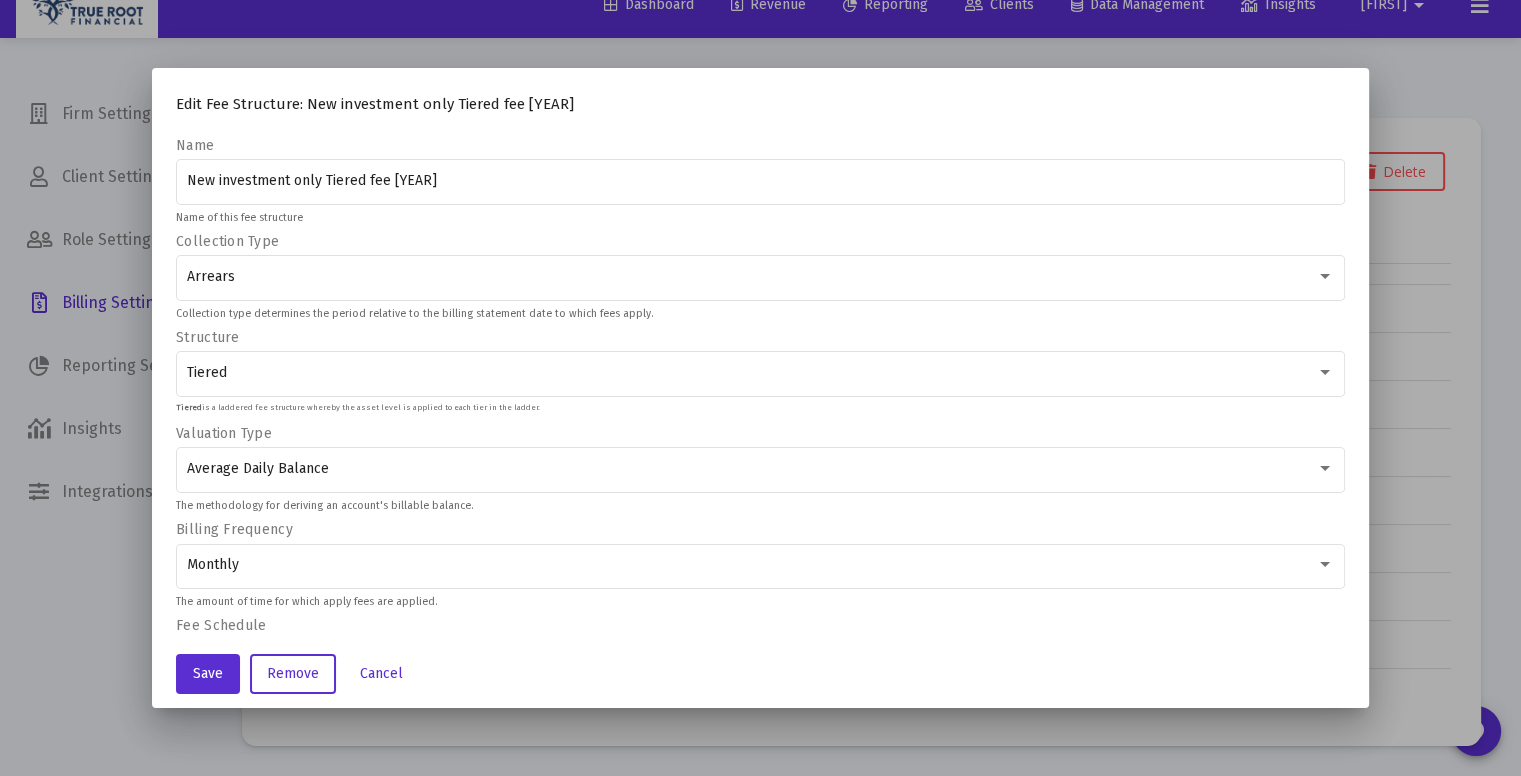 scroll, scrollTop: 0, scrollLeft: 0, axis: both 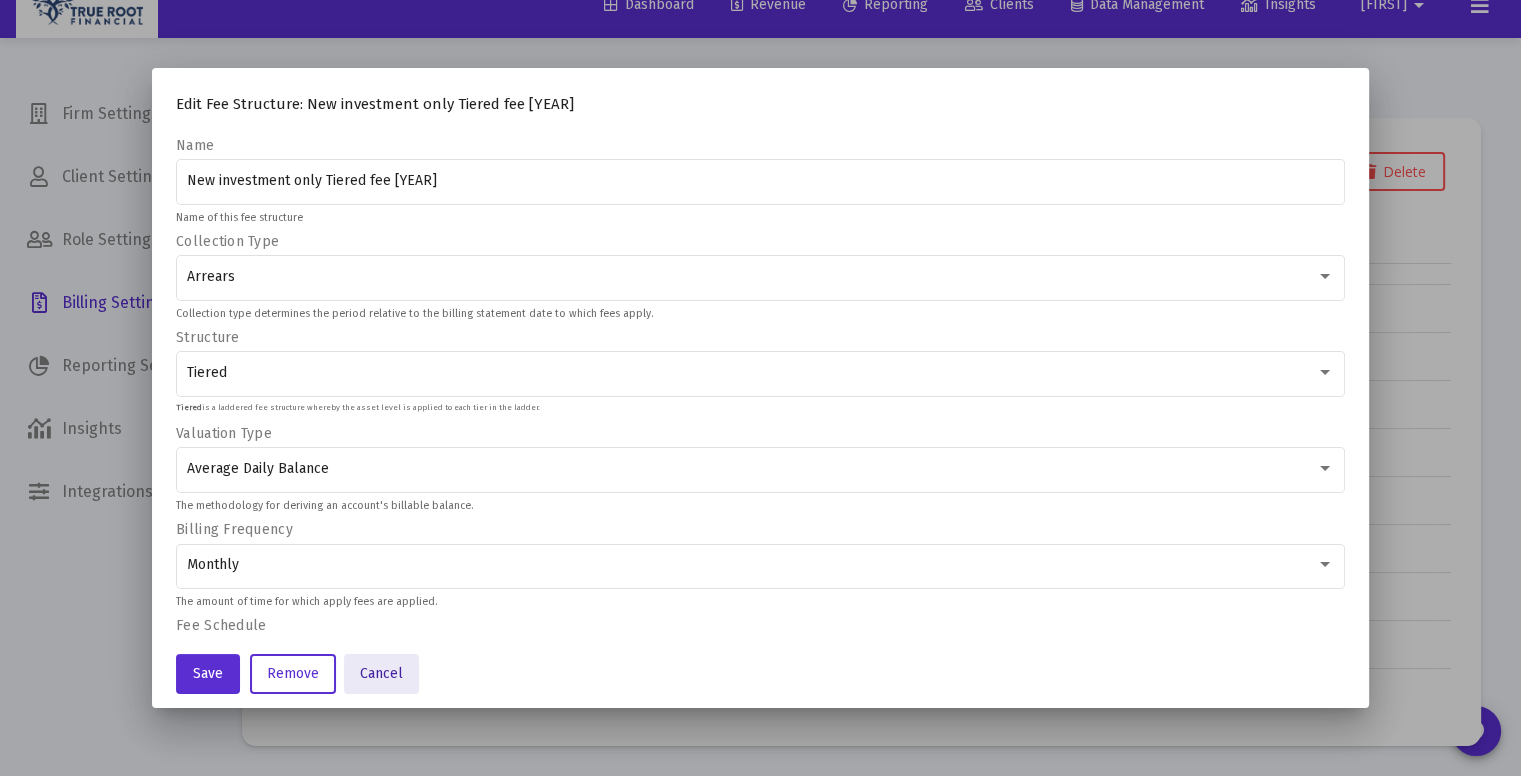 click on "Cancel" 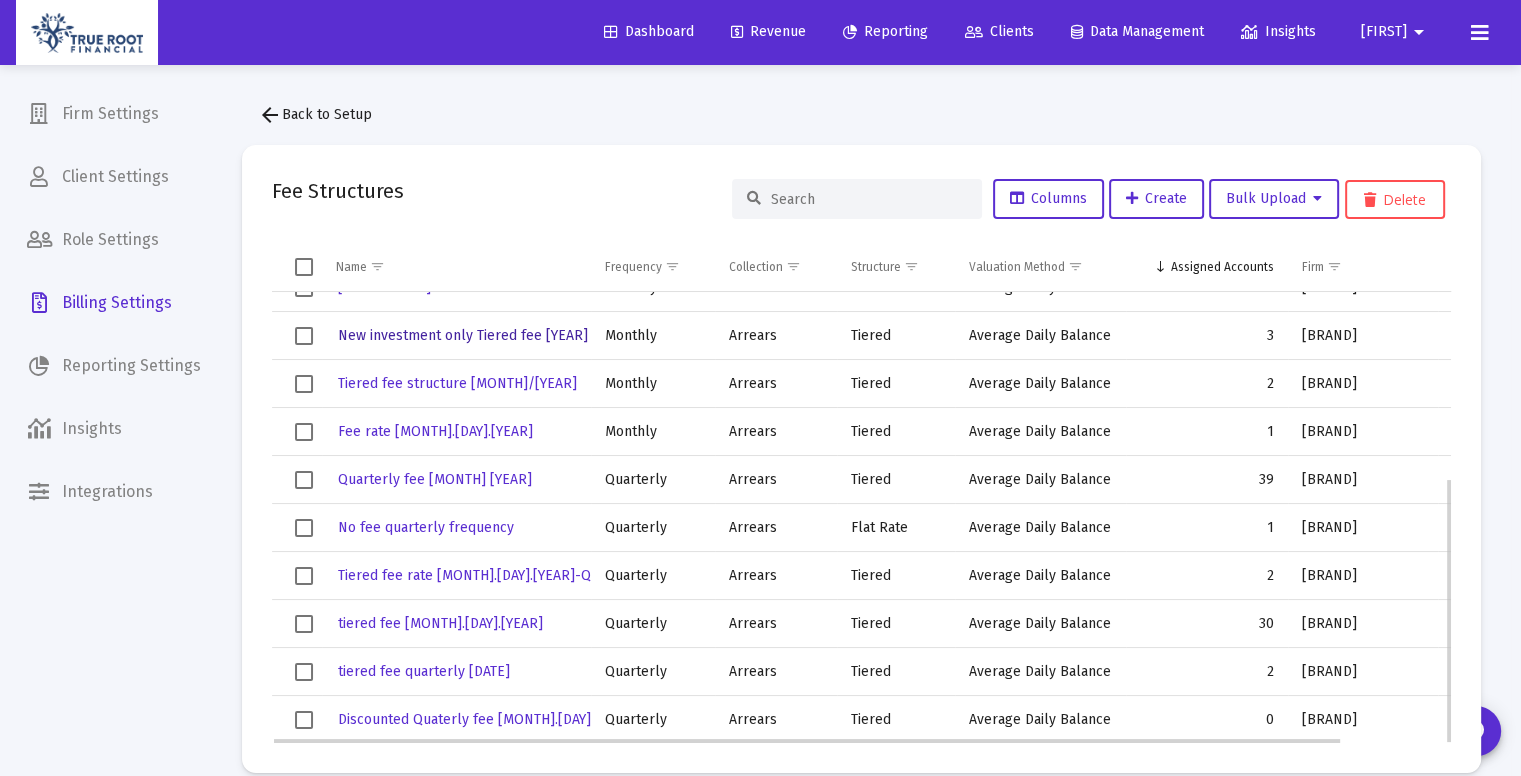 scroll, scrollTop: 27, scrollLeft: 0, axis: vertical 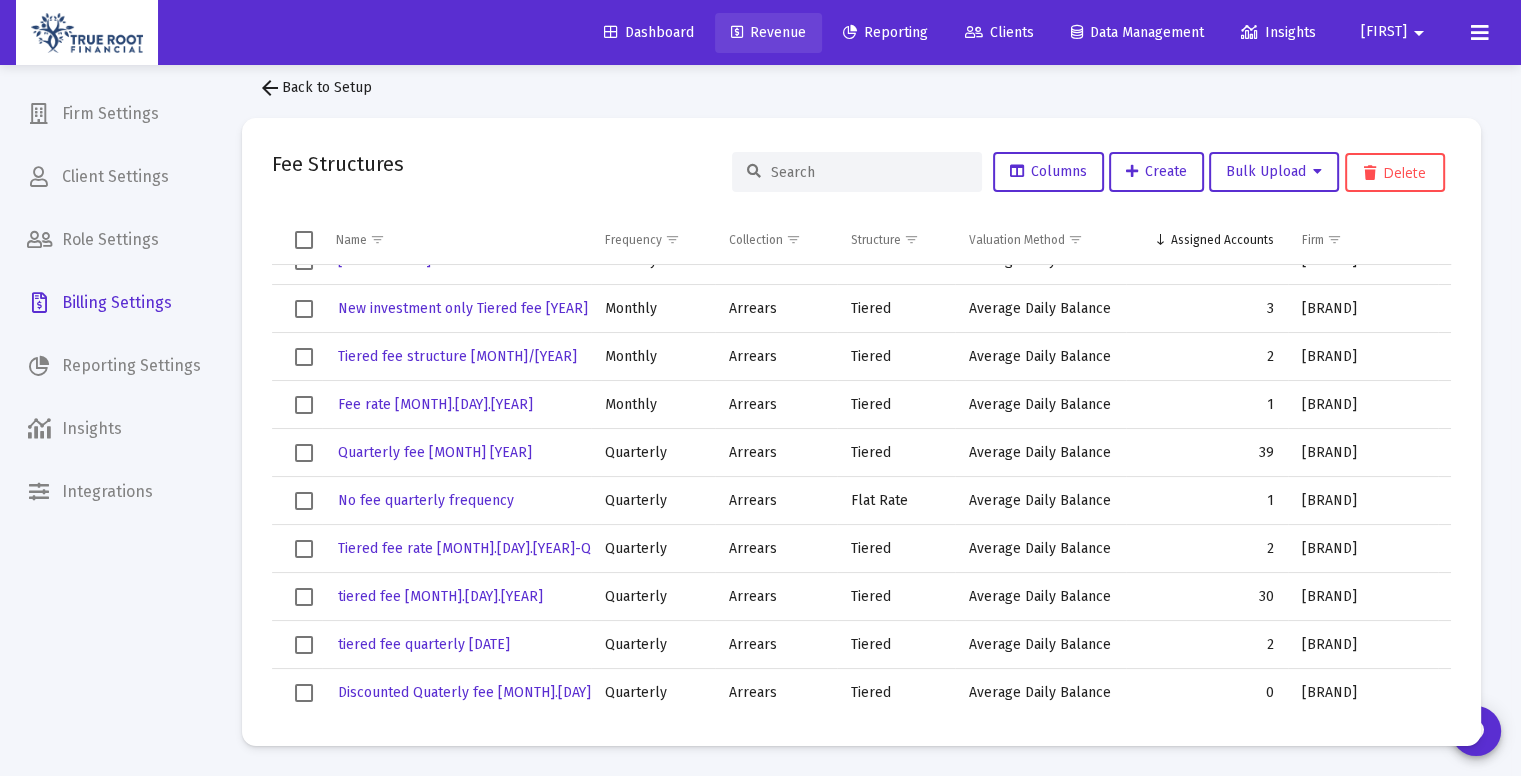 click on "Revenue" 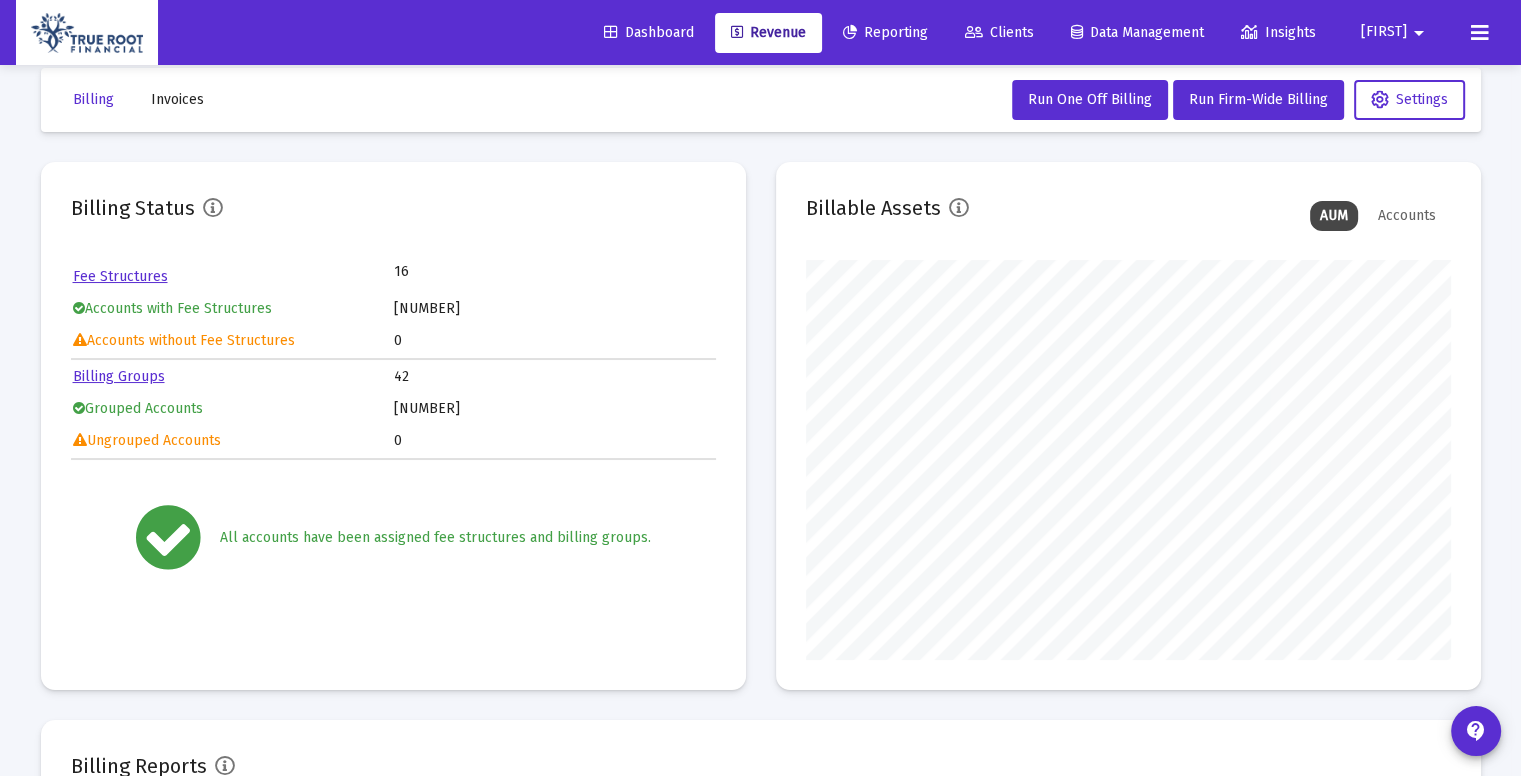 scroll, scrollTop: 999600, scrollLeft: 999355, axis: both 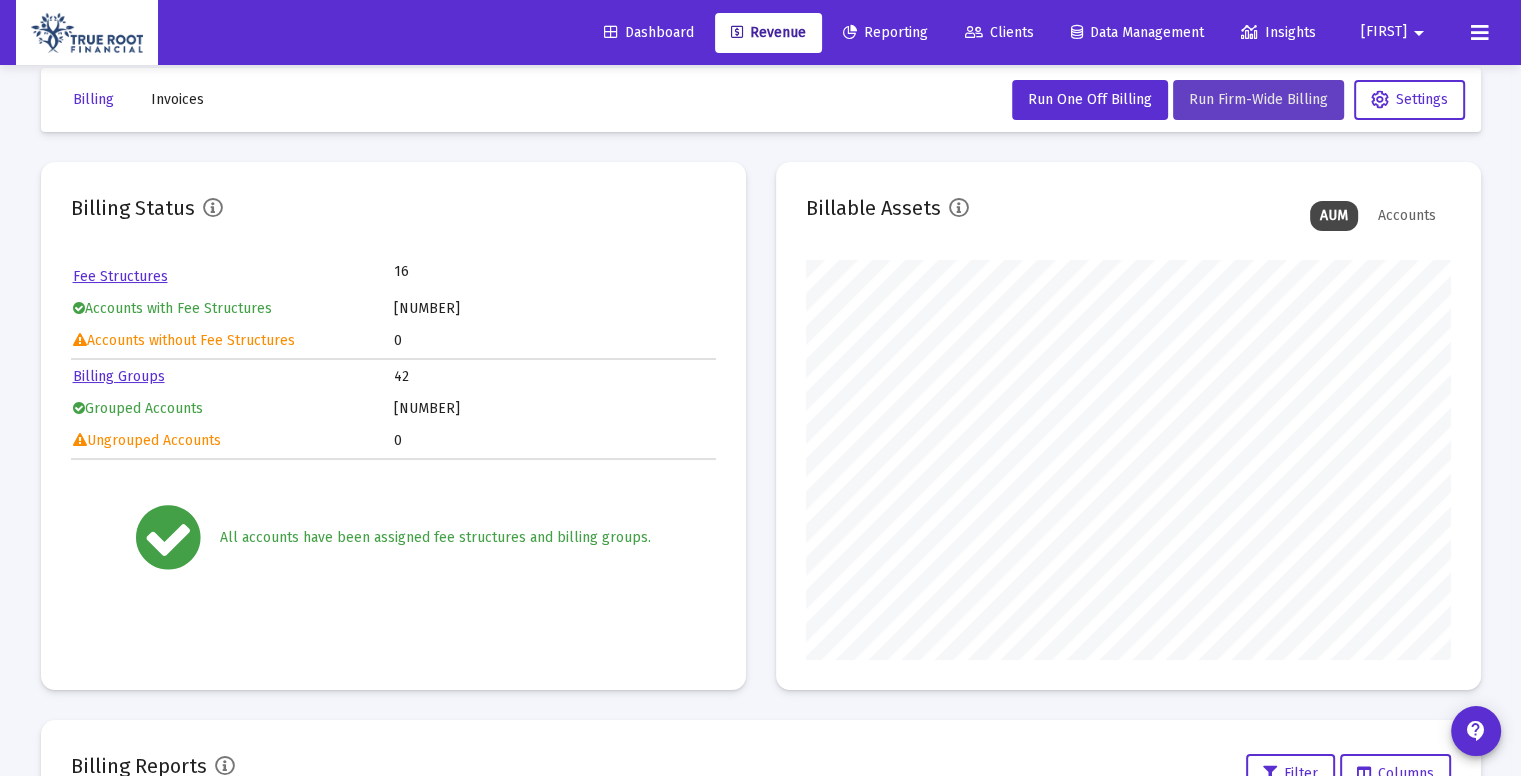 click on "Run Firm-Wide Billing" 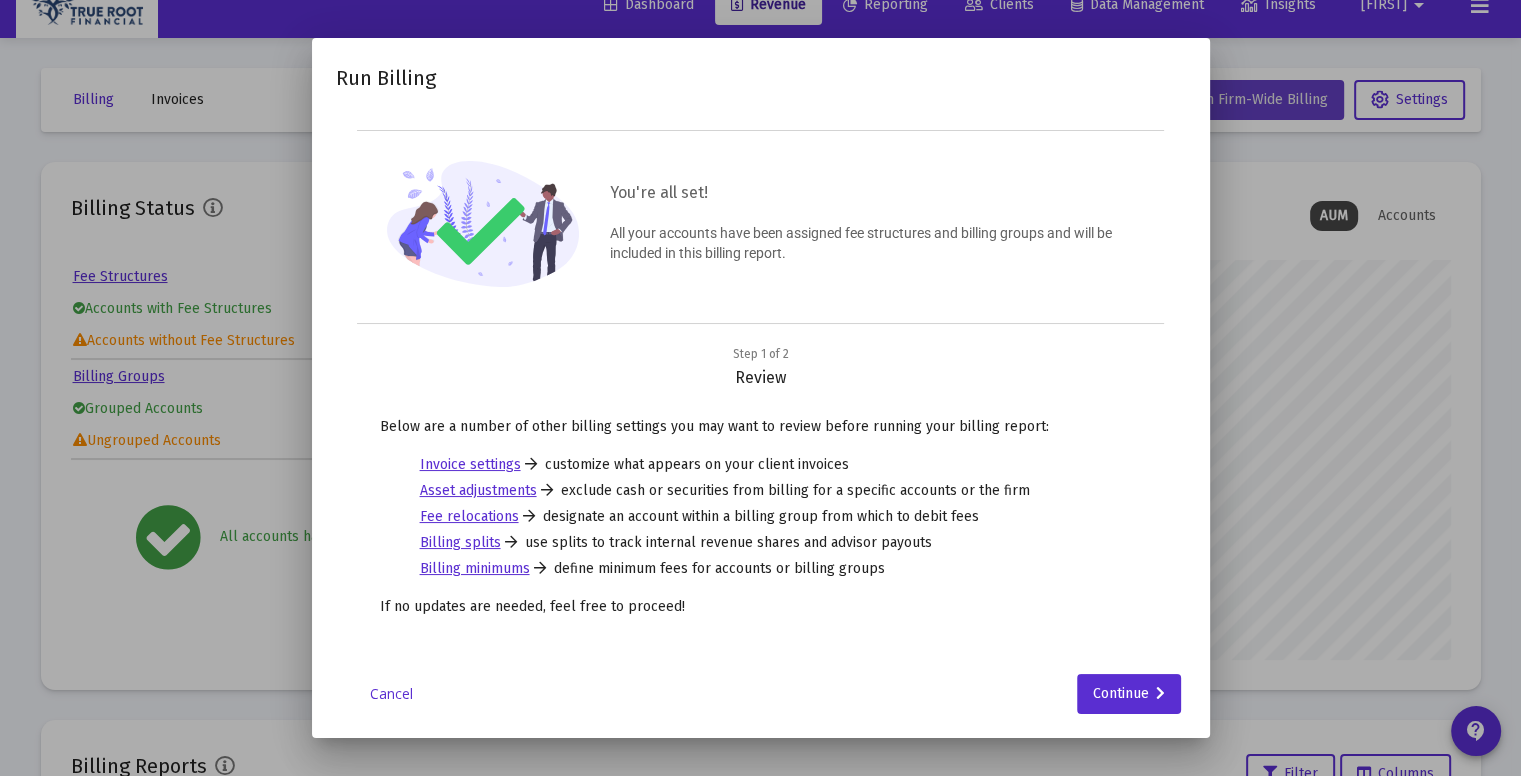 scroll, scrollTop: 0, scrollLeft: 0, axis: both 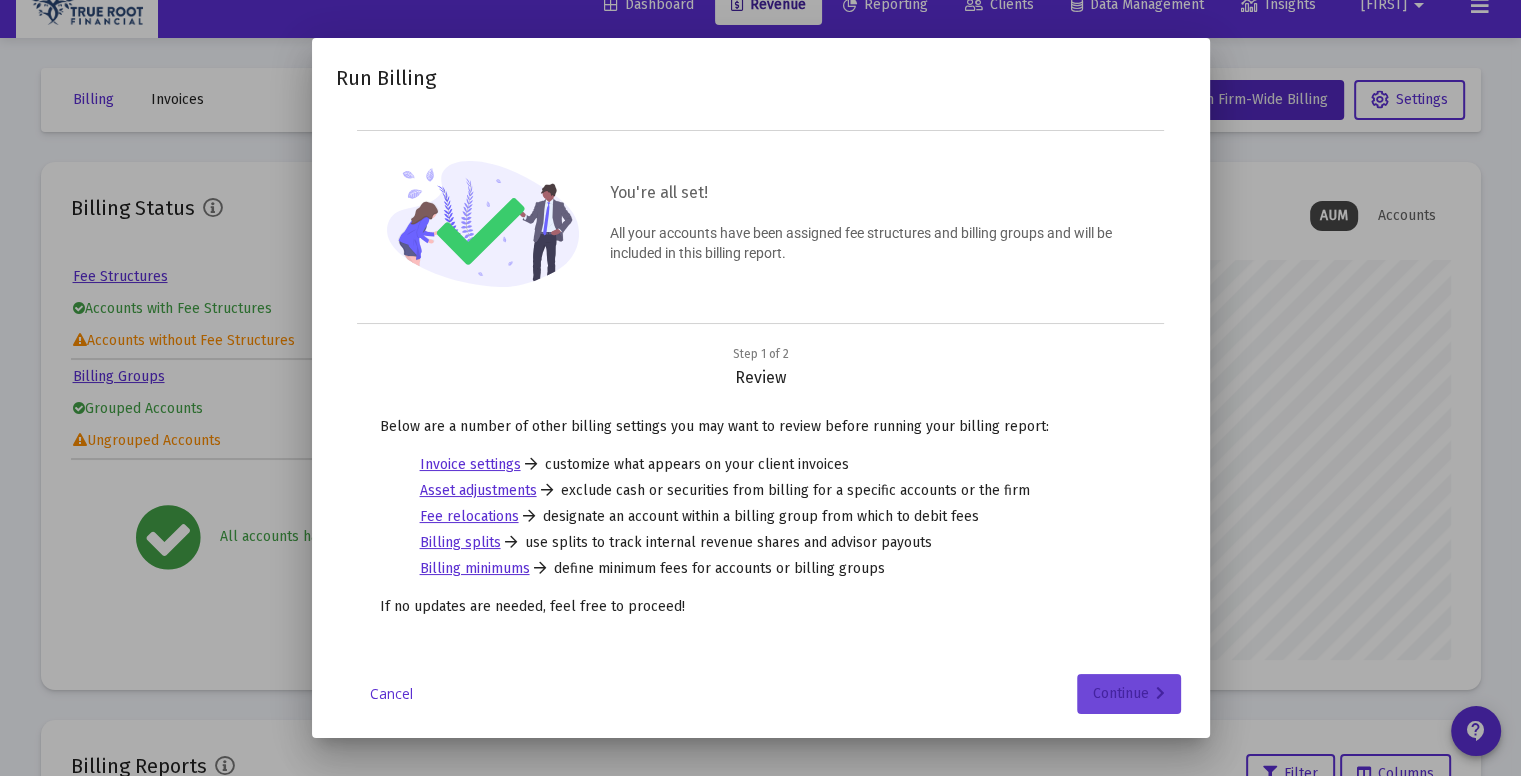 click on "Continue" at bounding box center (1129, 694) 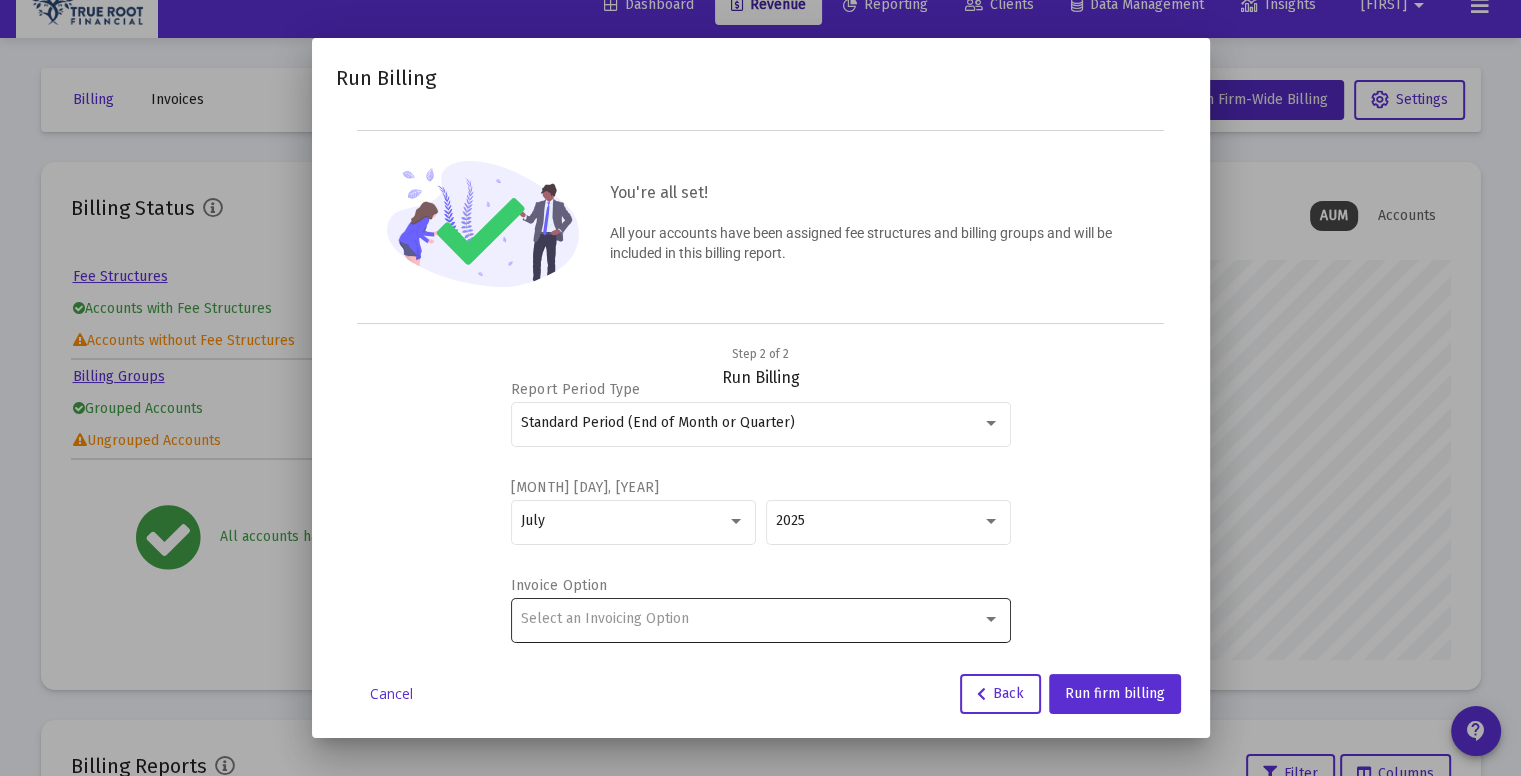 click on "Select an Invoicing Option" at bounding box center [751, 619] 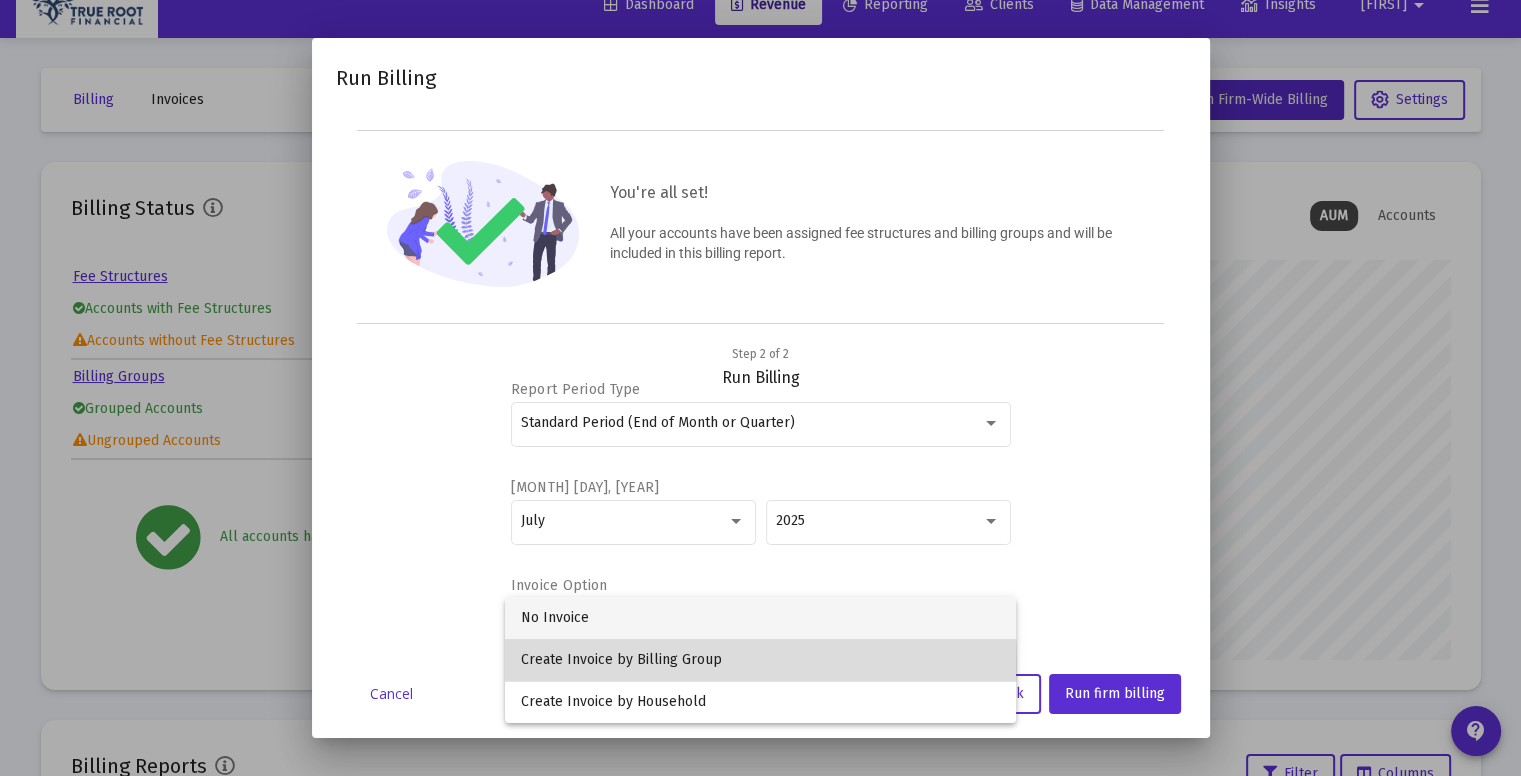 click on "Create Invoice by Billing Group" at bounding box center [760, 660] 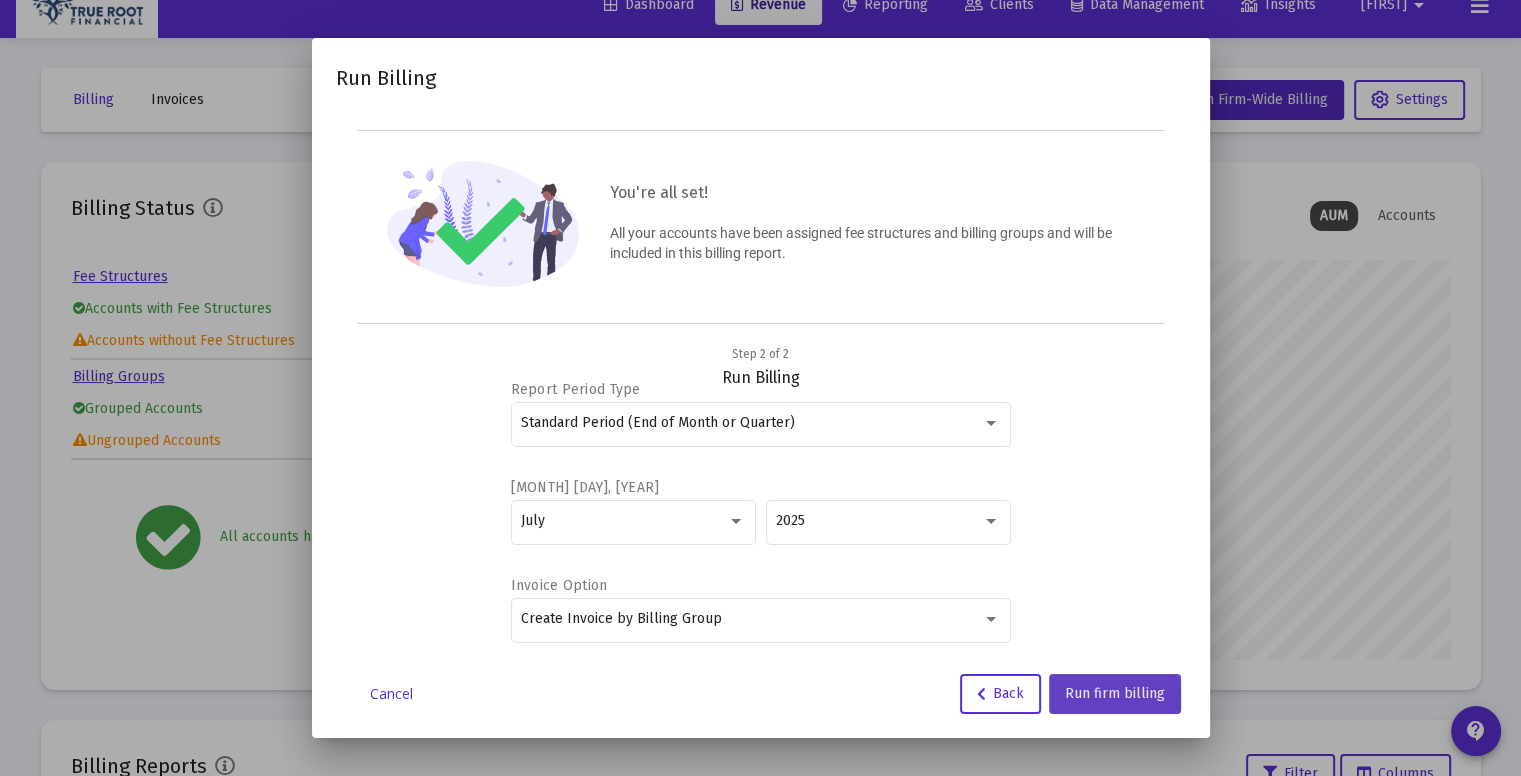 click on "Run firm billing" at bounding box center (1115, 694) 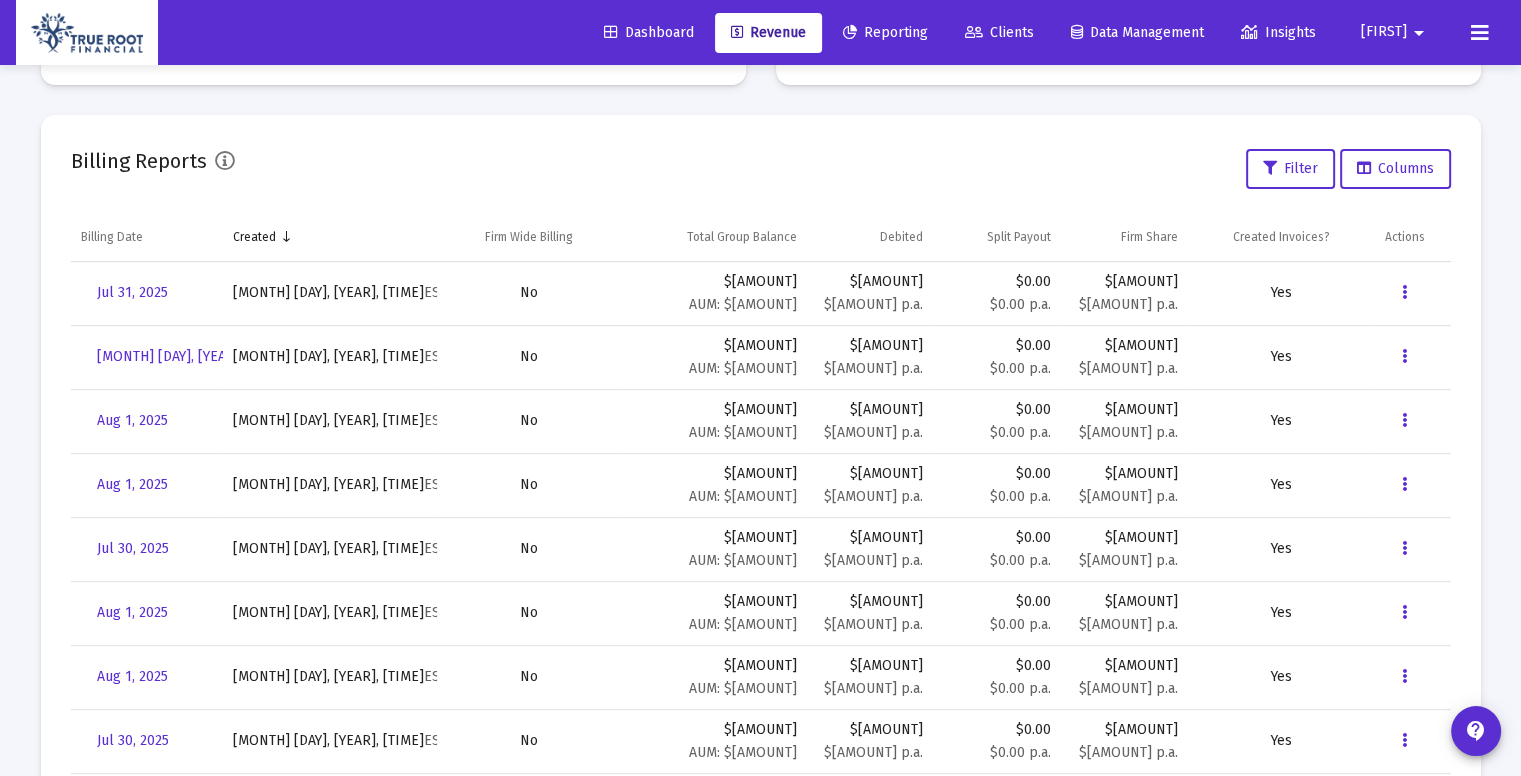 scroll, scrollTop: 0, scrollLeft: 0, axis: both 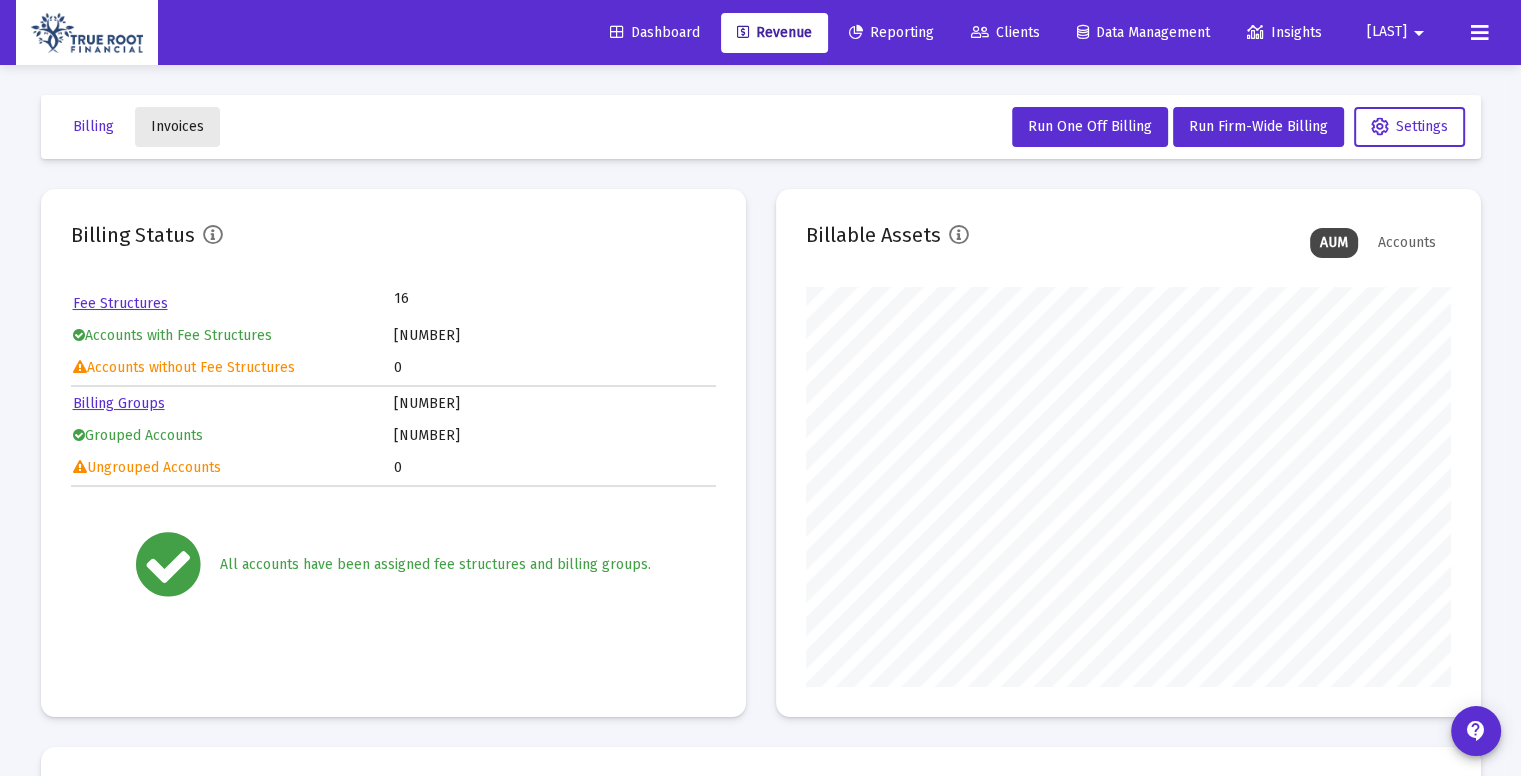 click on "Invoices" 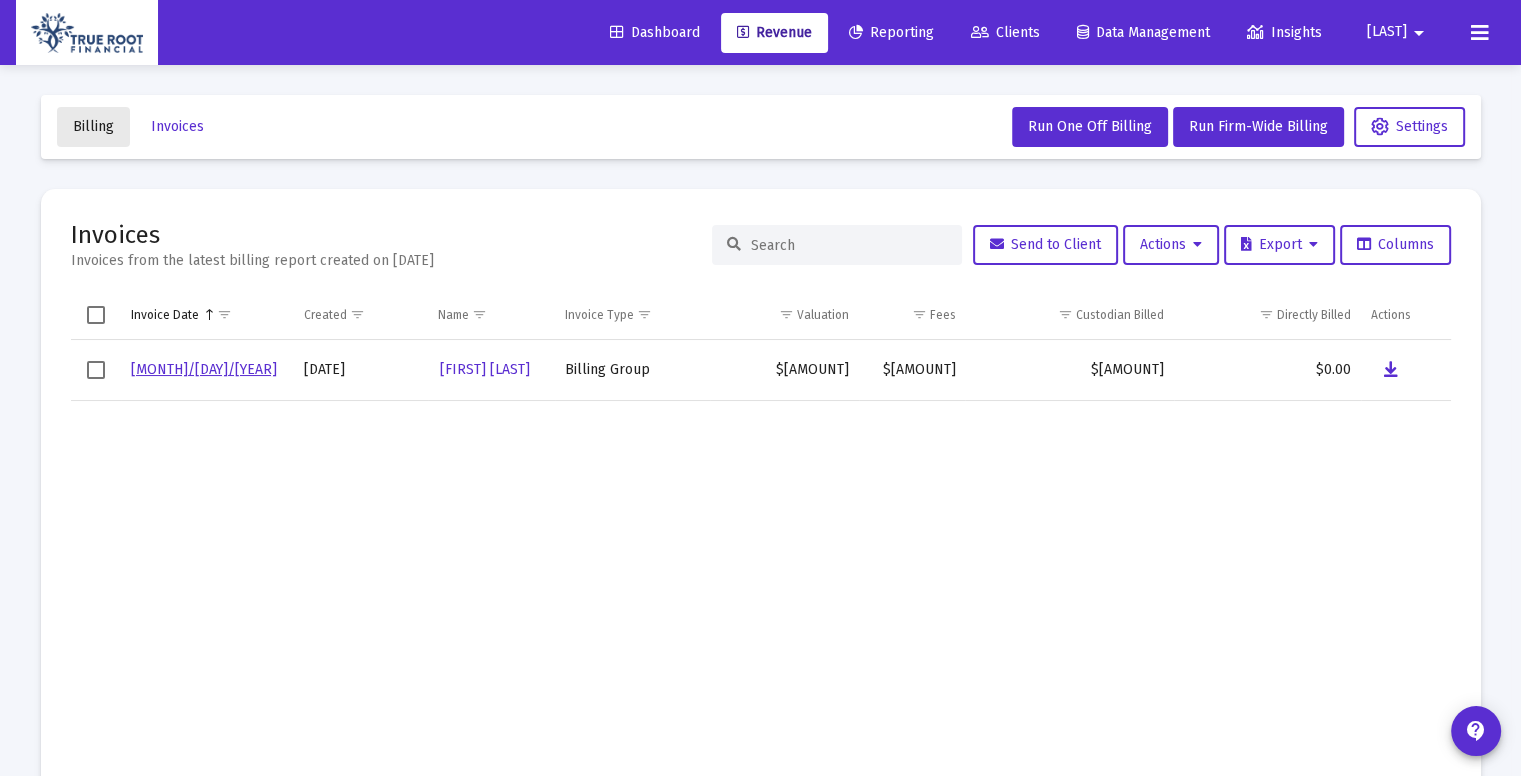 click on "Billing" 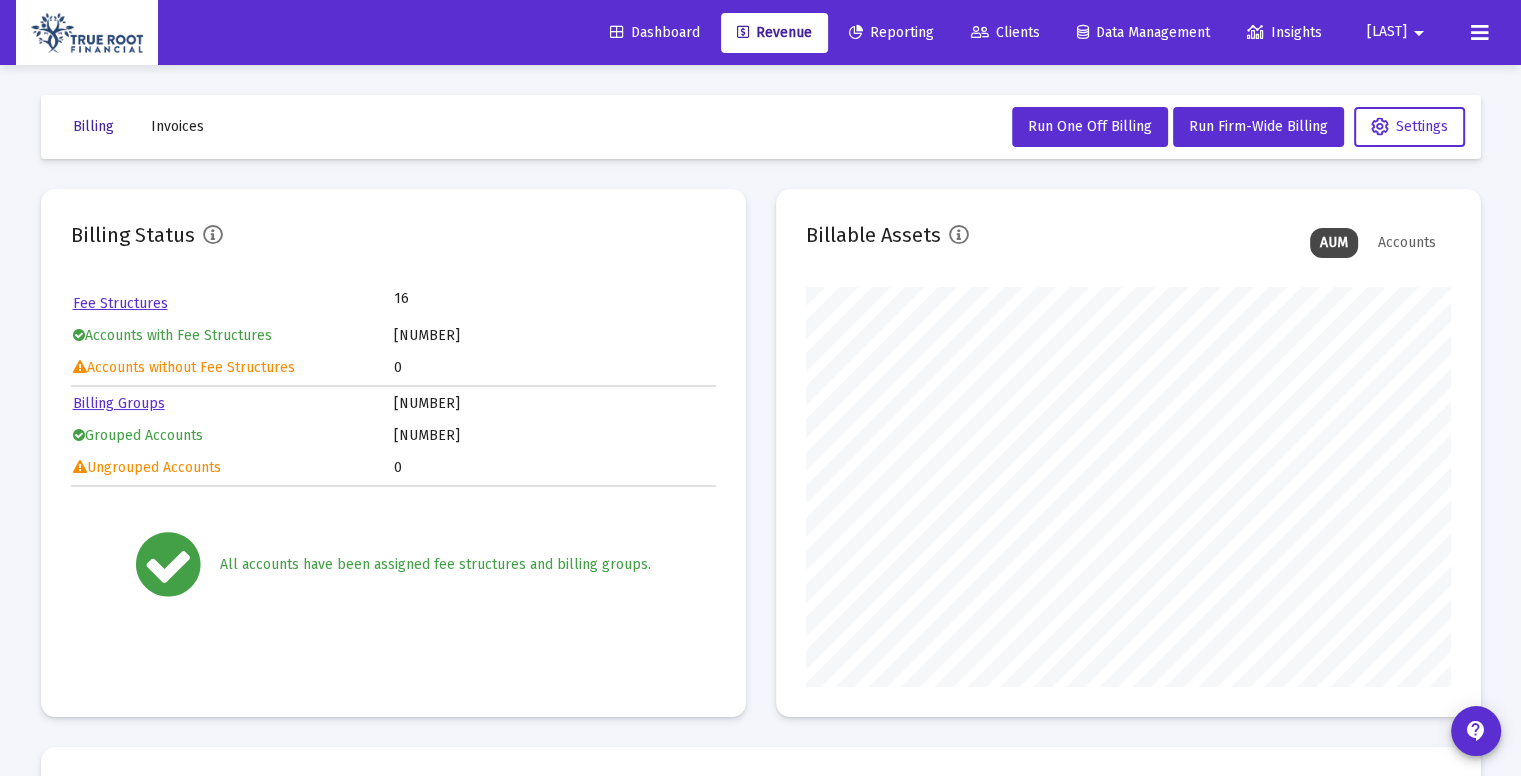 scroll, scrollTop: 999600, scrollLeft: 999355, axis: both 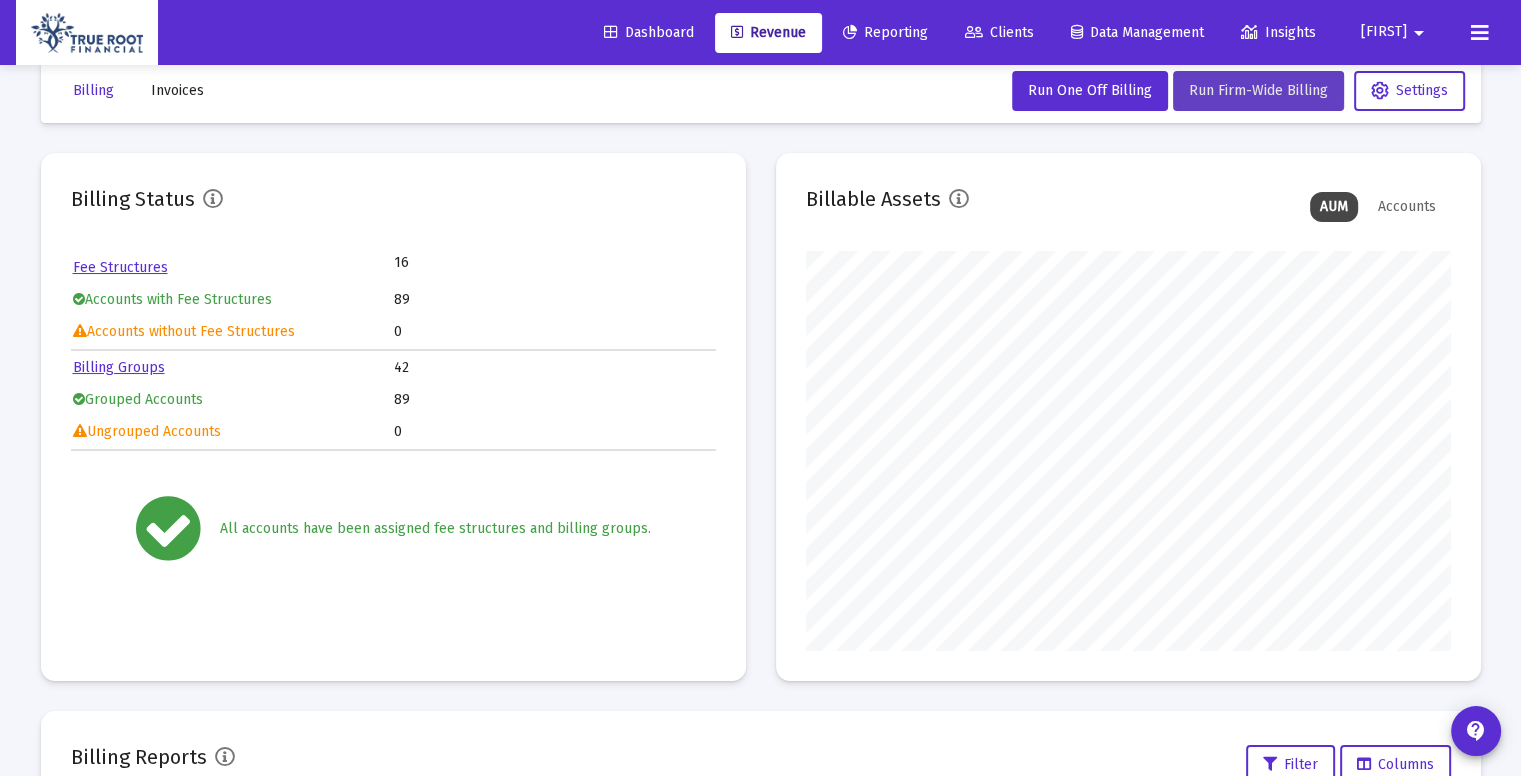 click on "Run Firm-Wide Billing" 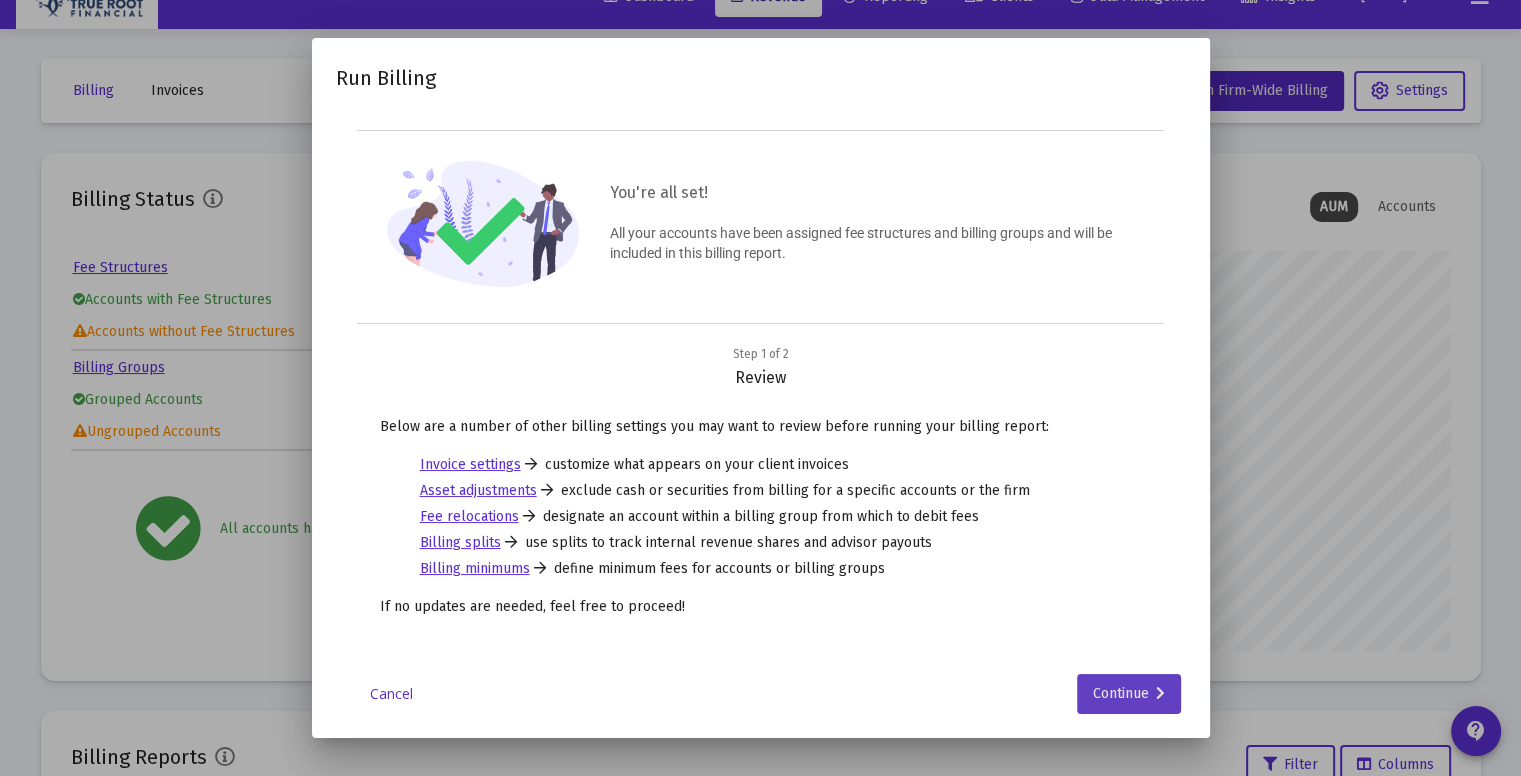 click on "Continue" at bounding box center [1129, 694] 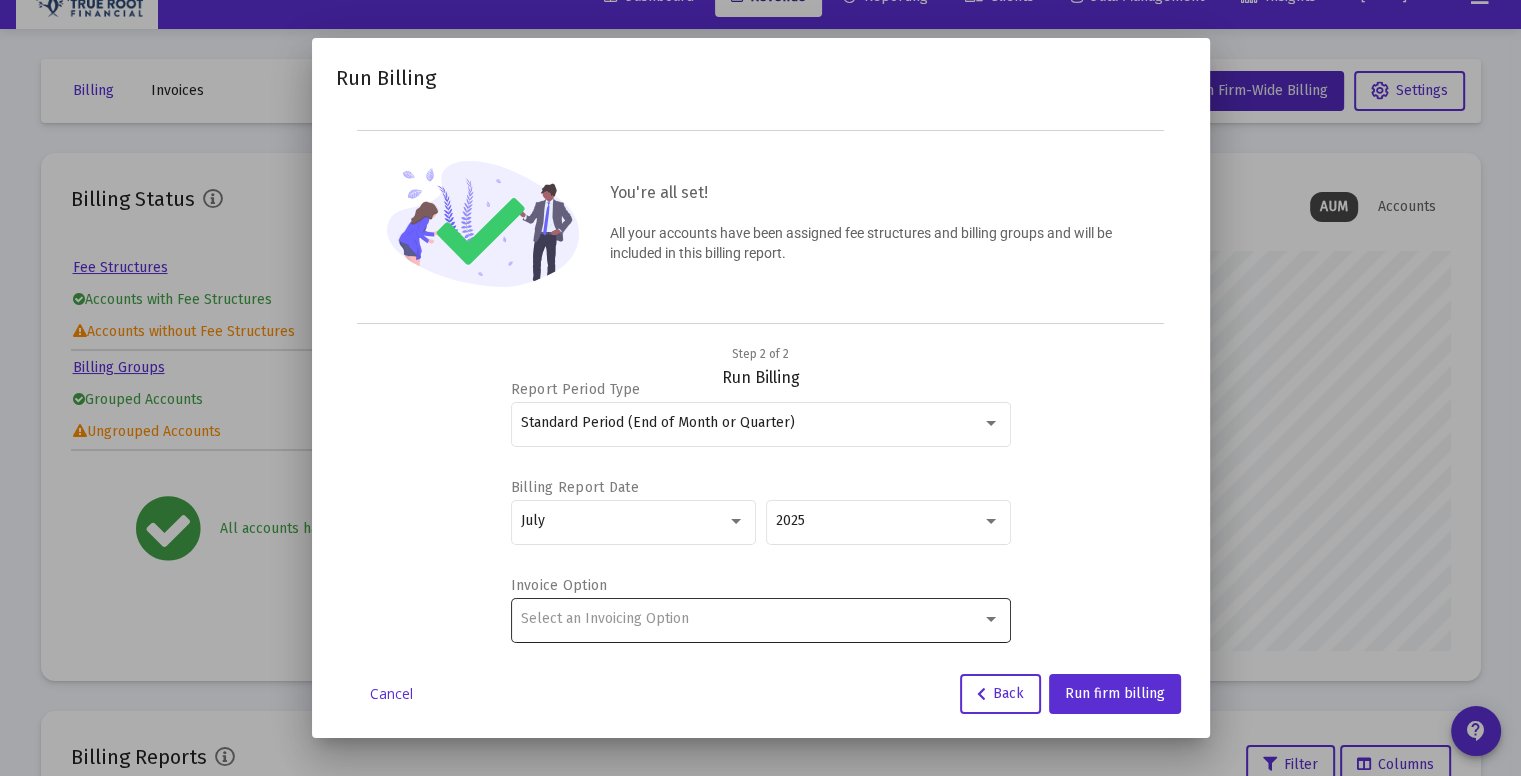 click on "Select an Invoicing Option" at bounding box center [751, 619] 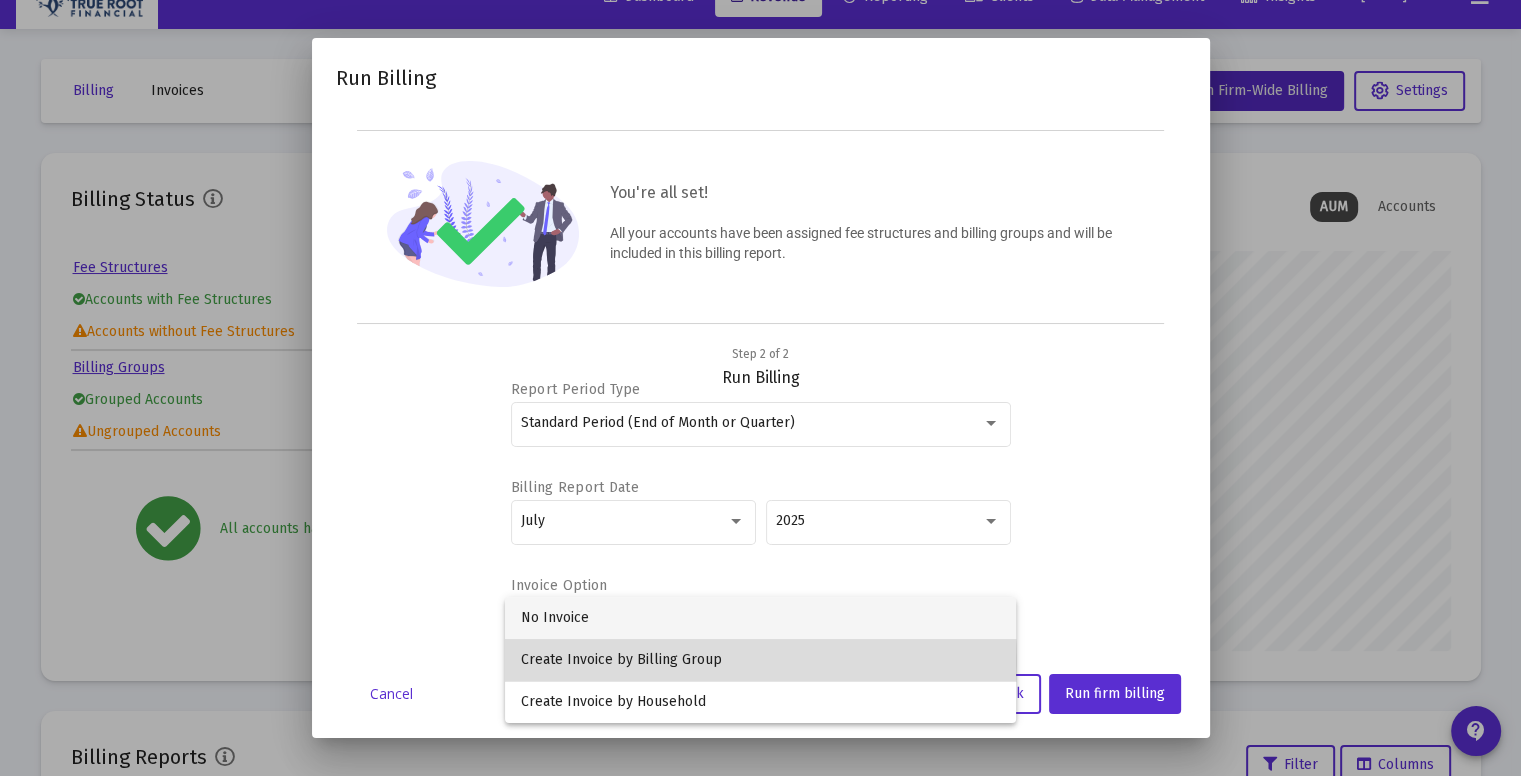 click on "Create Invoice by Billing Group" at bounding box center [760, 660] 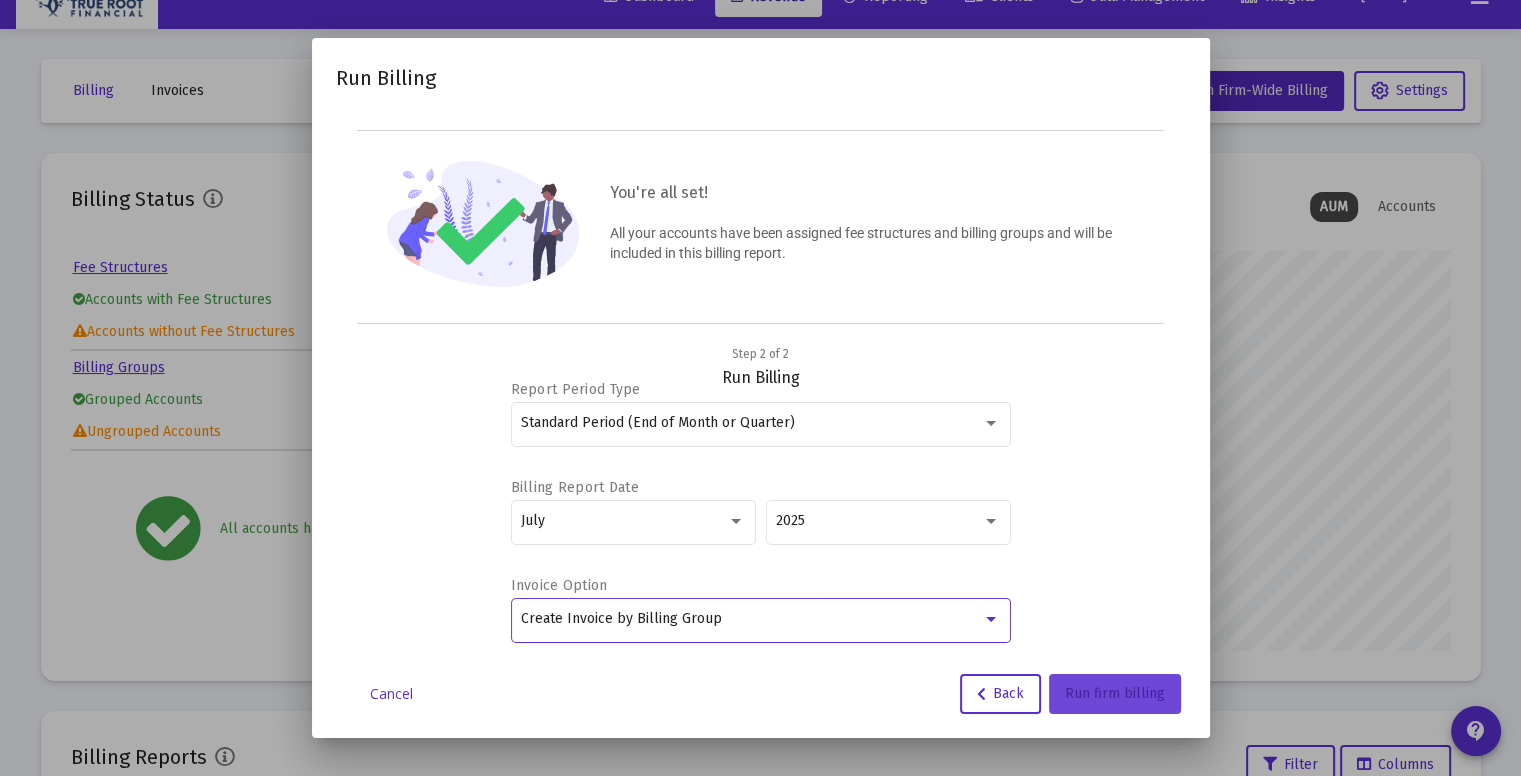 click on "Run firm billing" at bounding box center [1115, 693] 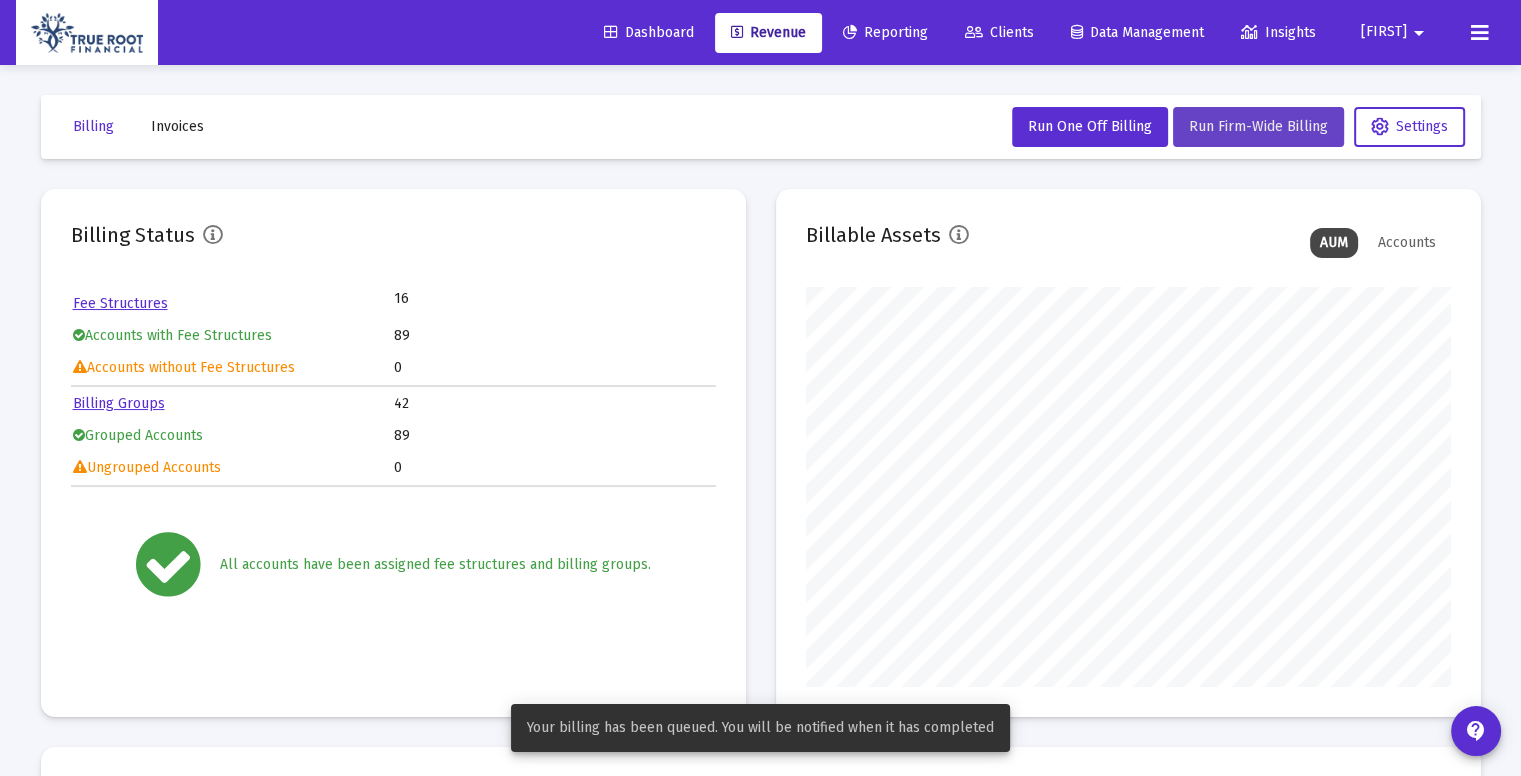 scroll, scrollTop: 36, scrollLeft: 0, axis: vertical 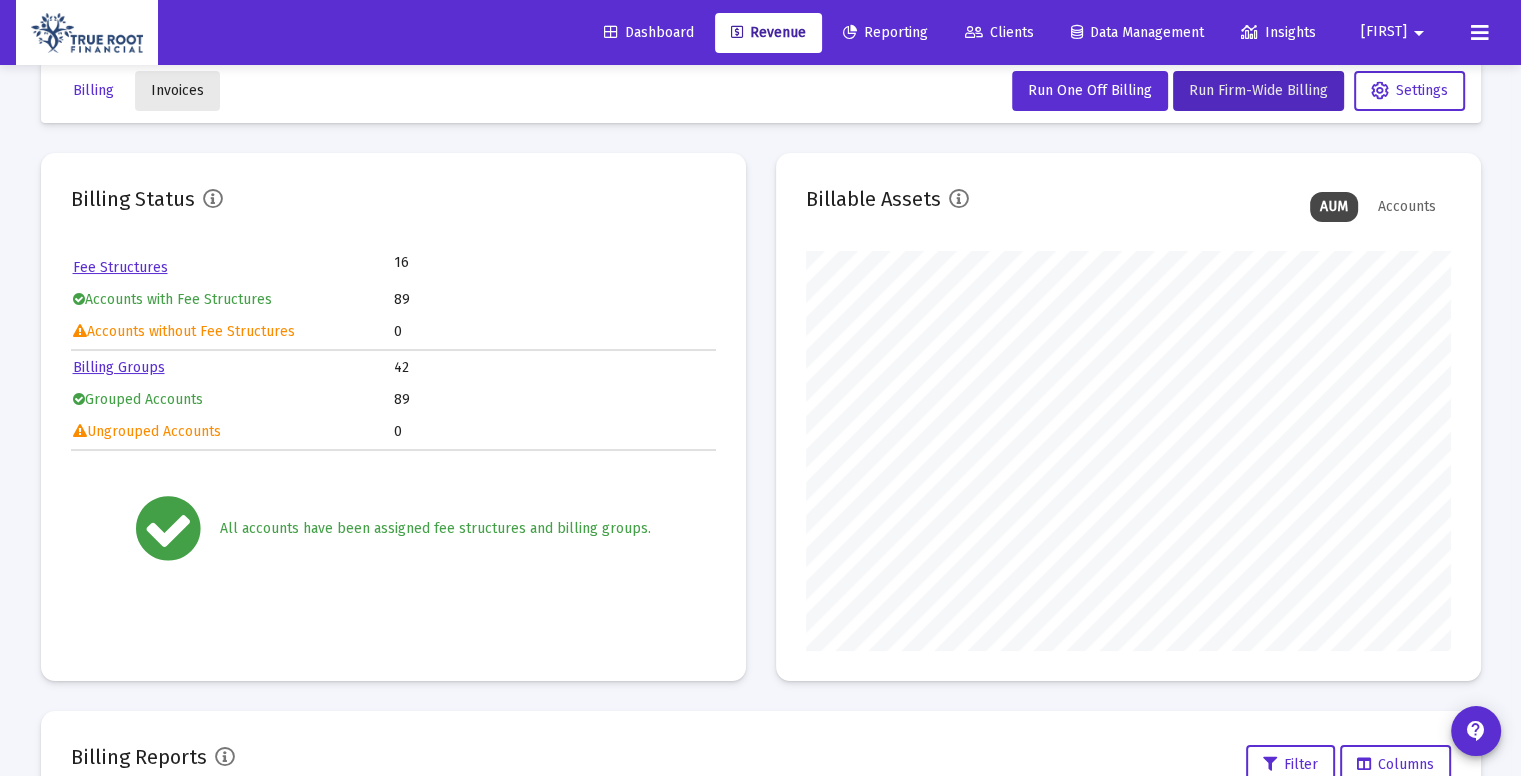 click on "Invoices" 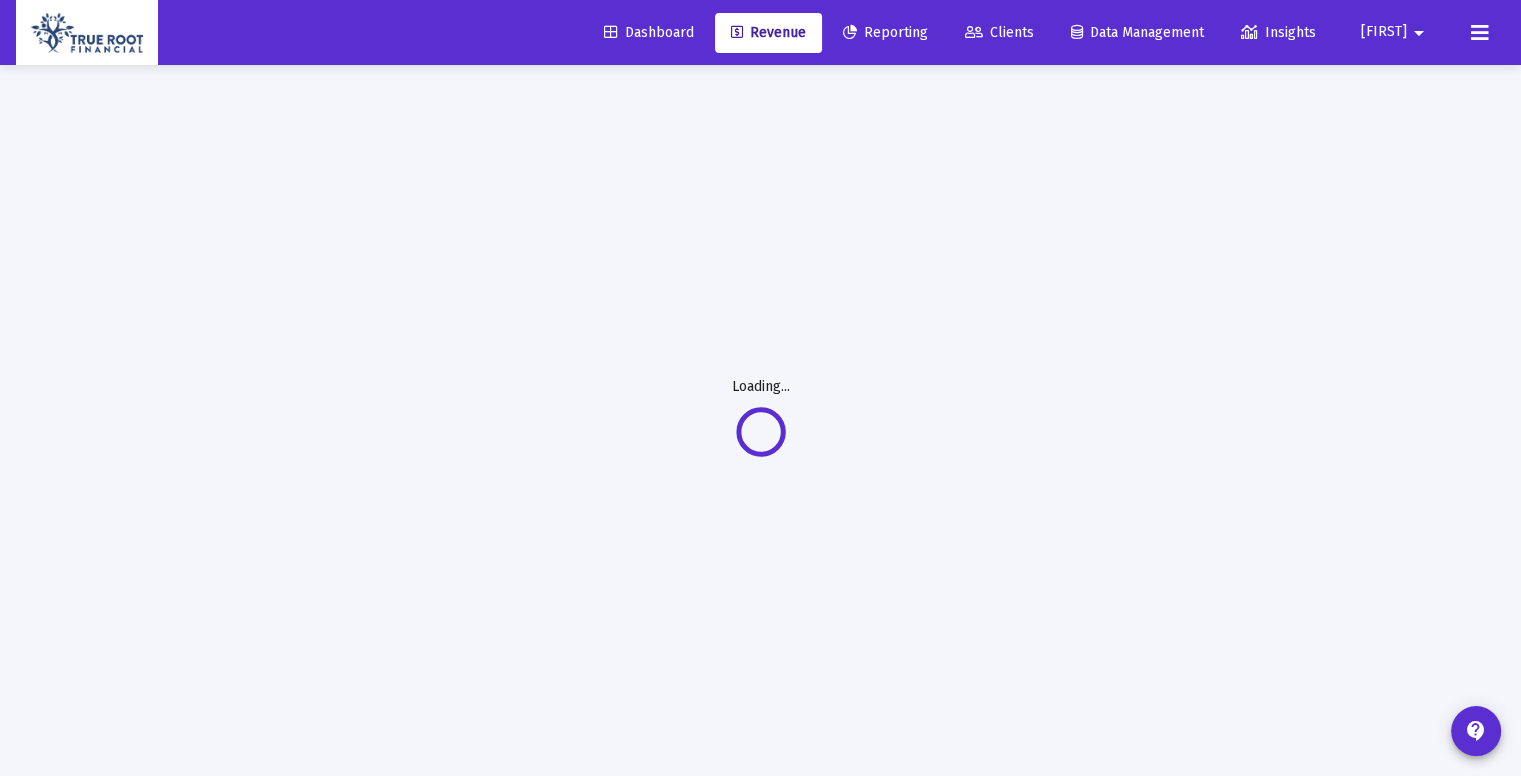 scroll, scrollTop: 0, scrollLeft: 0, axis: both 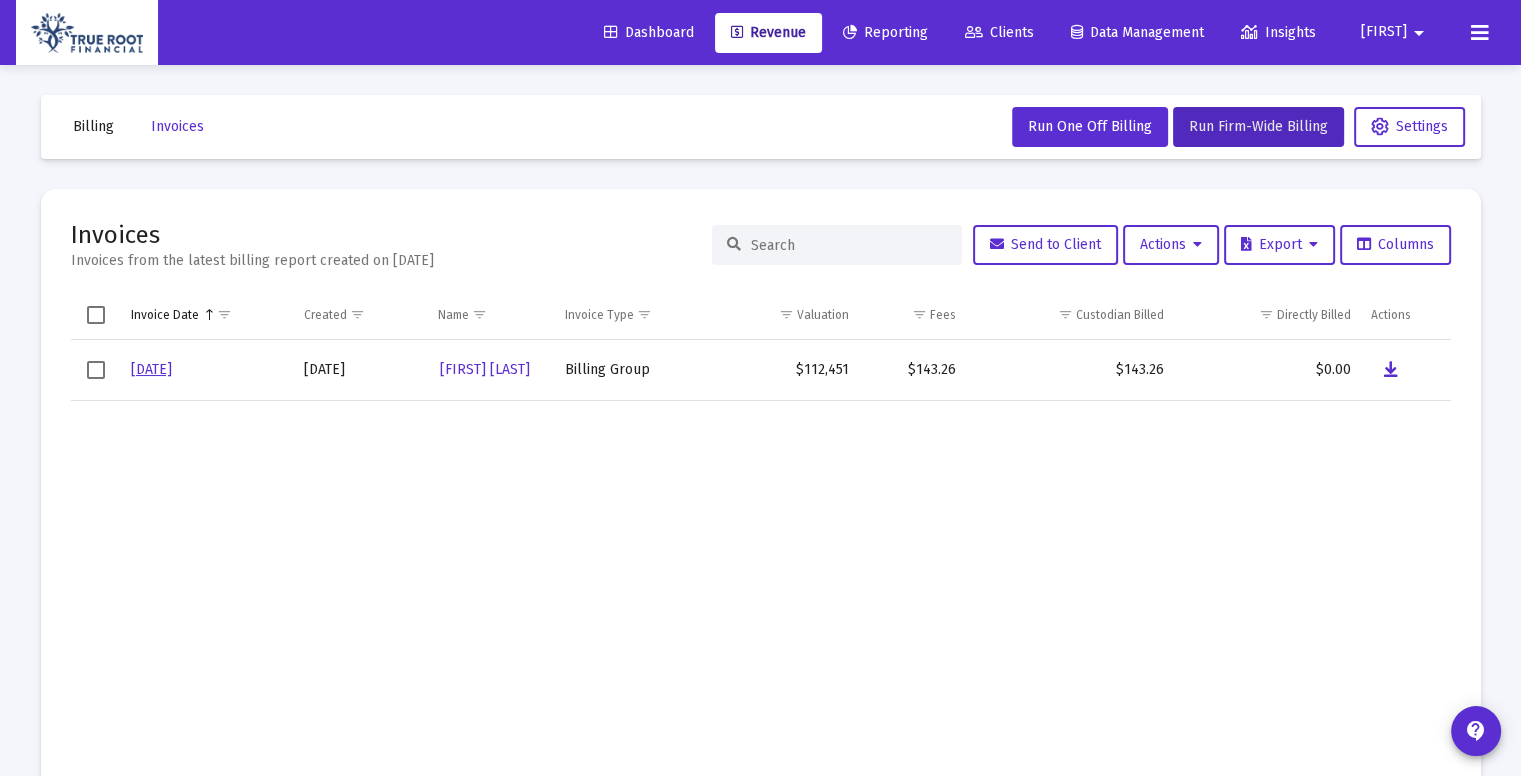 click on "Billing" 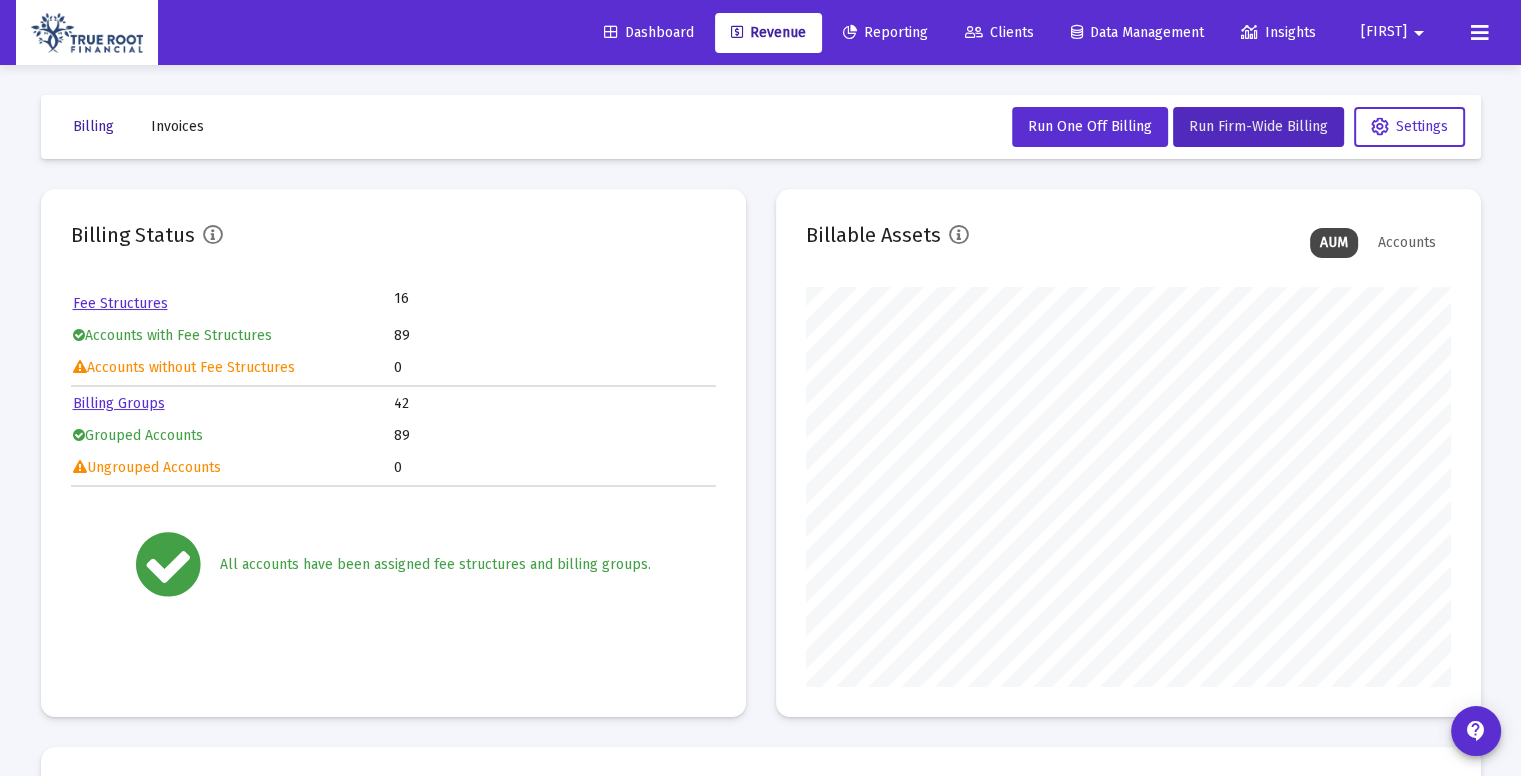 scroll, scrollTop: 999600, scrollLeft: 999355, axis: both 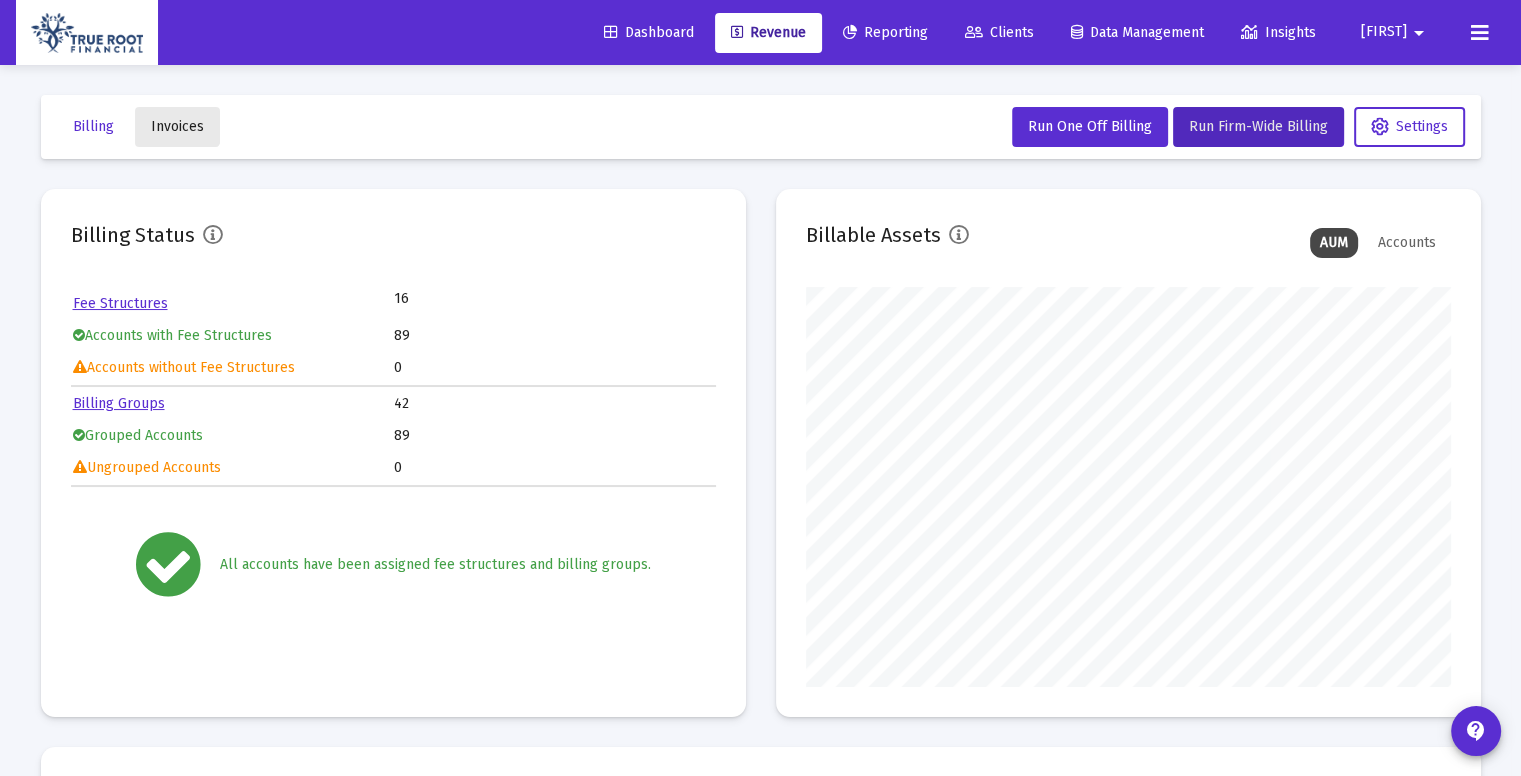 click on "Invoices" 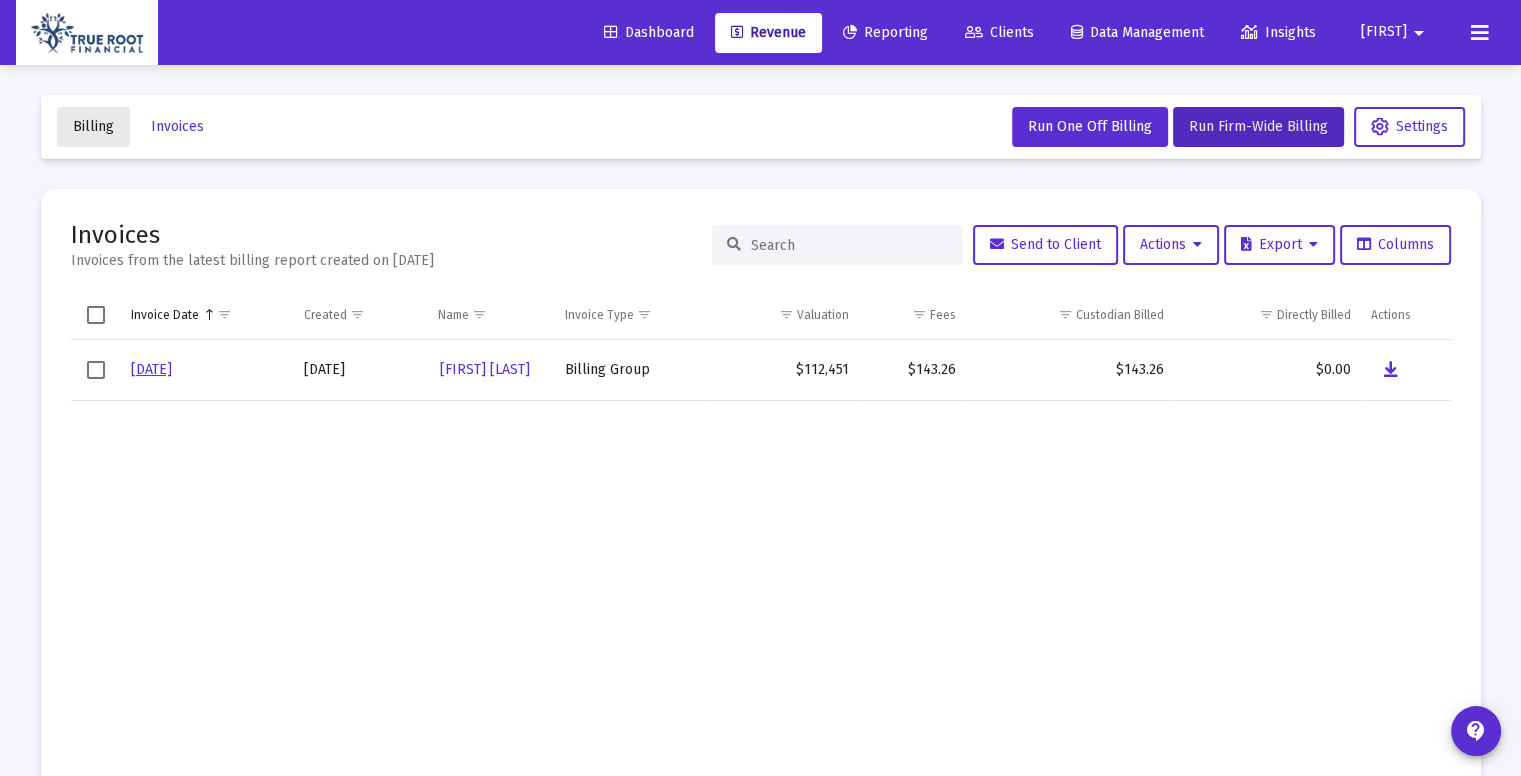 click on "Billing" 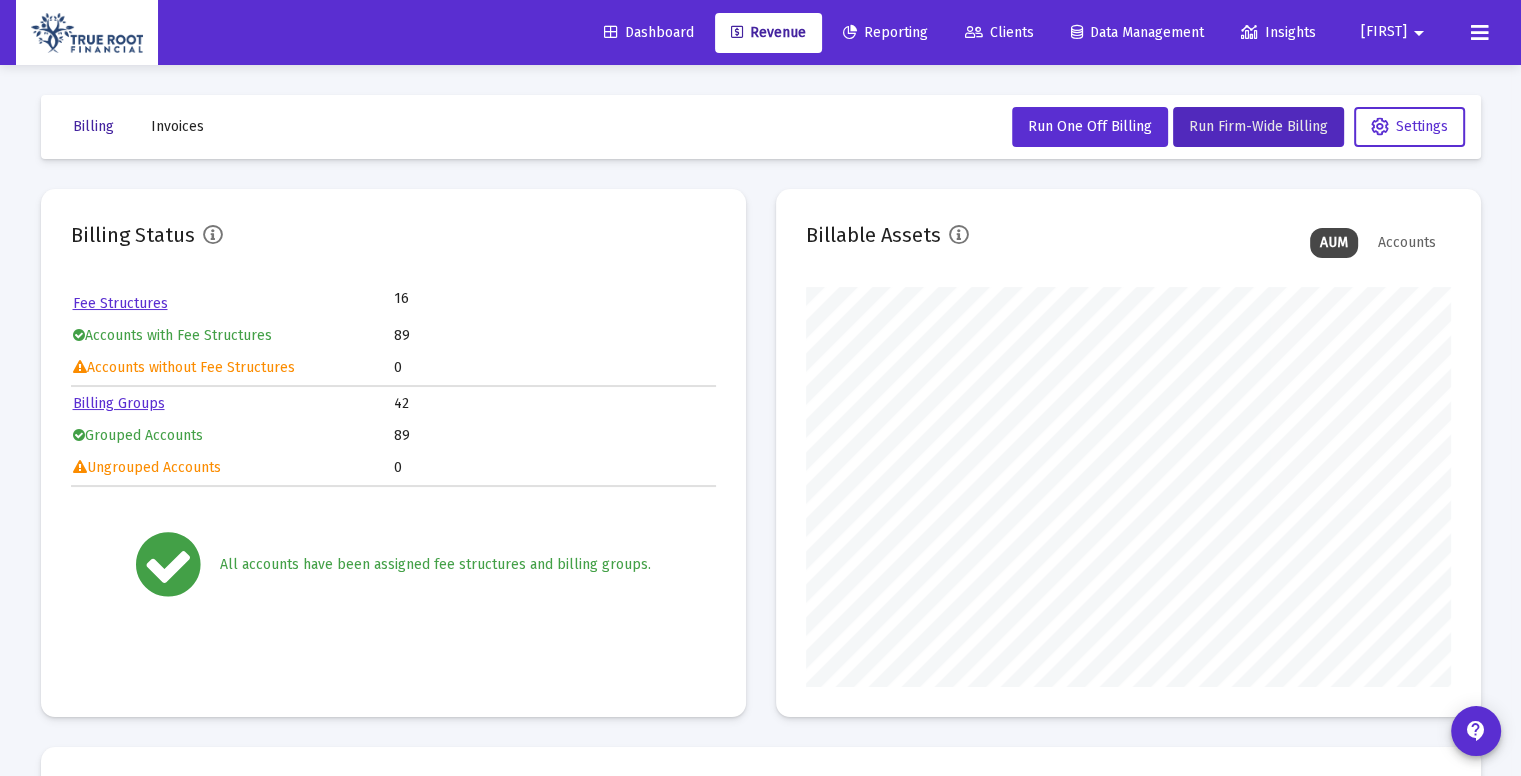 scroll, scrollTop: 999600, scrollLeft: 999355, axis: both 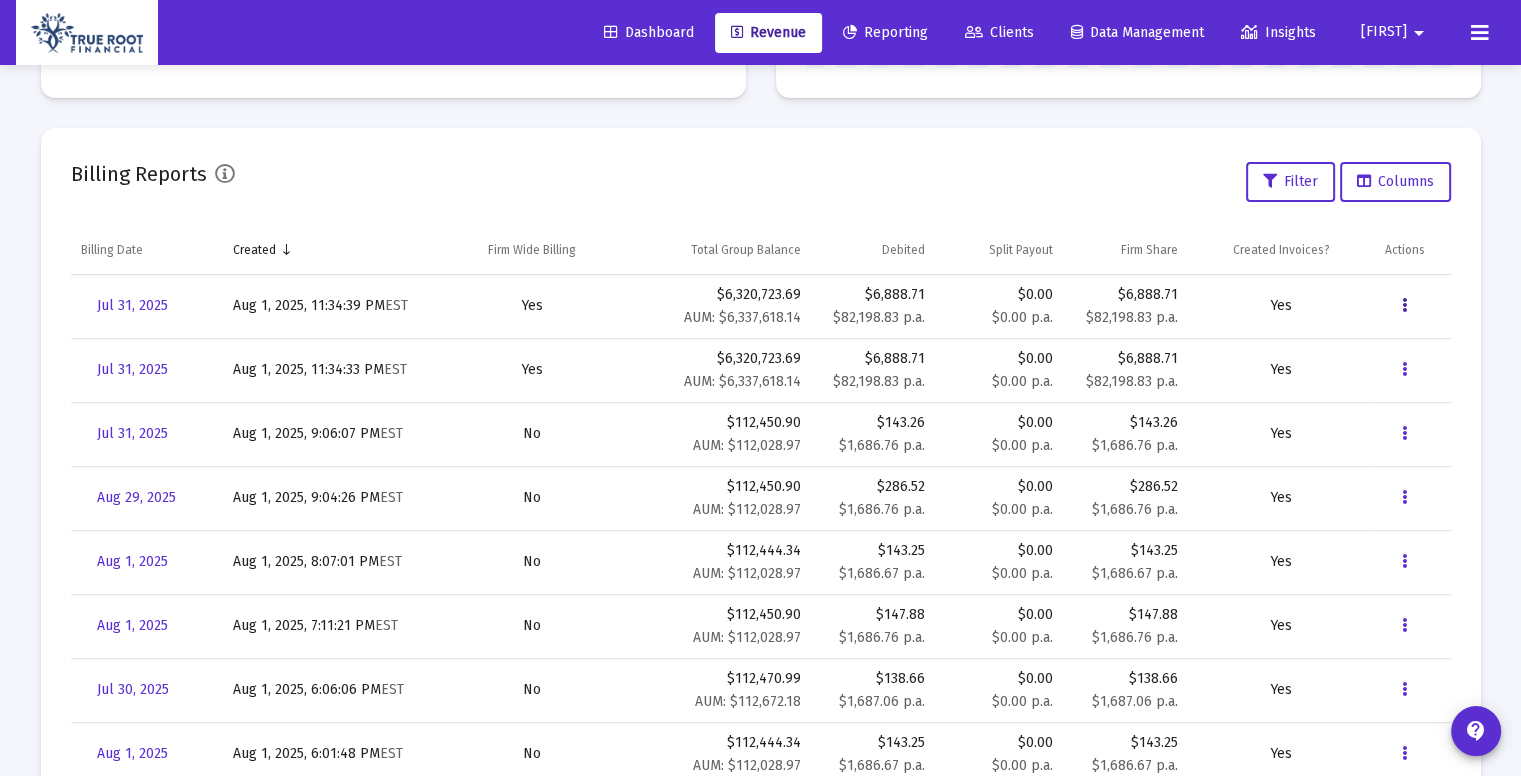 click at bounding box center (1405, 306) 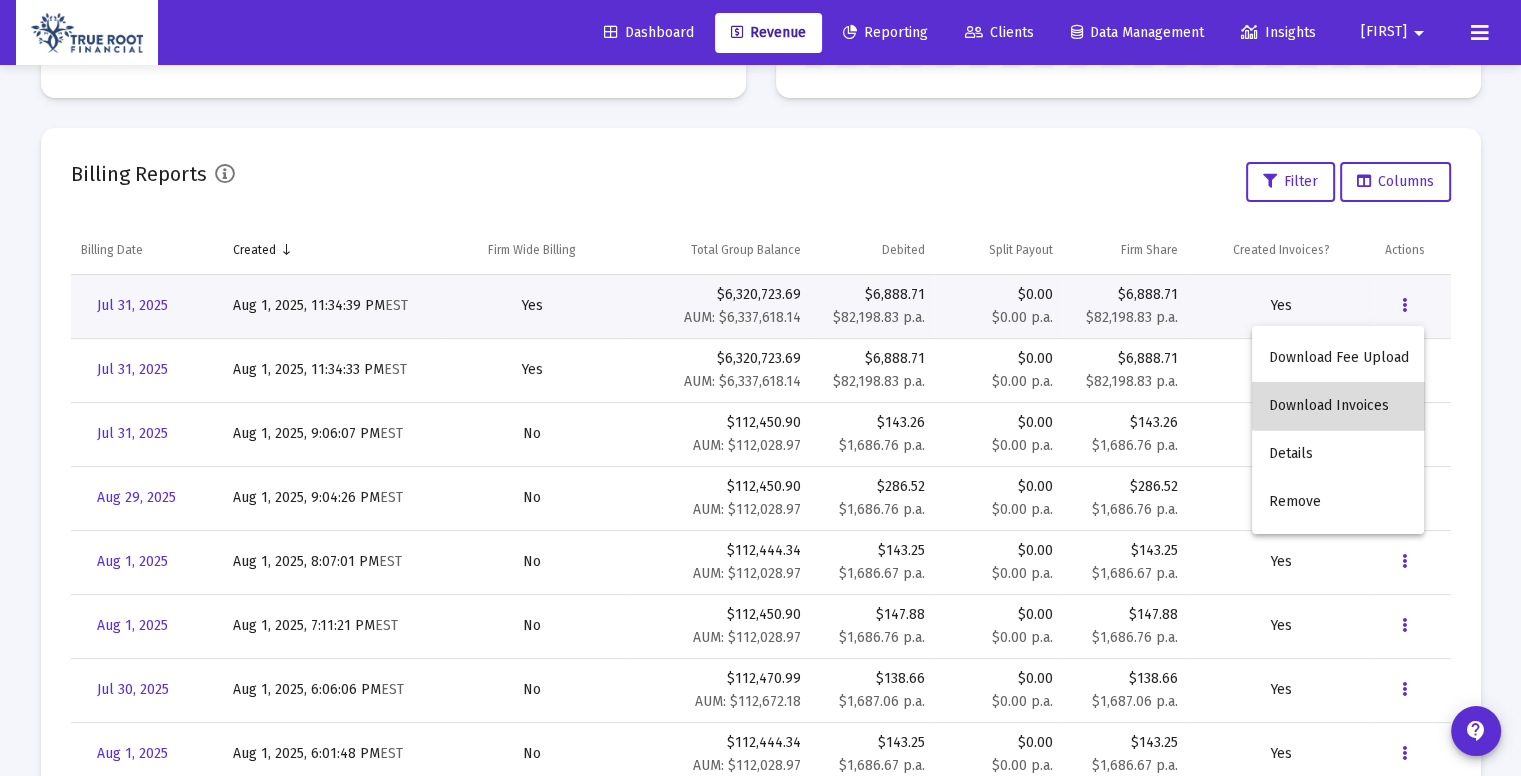 click on "Download Invoices" at bounding box center [1338, 406] 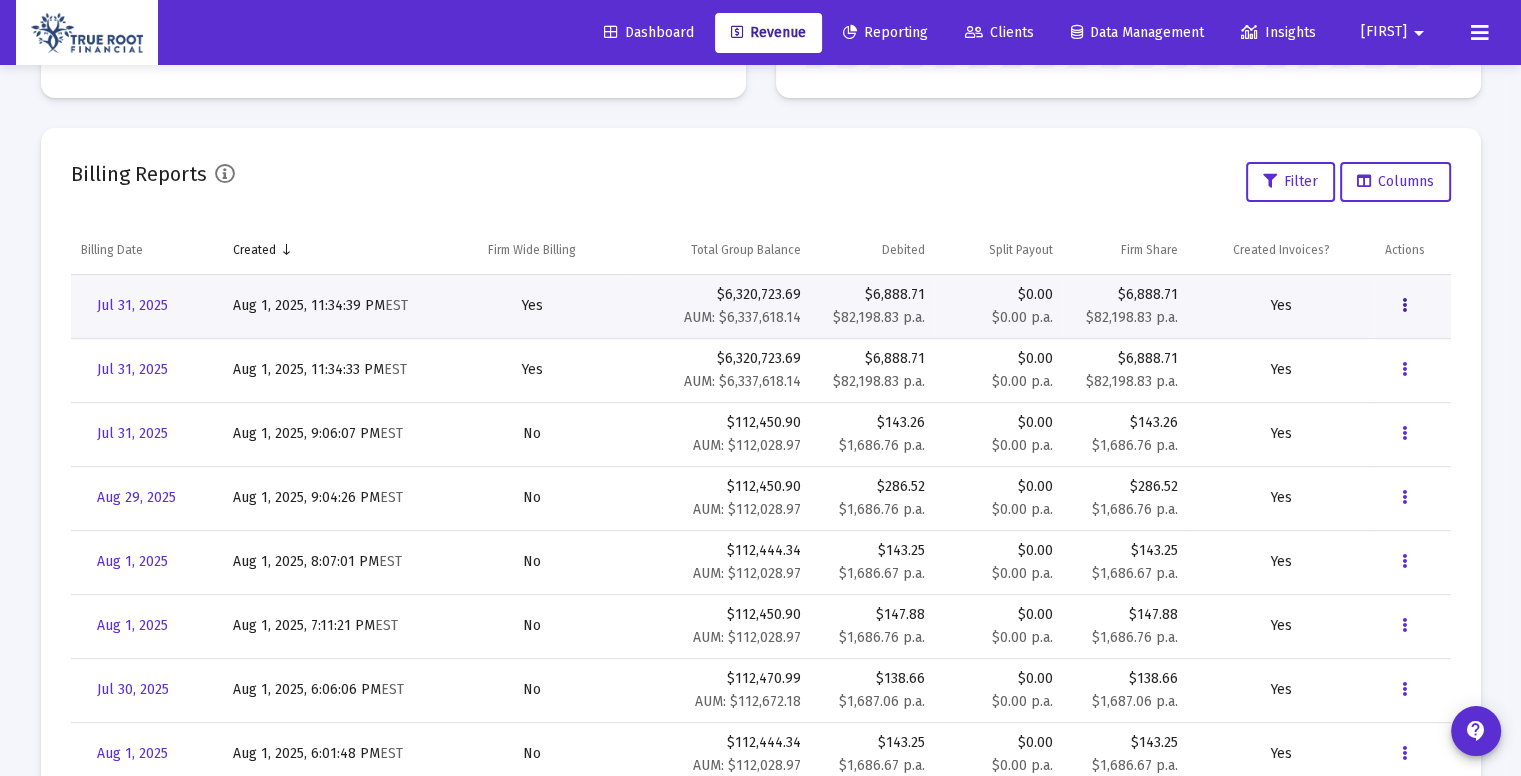 click at bounding box center (1404, 306) 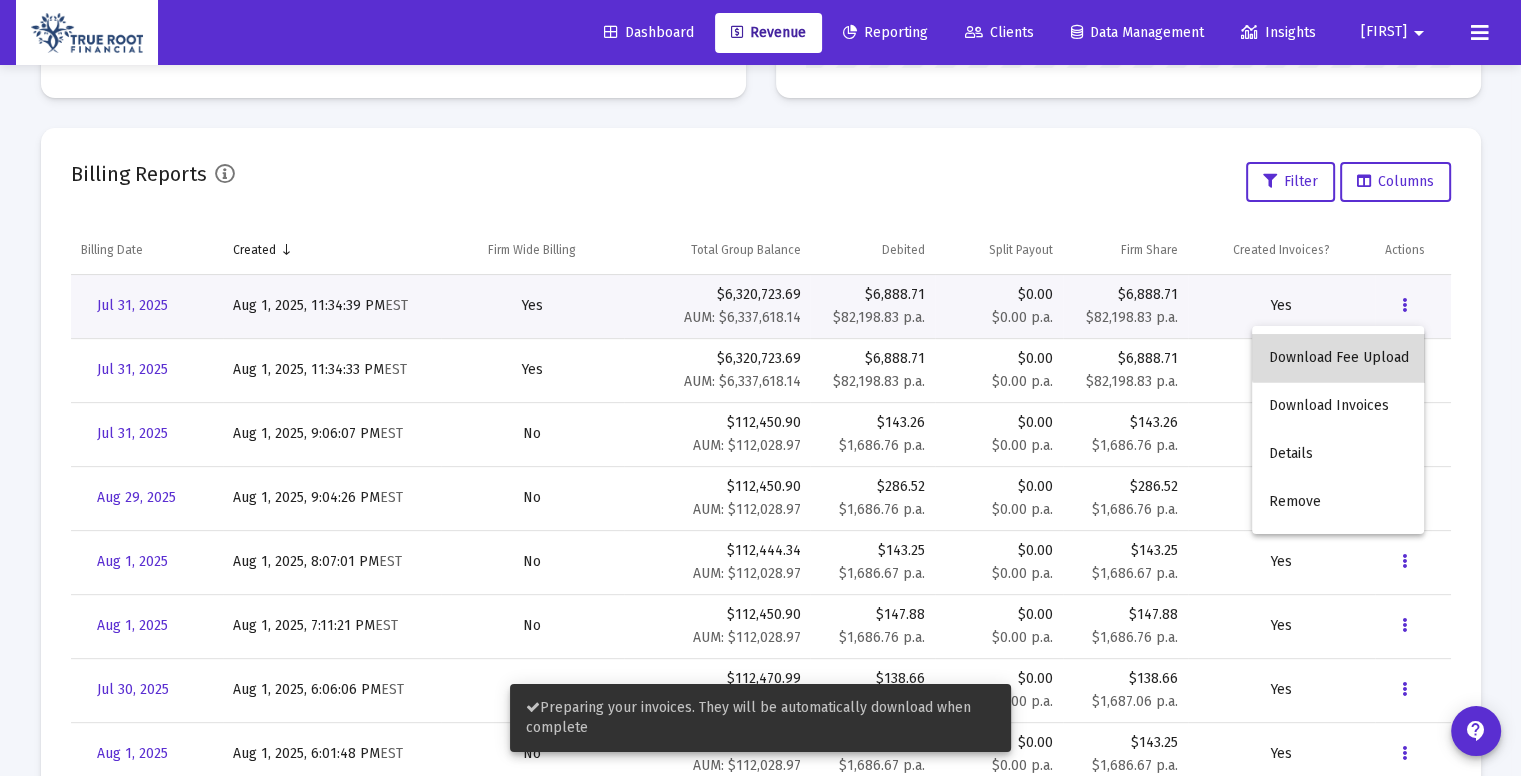 click on "Download Fee Upload" at bounding box center [1338, 358] 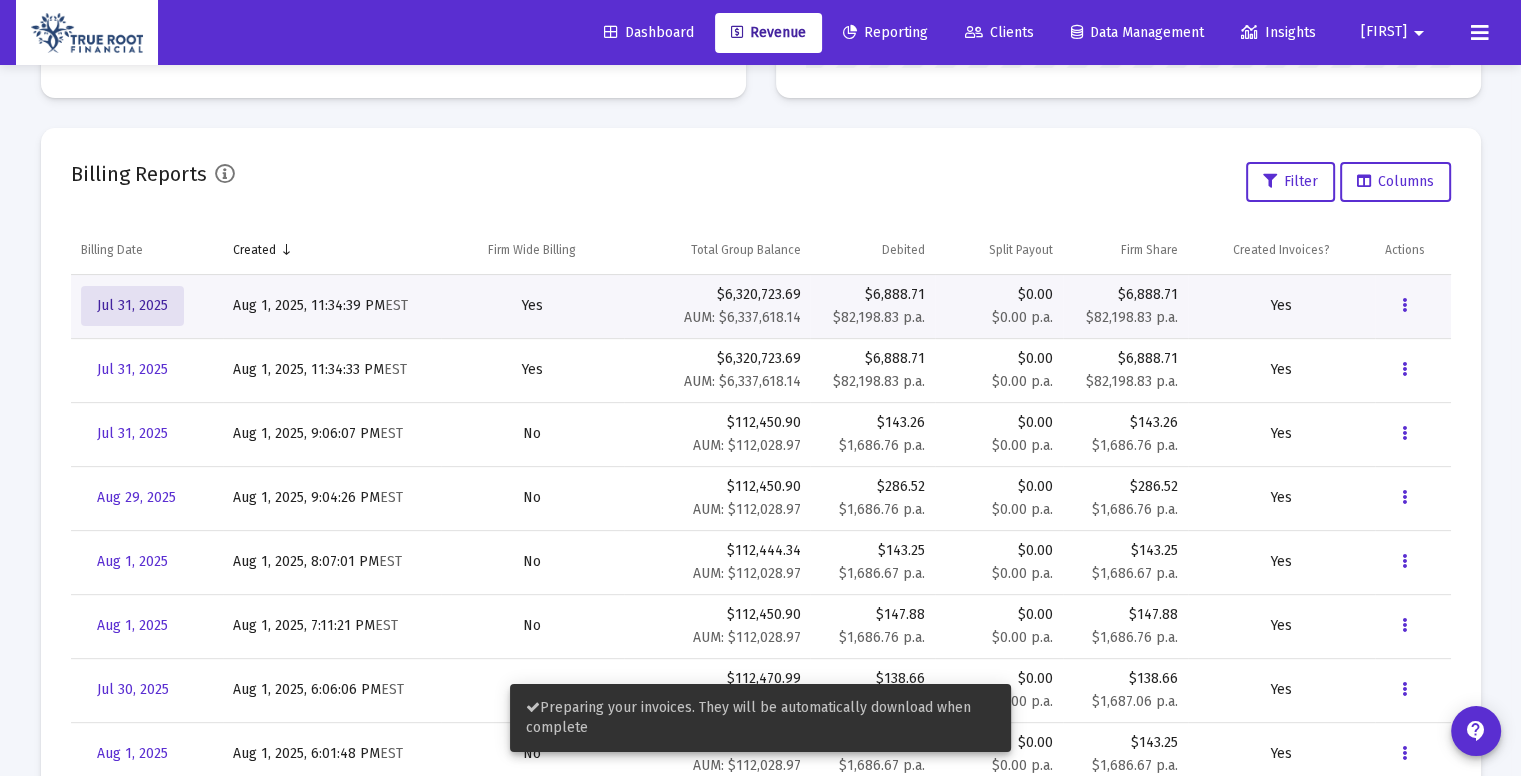click on "Jul 31, 2025" at bounding box center [132, 305] 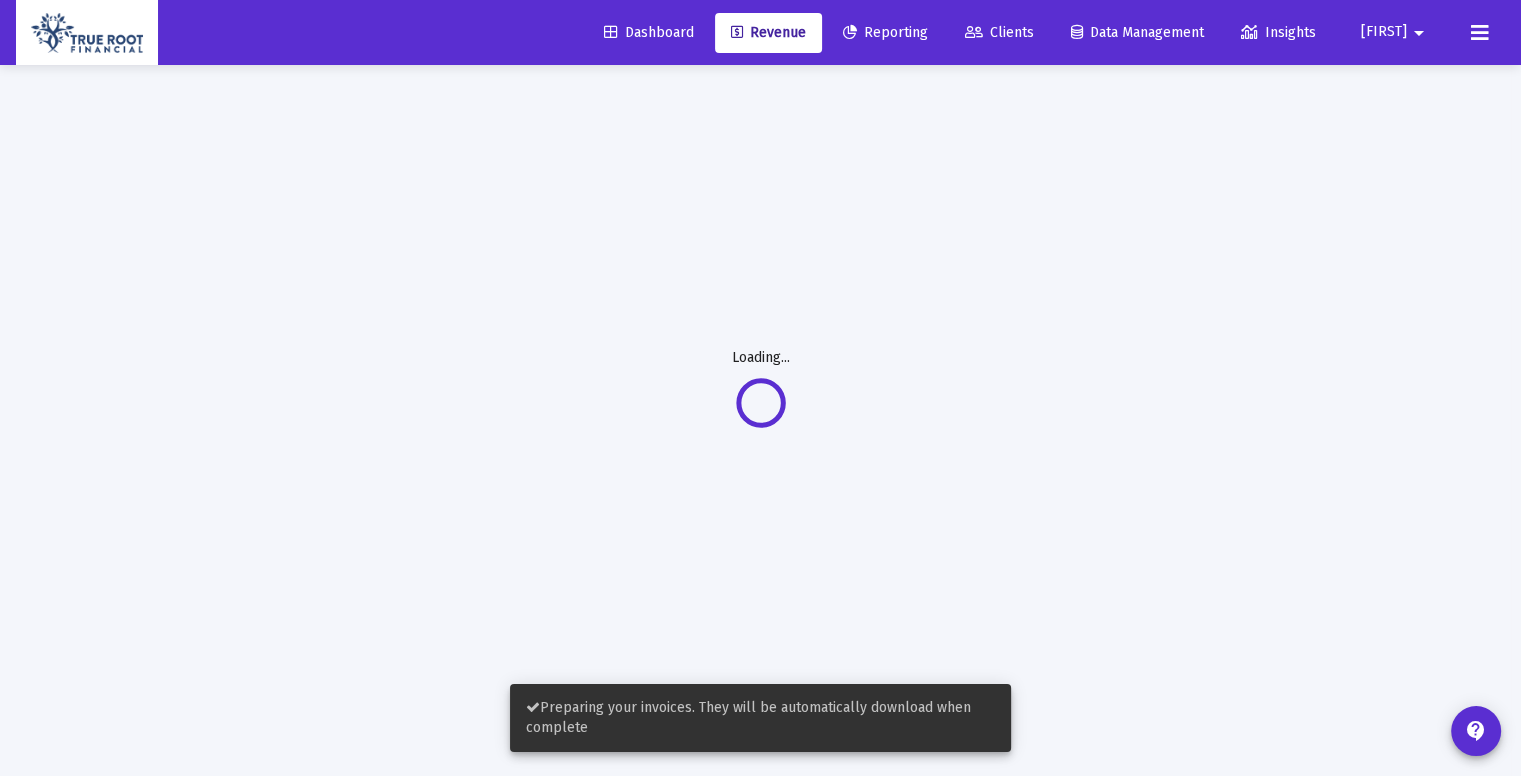 scroll, scrollTop: 64, scrollLeft: 0, axis: vertical 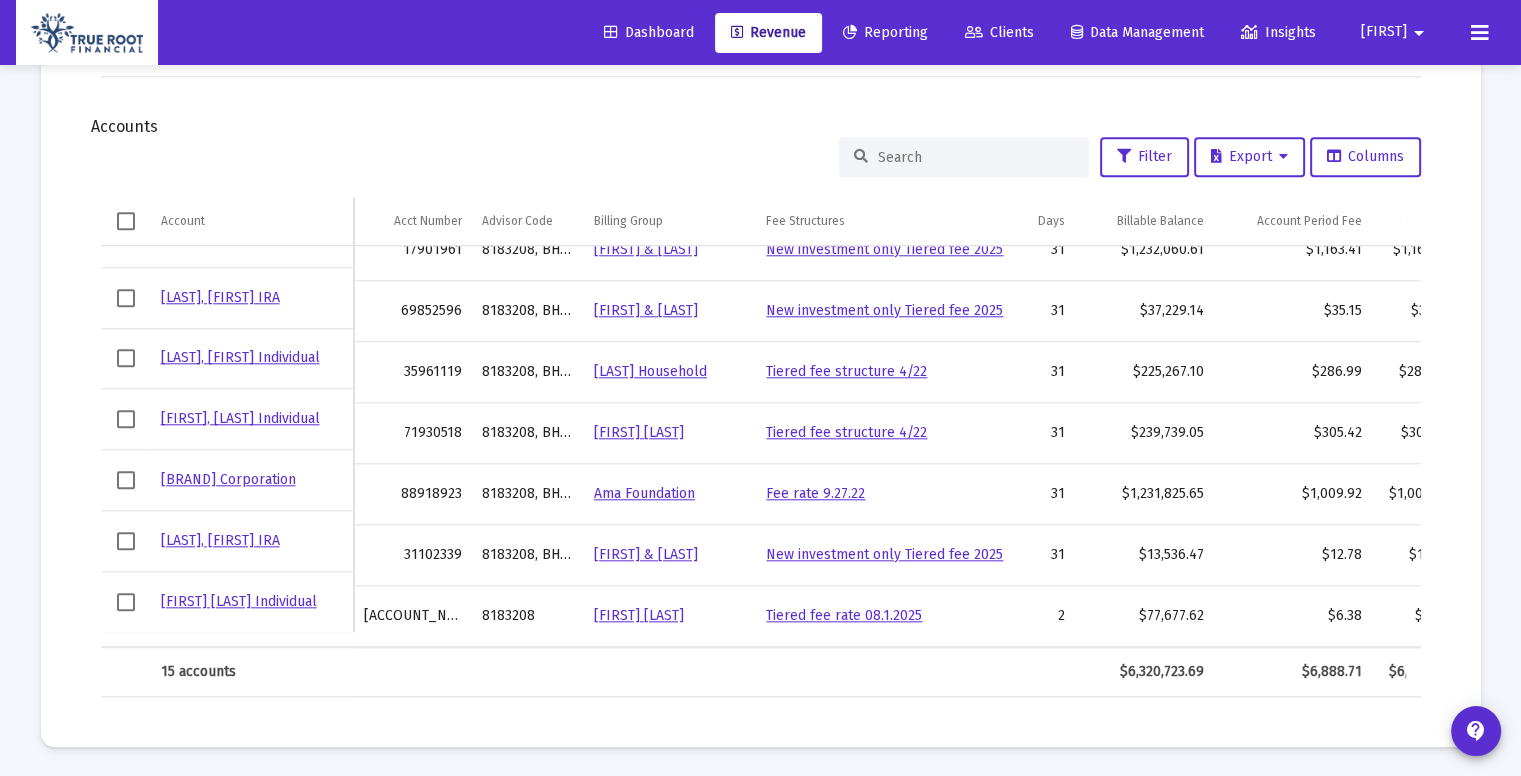click on "arrow_back  Back to Revenue Report Created:  Aug 2, 2025  Billing Snapshot Date:  Jul 31, 2025   Fees   Total Debited Fee  $6,888.71 $82,198.83 per annum  Split Payout  $0.00  Firm Share  $6,888.71  Effective Rate per period  0.109% 1.297% per annum  Firm Billable Balance  $6,320,723.69  Assets Under Management  $6,337,618.14  Cash Balances   Insufficient Cash:   15 Accounts   Export  Account Acct Number Advisor Code Period Fee Cash Balance on Report Date Cash Needed [LAST], [FIRST] Individual [ACCOUNT_NUMBER] 0008183208  155.3   $0.00   $155.30  [LAST], [FIRST] Rollover IRA [ACCOUNT_NUMBER] 0008183208  593.6   $0.00   $593.60  [LAST], [FIRST] Individual [ACCOUNT_NUMBER] 0008183208  443.18   $0.00   $443.18  [LAST], [FIRST] Roth IRA [ACCOUNT_NUMBER] 0008183208  80   $0.00   $80.00  [LAST], [FIRST] Corporation [ACCOUNT_NUMBER] 0008183208  775.15   $0.00   $775.15  [FIRST] [LAST] IRA [ACCOUNT_NUMBER] 0008183208  310.35   $0.00   $310.35  [LAST], [FIRST] IRA [ACCOUNT_NUMBER] 0008183208  12.78   $0.00   $12.78  [LAST], [FIRST] Trust [ACCOUNT_NUMBER] 0008183208  $0.00" 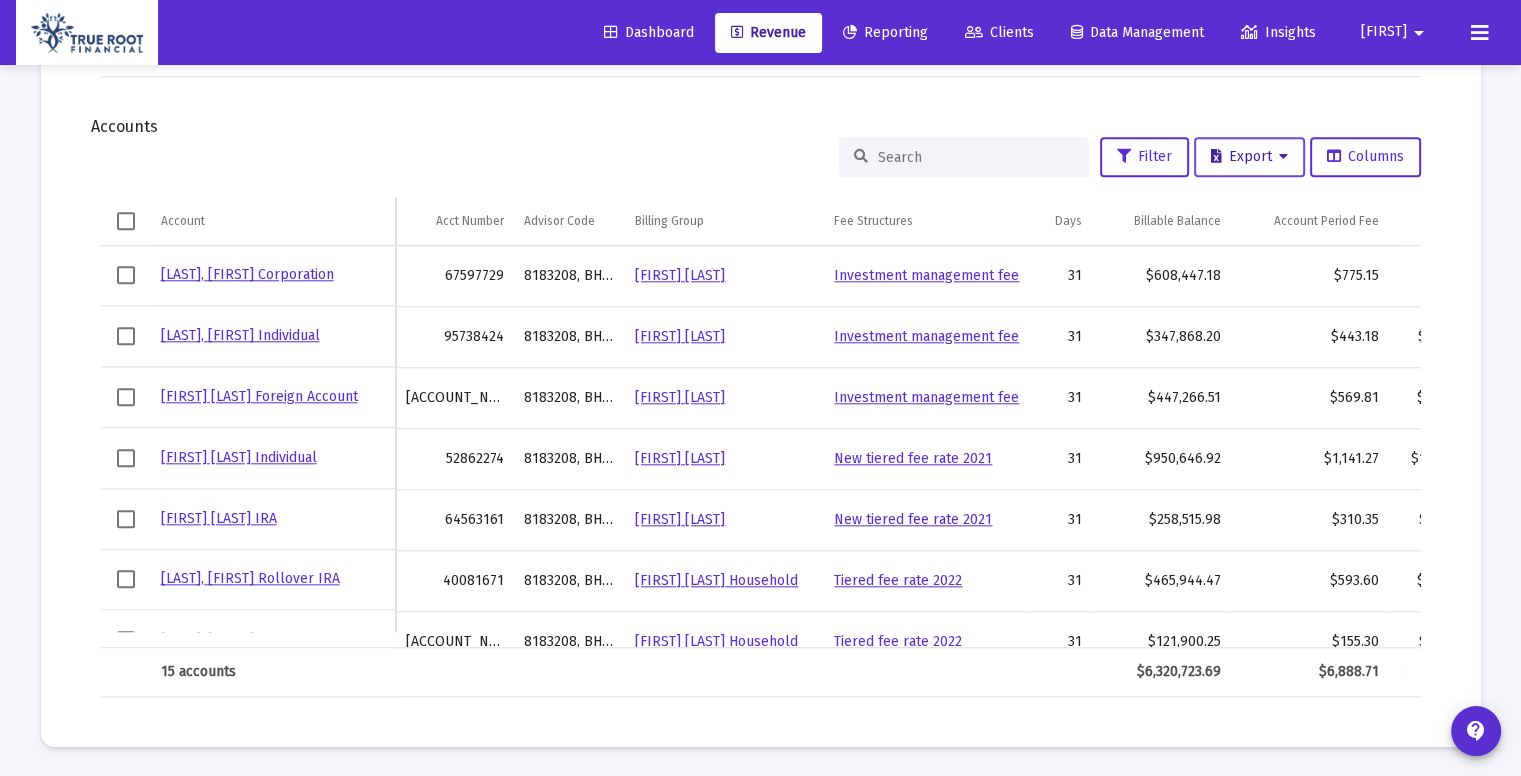 click on "Export" 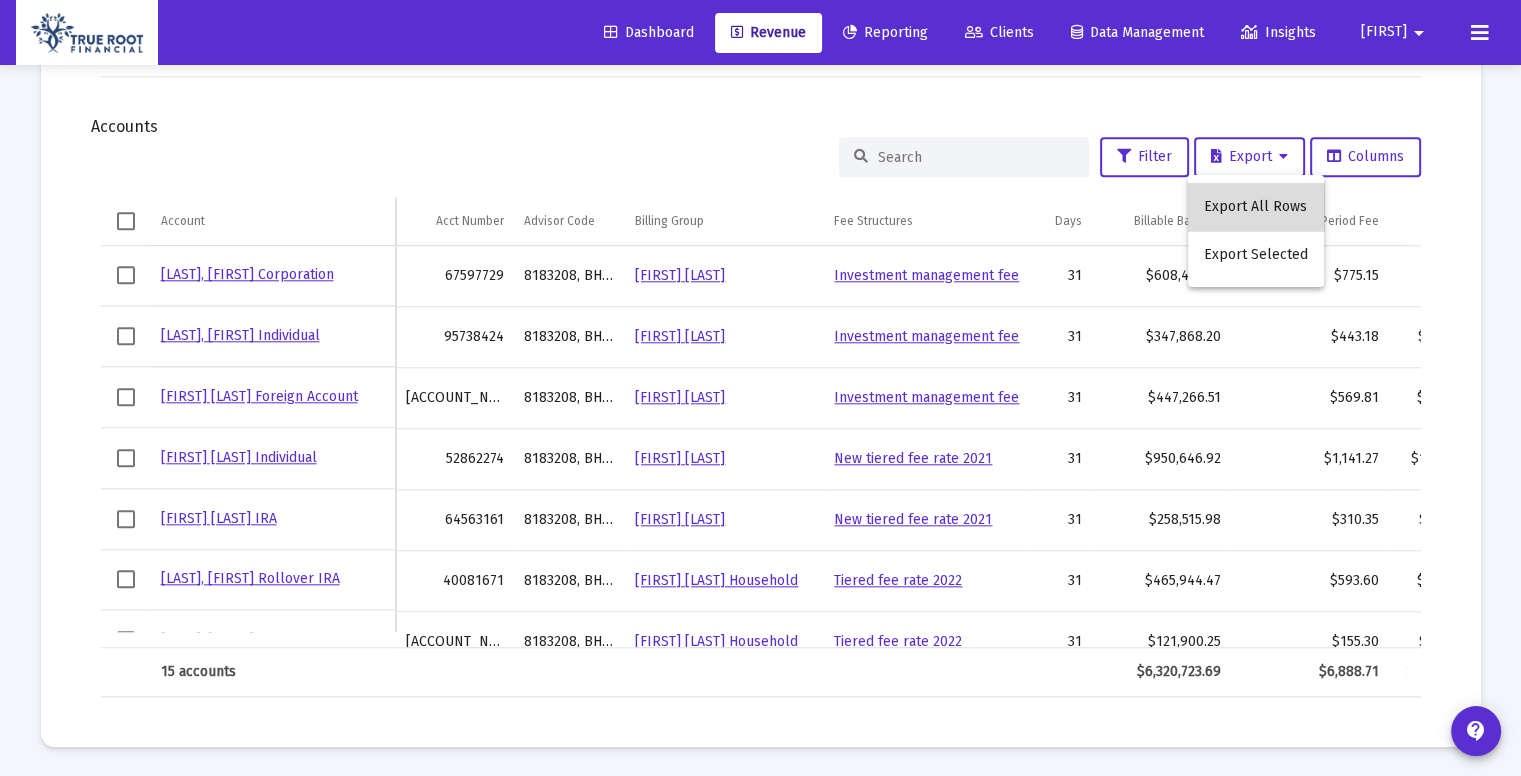click on "Export All Rows" at bounding box center [1256, 207] 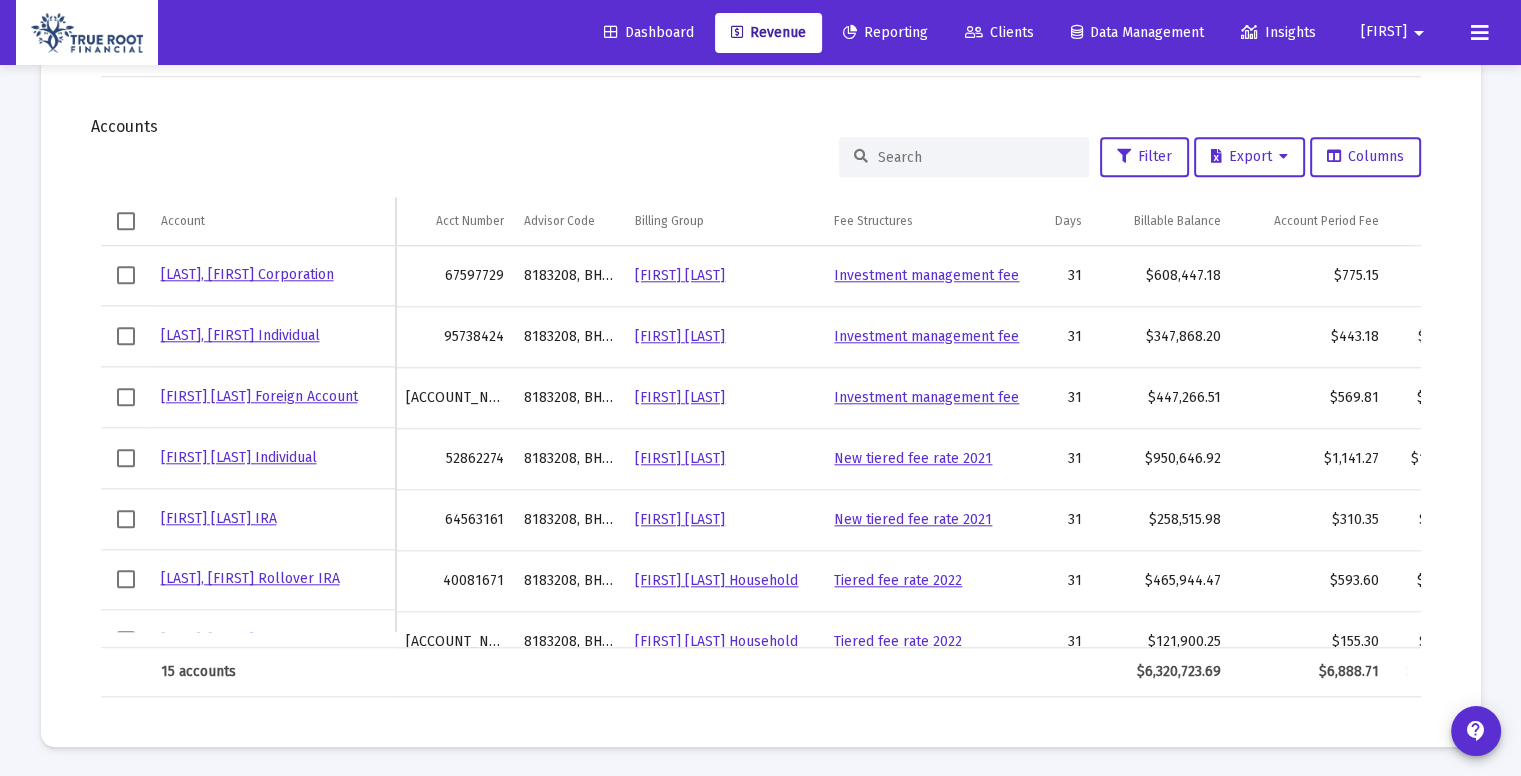 click on "Report Created:  Aug 2, 2025  Billing Snapshot Date:  Jul 31, 2025   Fees   Total Debited Fee  $6,888.71 $82,198.83 per annum  Split Payout  $0.00  Firm Share  $6,888.71  Effective Rate per period  0.109% 1.297% per annum  Firm Billable Balance  $6,320,723.69  Assets Under Management  $6,337,618.14  Cash Balances   Insufficient Cash:   15 Accounts   Export  Account Acct Number Advisor Code Period Fee Cash Balance on Report Date Cash Needed [LAST], [FIRST] Individual [ACCOUNT_NUMBER] 0008183208  155.3   $0.00   $155.30  [LAST], [FIRST] Rollover IRA [ACCOUNT_NUMBER] 0008183208  593.6   $0.00   $593.60  [LAST], [FIRST] Individual [ACCOUNT_NUMBER] 0008183208  443.18   $0.00   $443.18  [LAST], [FIRST] Roth IRA [ACCOUNT_NUMBER] 0008183208  80   $0.00   $80.00  [LAST], [FIRST] Corporation [ACCOUNT_NUMBER] 0008183208  775.15   $0.00   $775.15  [FIRST] [LAST] IRA [ACCOUNT_NUMBER] 0008183208  310.35   $0.00   $310.35  [LAST], [FIRST] IRA [ACCOUNT_NUMBER] 0008183208  12.78   $0.00   $12.78  [LAST], [FIRST] Trust [ACCOUNT_NUMBER] 0008183208  1163.41   $0.00   $1,163.41" 